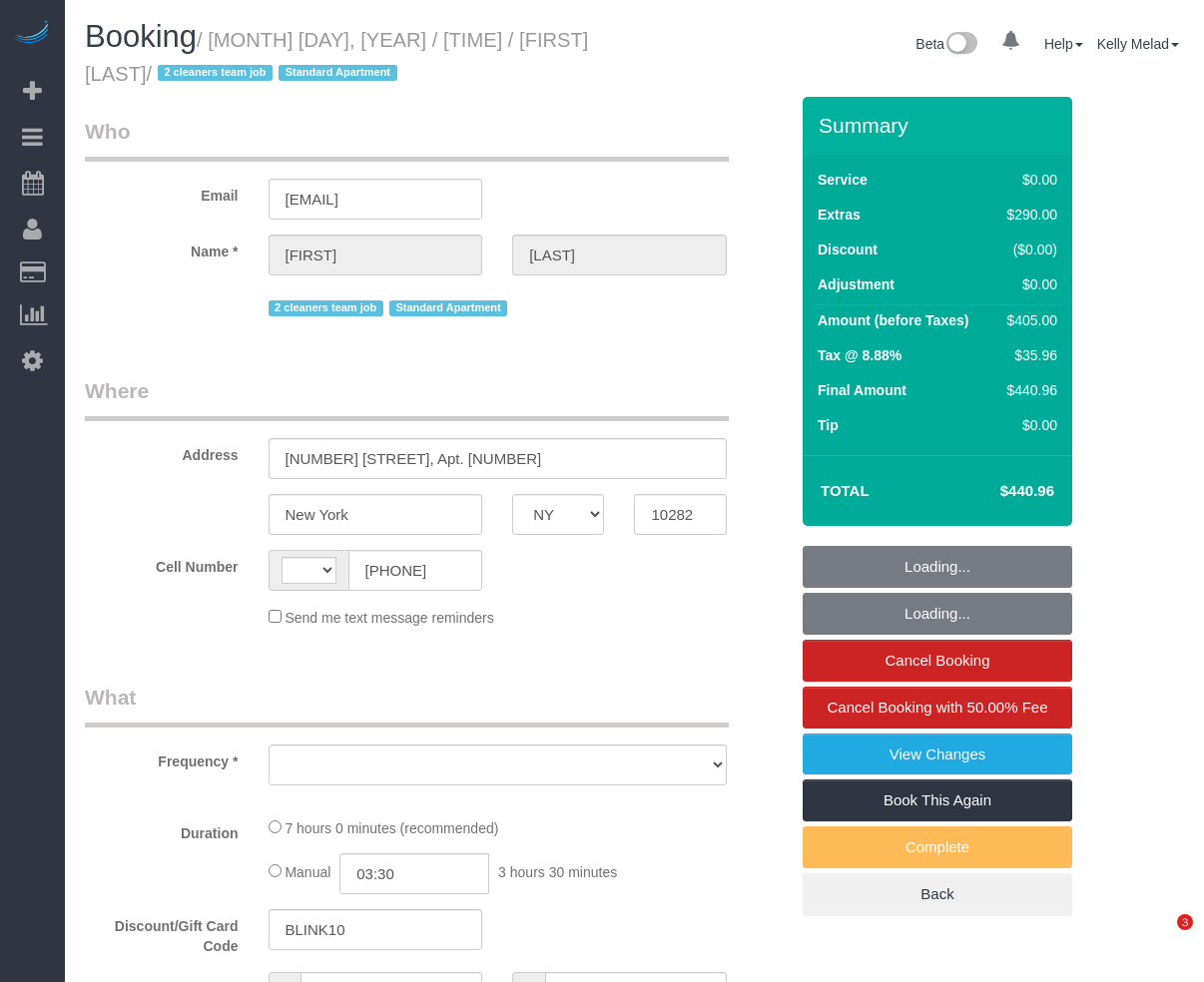 select on "NY" 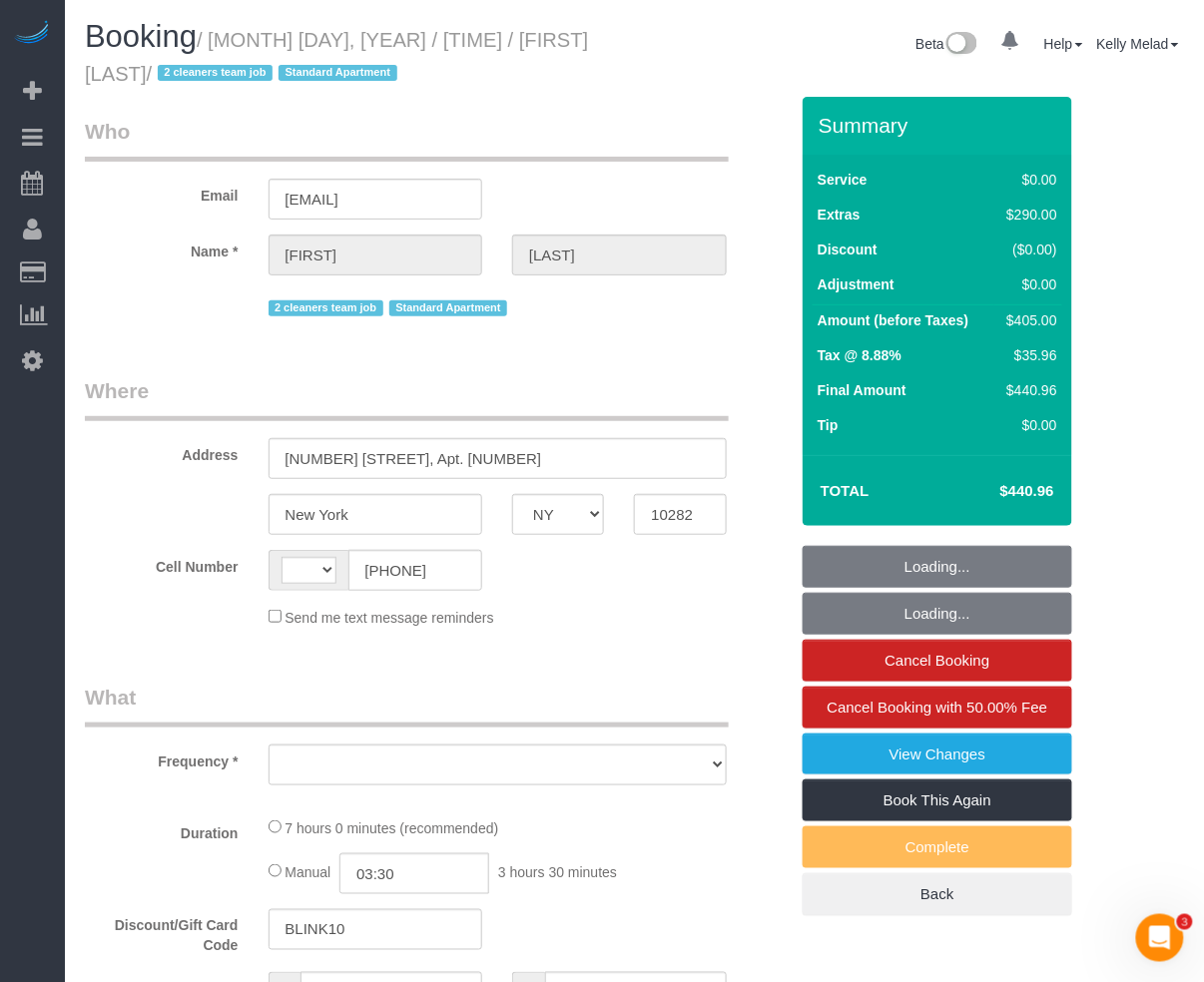 scroll, scrollTop: 0, scrollLeft: 0, axis: both 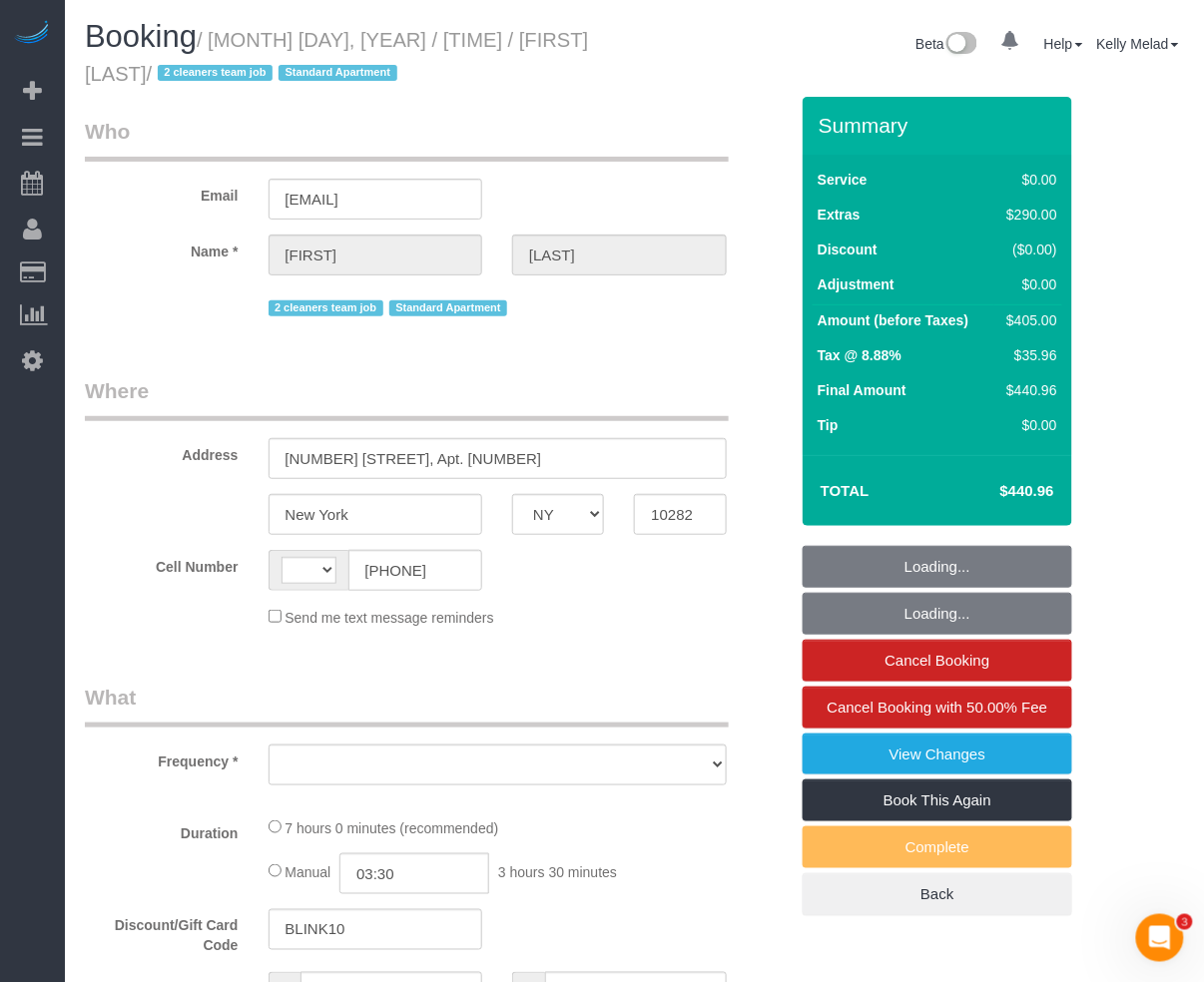 select on "string:US" 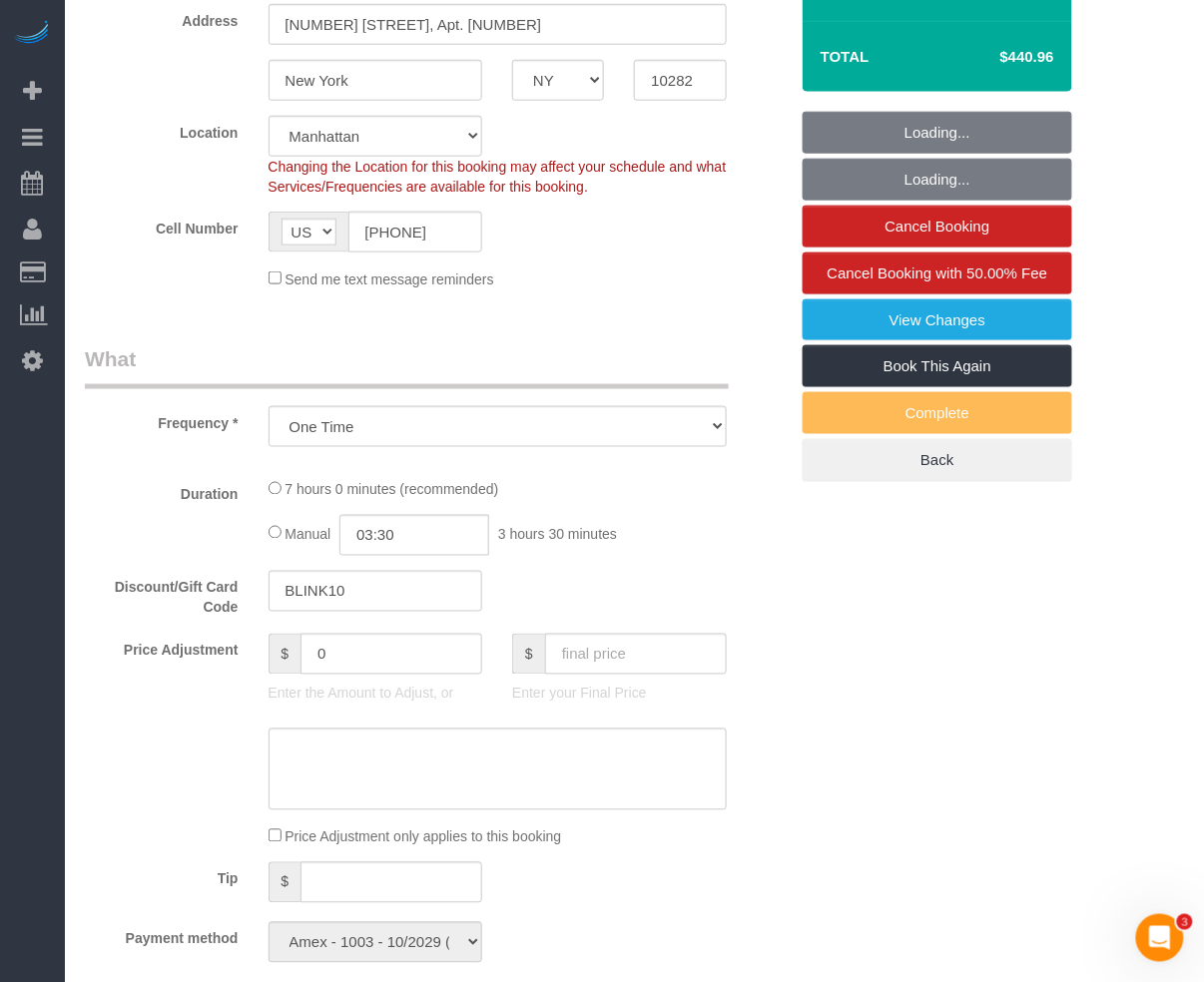 select on "object:978" 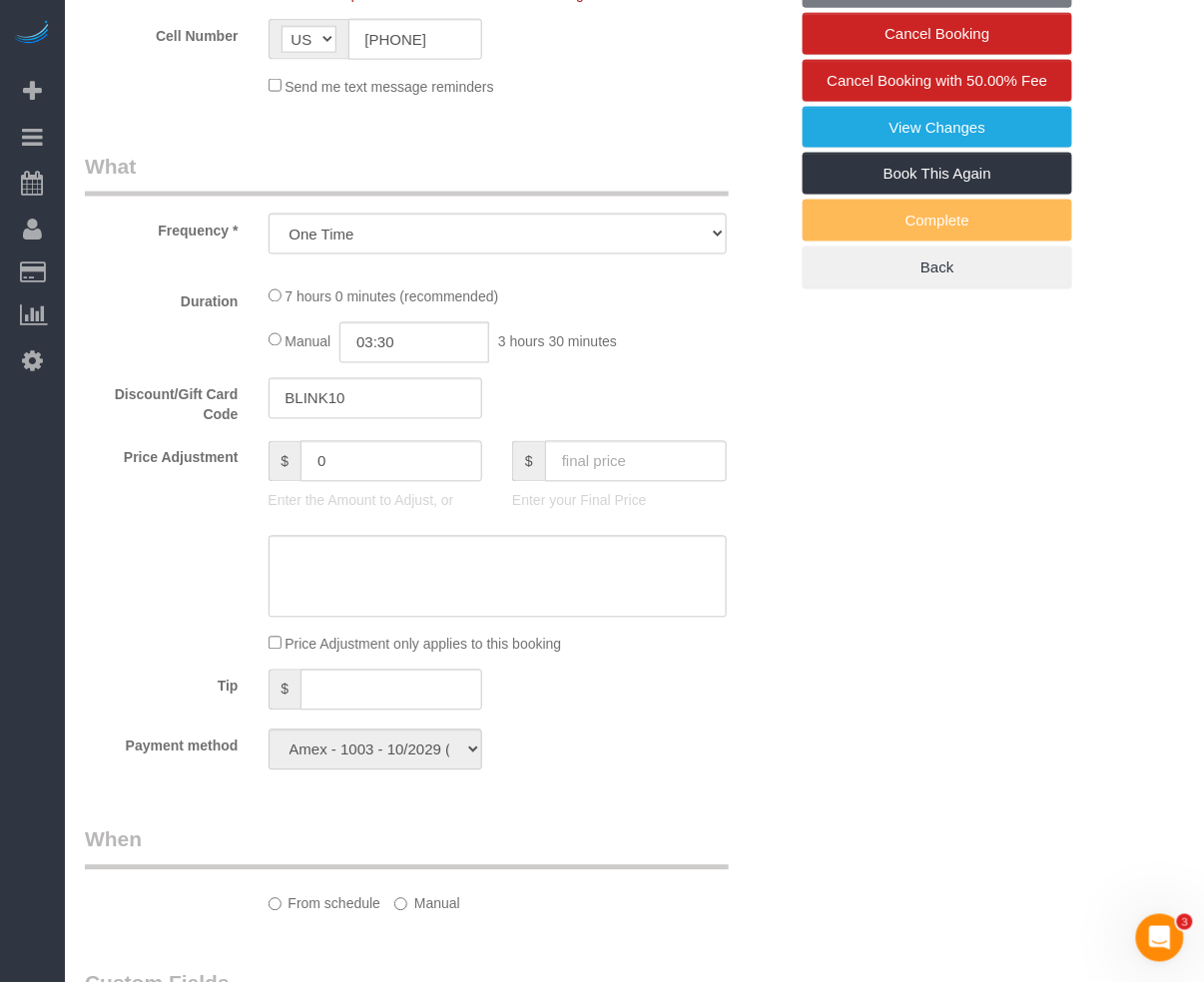 scroll, scrollTop: 665, scrollLeft: 0, axis: vertical 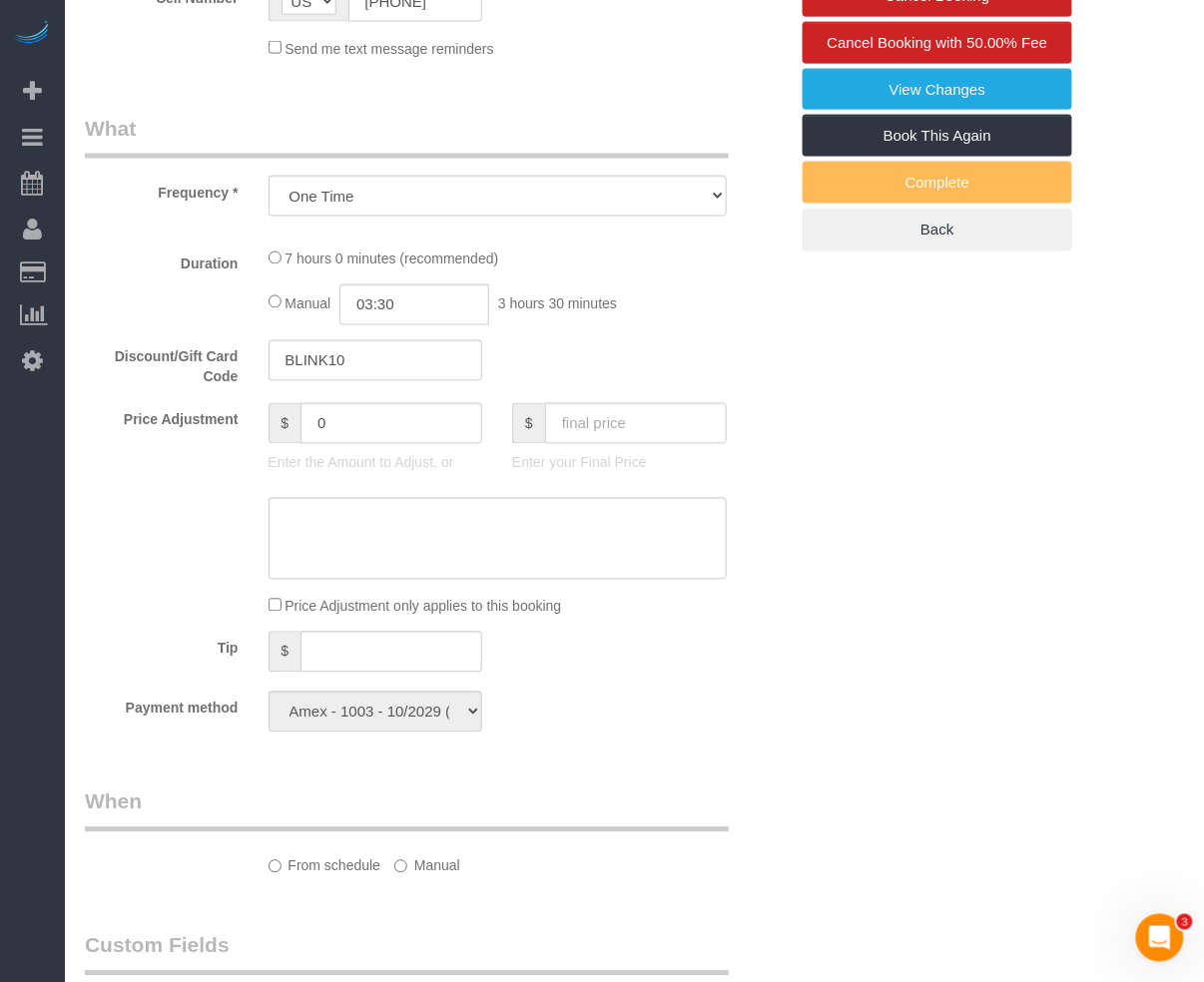 select on "1" 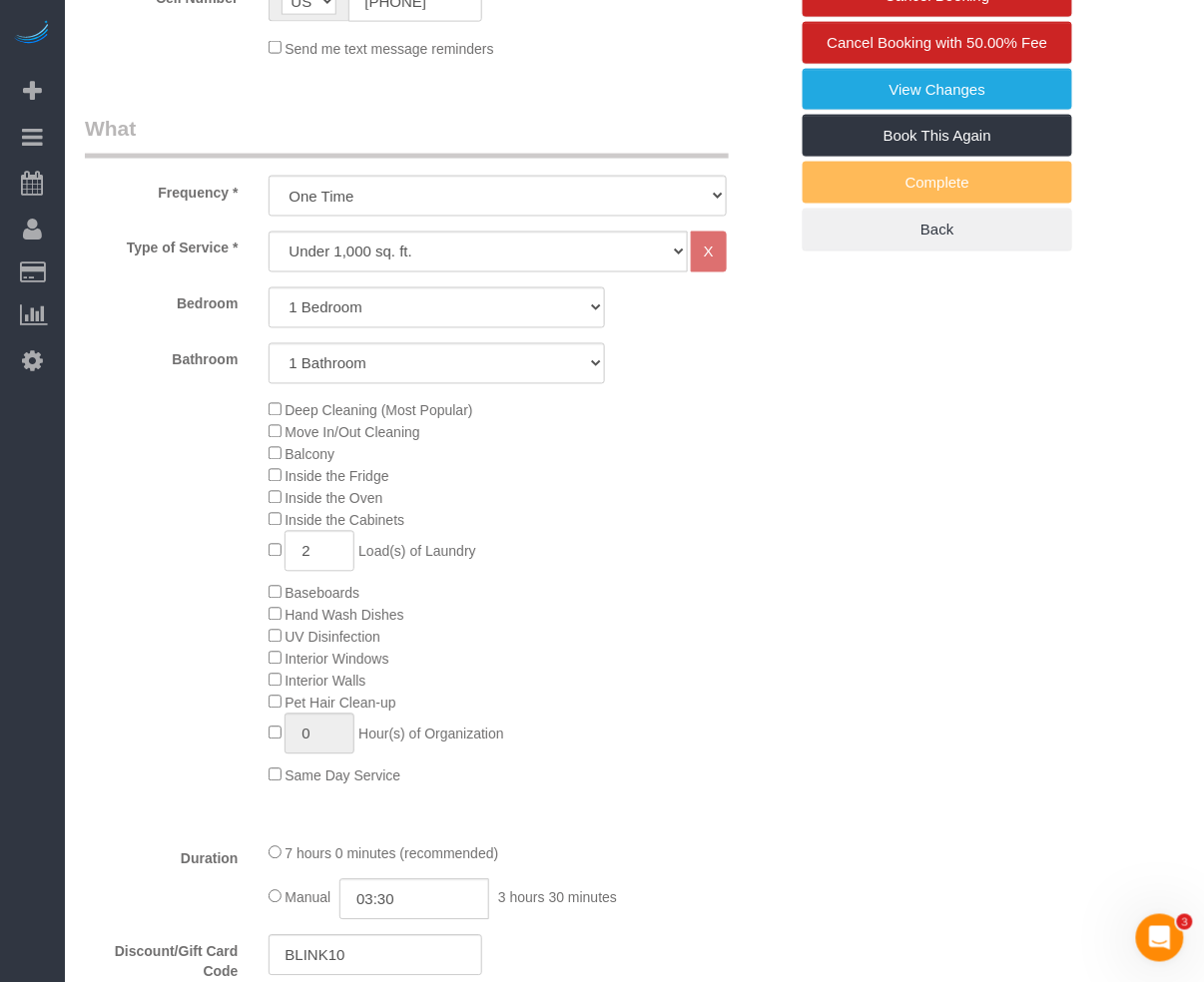 select on "1" 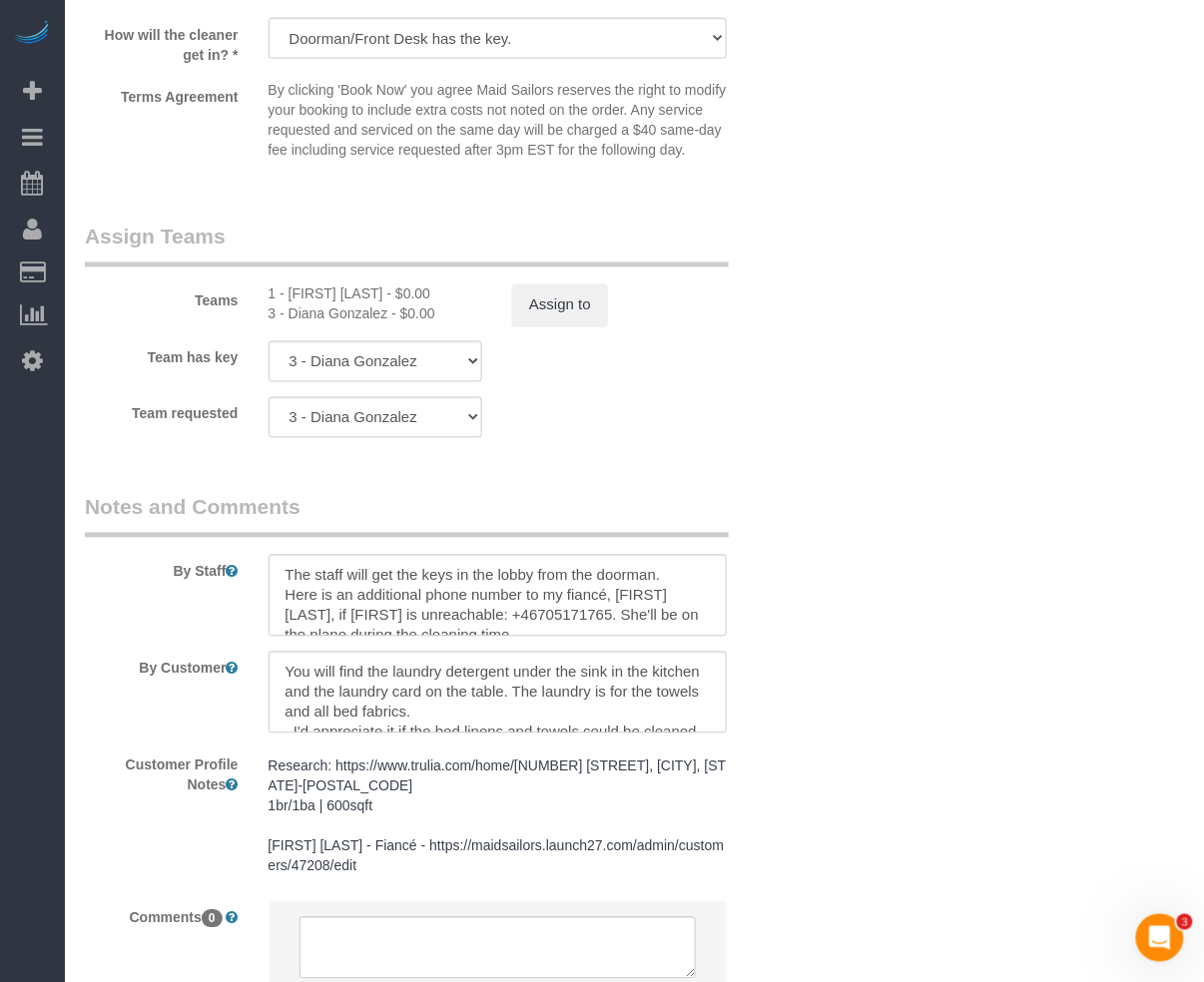 scroll, scrollTop: 2528, scrollLeft: 0, axis: vertical 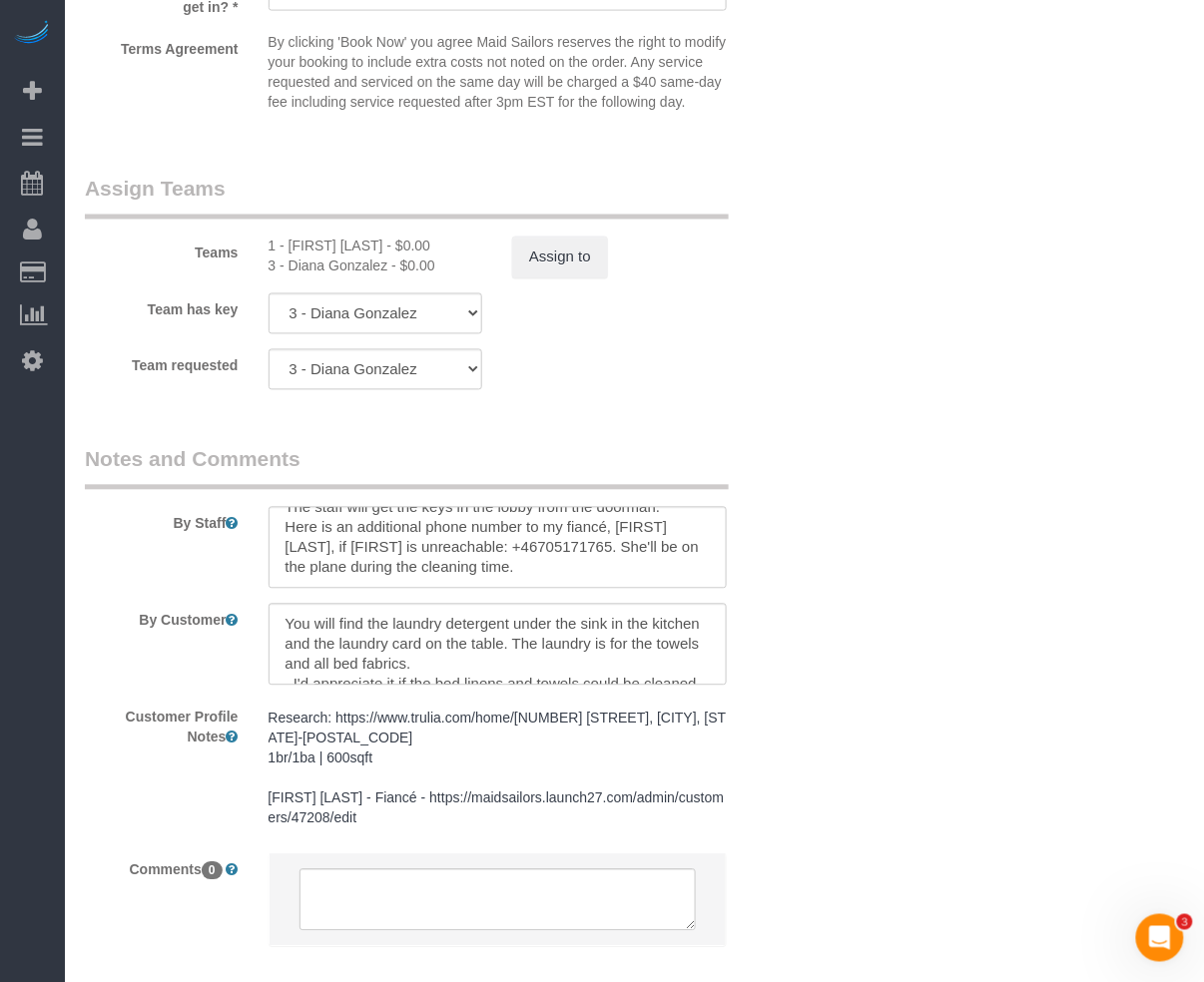 click on "Who
Email
[EMAIL]
Name *
[FIRST]
[LAST]
2 cleaners team job
Standard Apartment
Where
Address
[NUMBER] [STREET], Apt. [NUMBER]
[CITY]
AK
AL
AR
AZ
CA
CO
CT
DC
DE
FL
GA
HI
IA
ID
IL
IN
KS
KY
LA
MA
MD
ME
MI
MN
MO
MS" at bounding box center (634, -705) 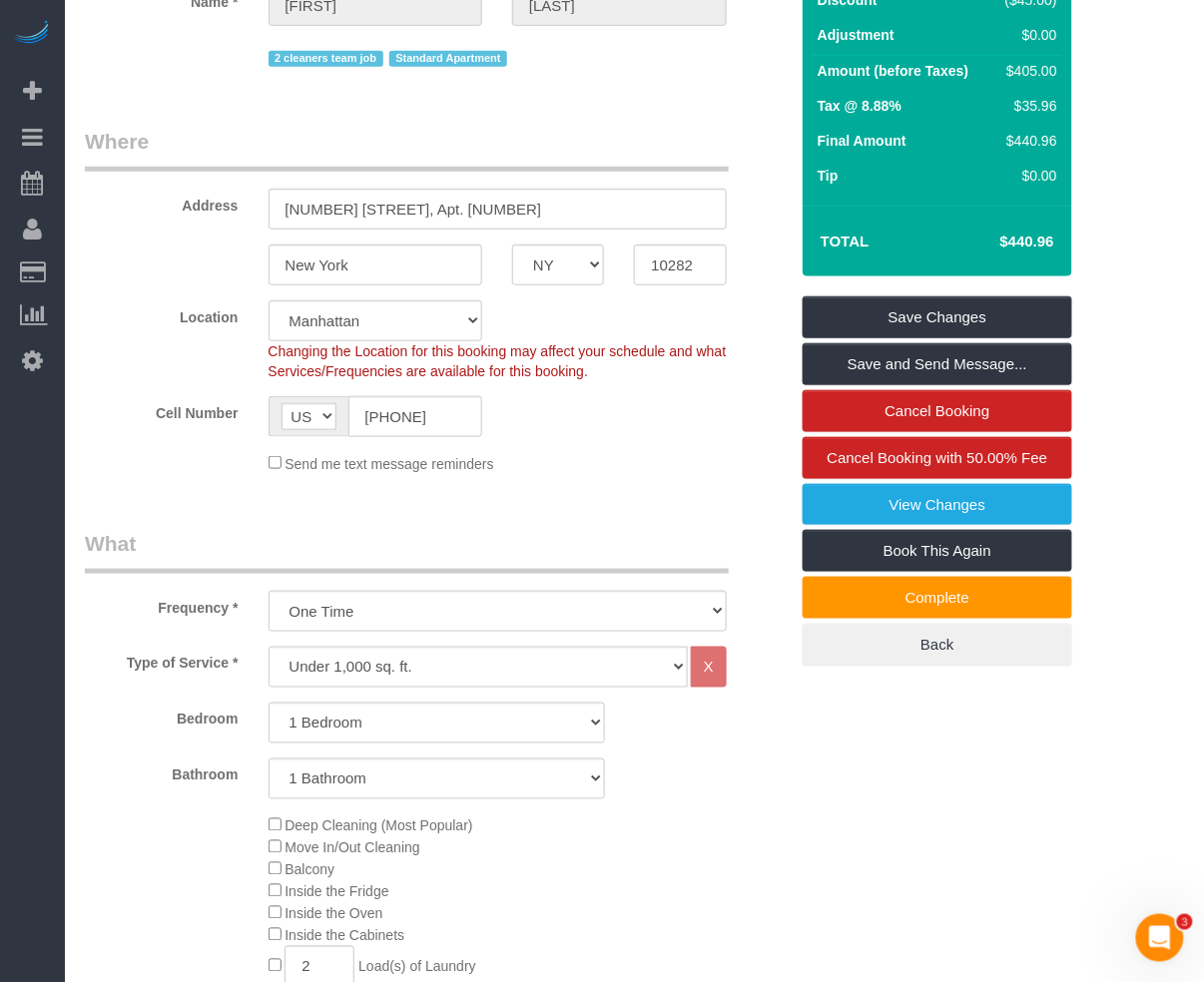 scroll, scrollTop: 133, scrollLeft: 0, axis: vertical 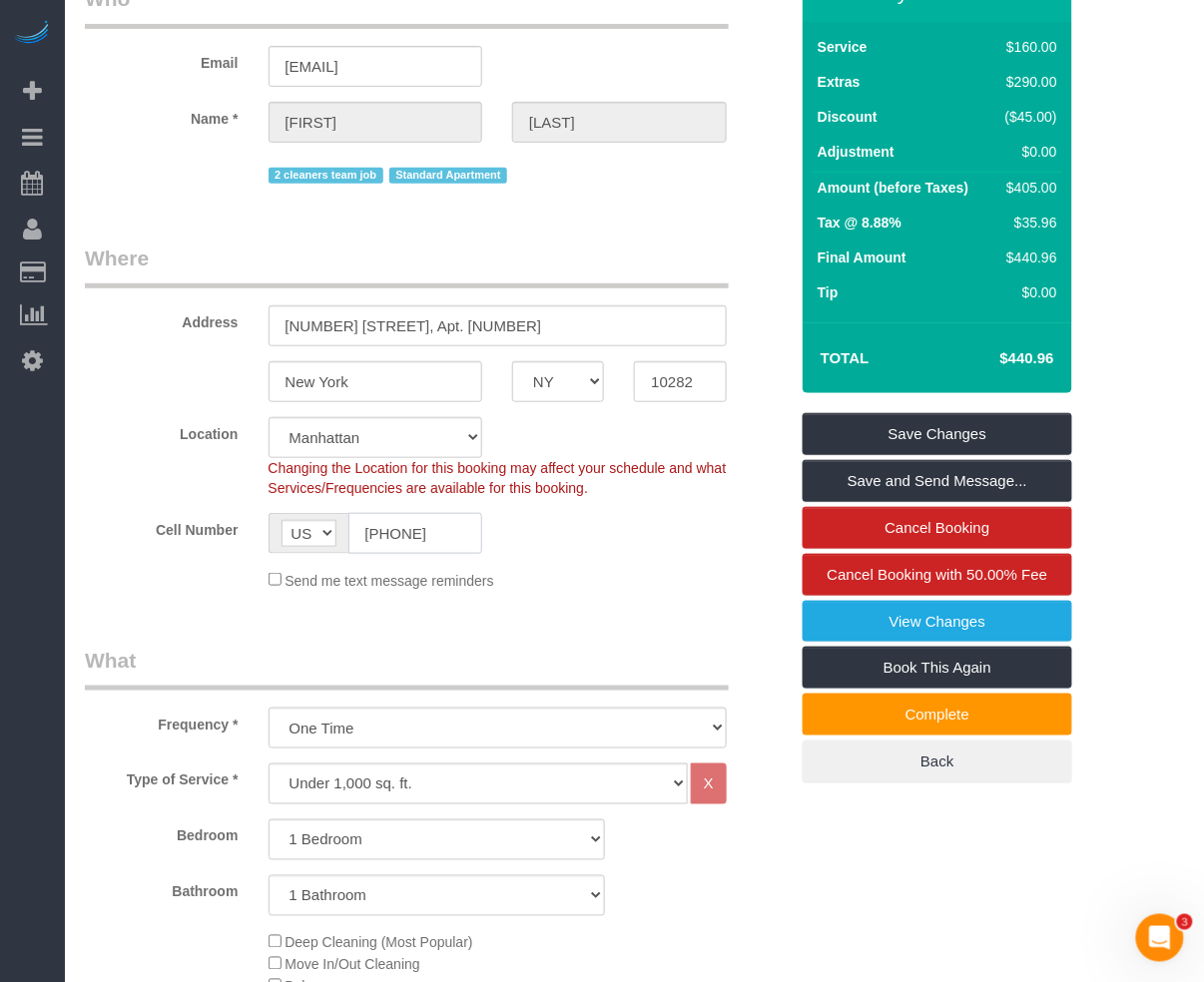 drag, startPoint x: 364, startPoint y: 531, endPoint x: 503, endPoint y: 531, distance: 139 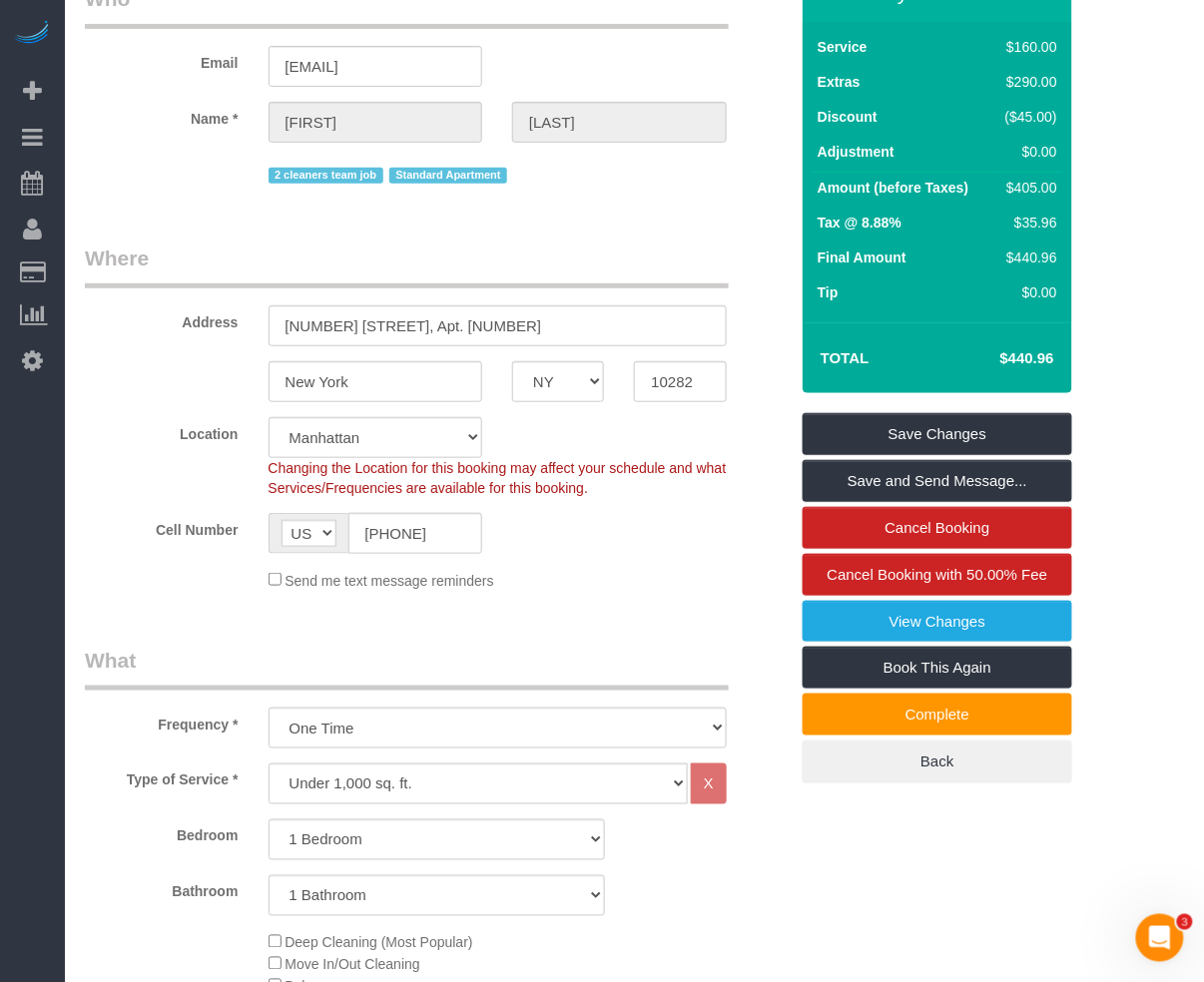scroll, scrollTop: 0, scrollLeft: 0, axis: both 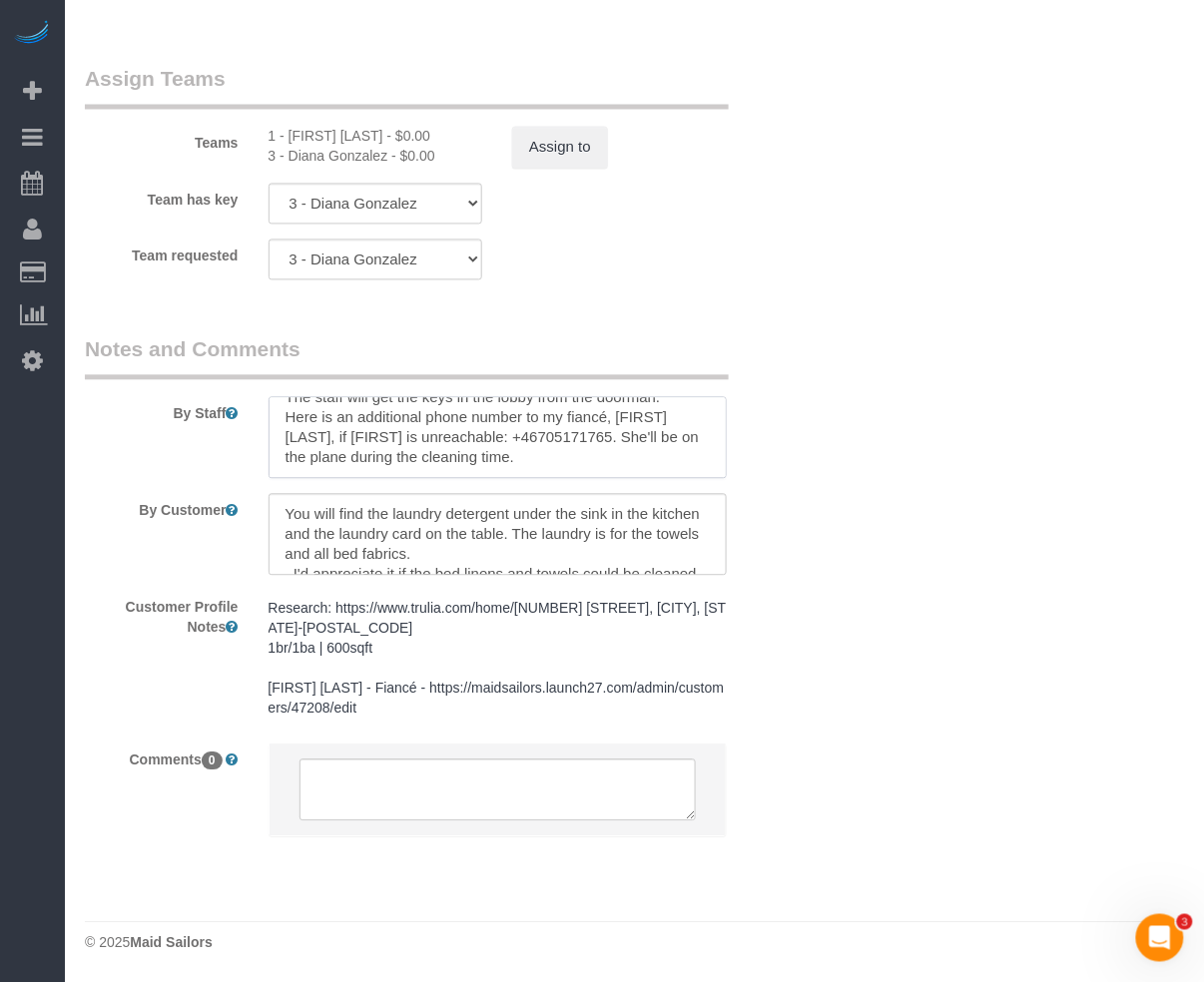 drag, startPoint x: 529, startPoint y: 431, endPoint x: 621, endPoint y: 435, distance: 92.086915 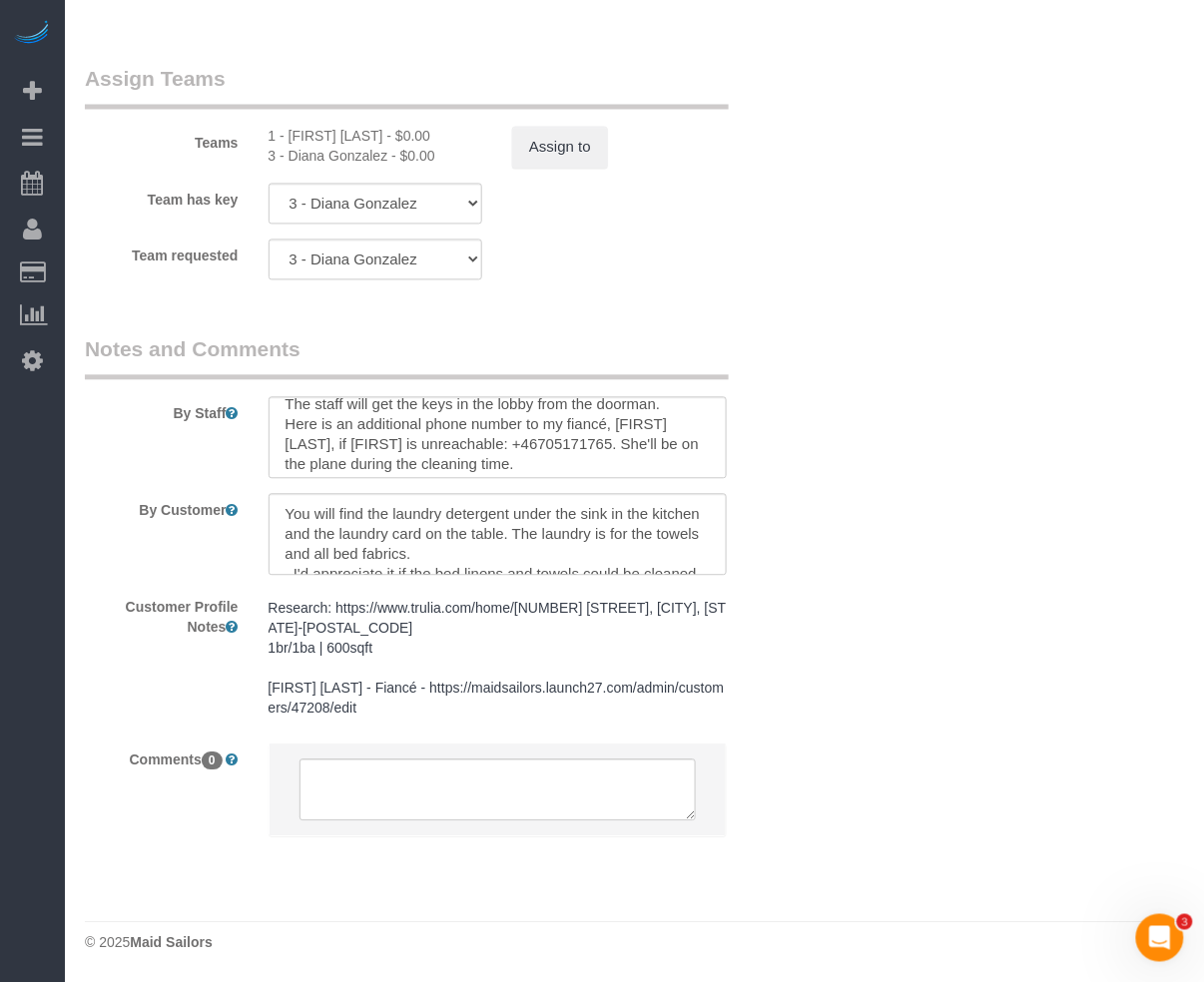 scroll, scrollTop: 20, scrollLeft: 0, axis: vertical 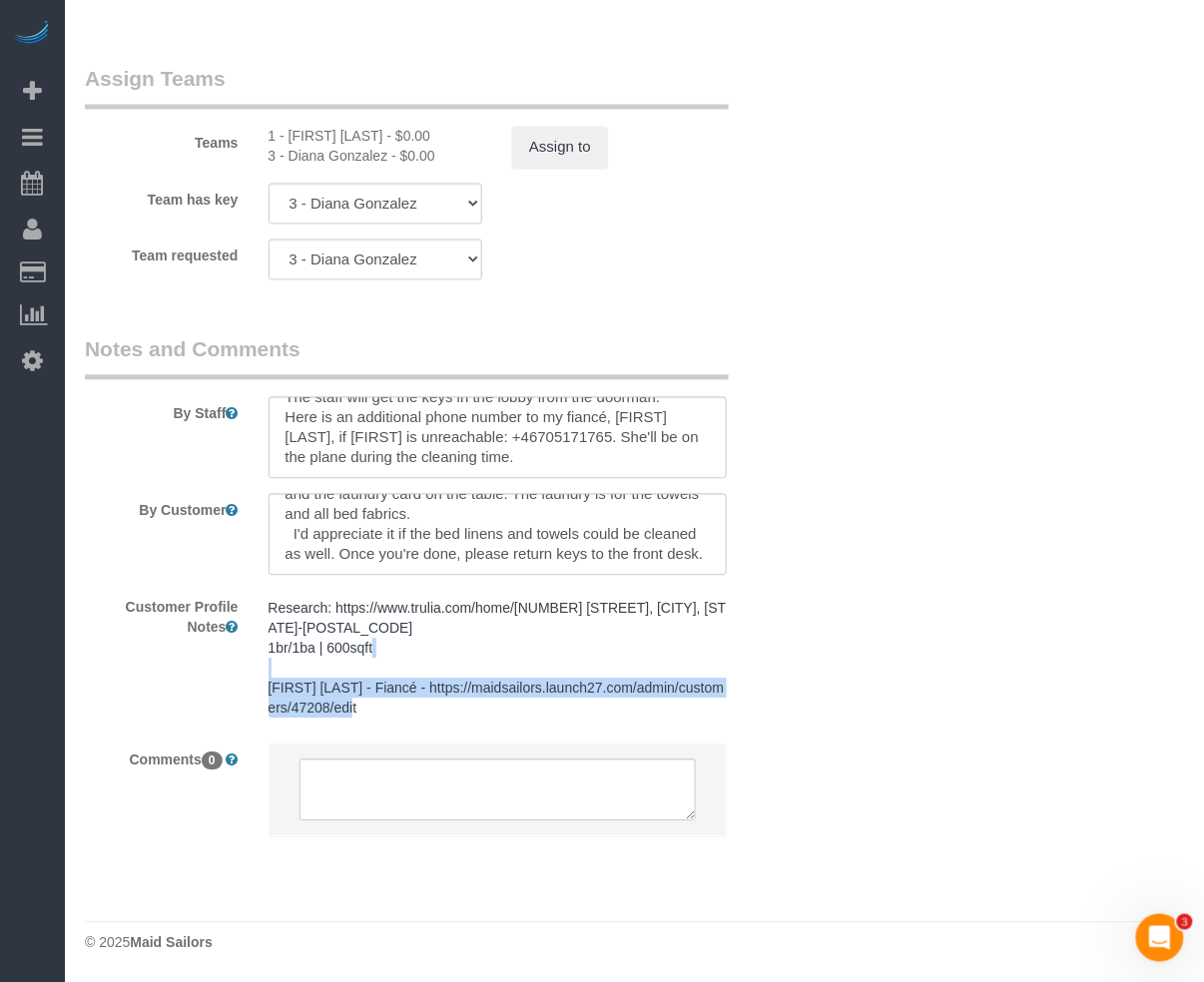 drag, startPoint x: 415, startPoint y: 707, endPoint x: 269, endPoint y: 683, distance: 147.9595 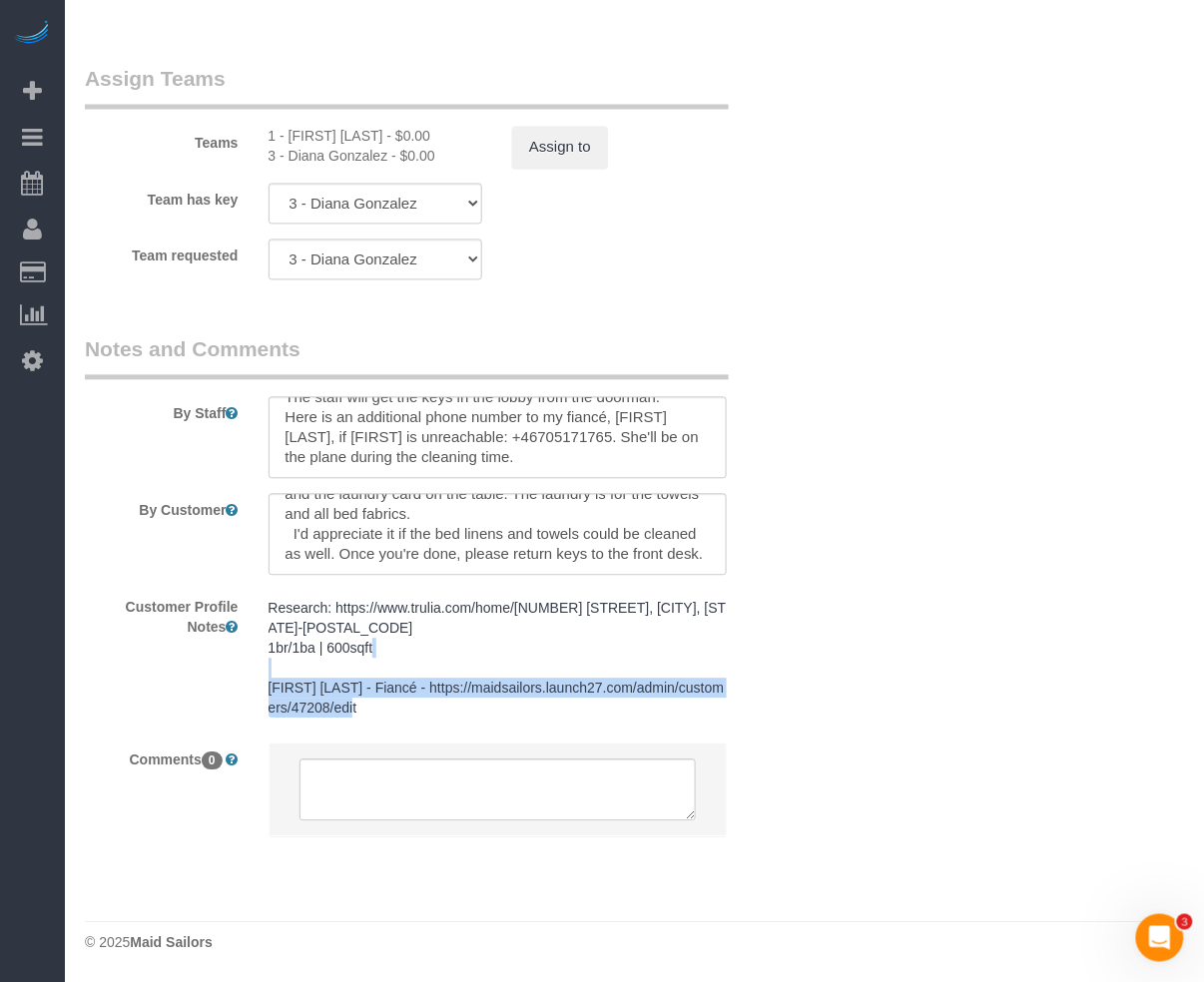 click on "Research: https://www.trulia.com/home/[NUMBER] [STREET], [CITY], [STATE]-[POSTAL_CODE]
1br/1ba | 600sqft
[FIRST] [LAST] - Fiancé - https://maidsailors.launch27.com/admin/customers/47208/edit" at bounding box center [497, 659] 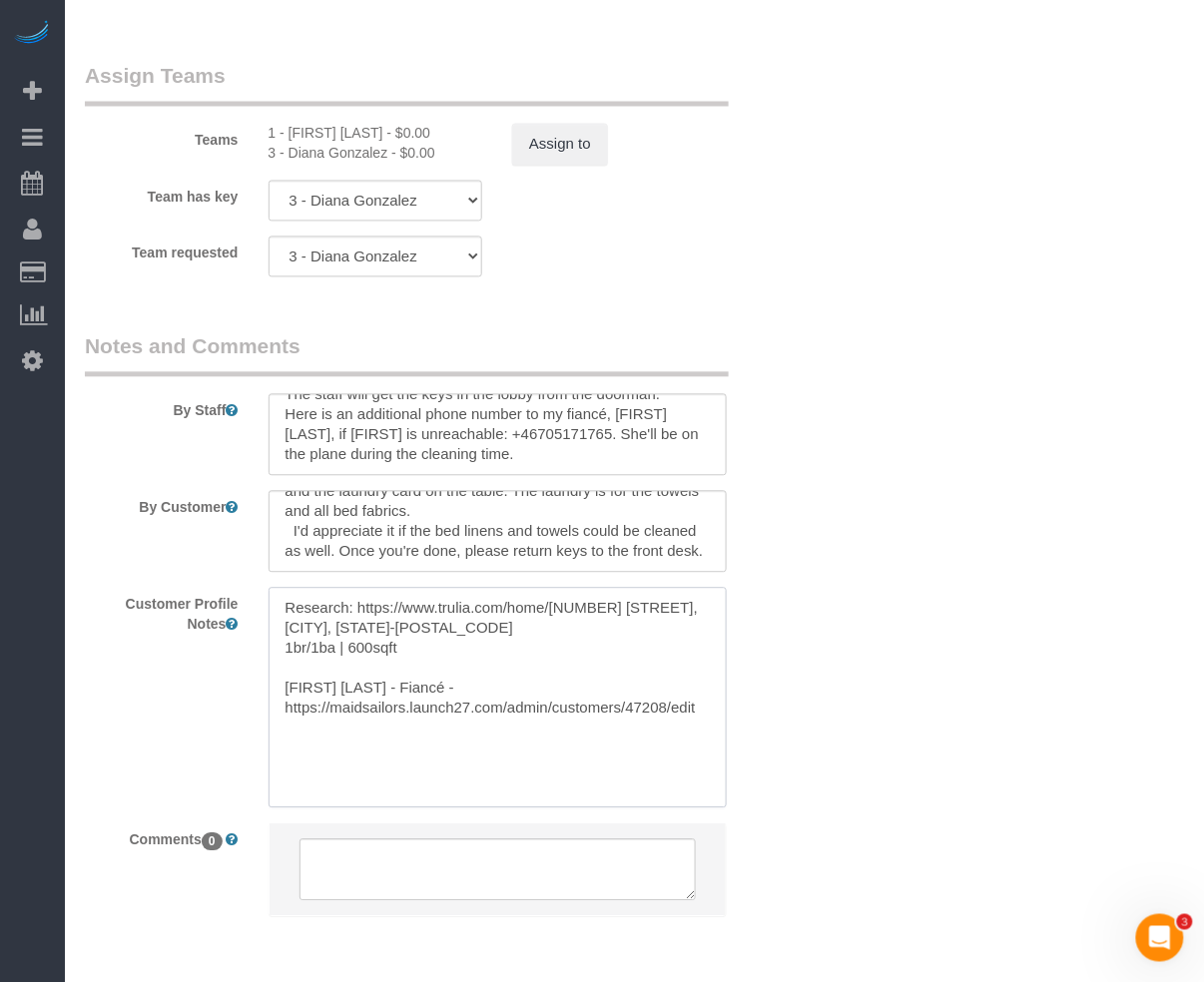 drag, startPoint x: 397, startPoint y: 688, endPoint x: 286, endPoint y: 689, distance: 111.0045 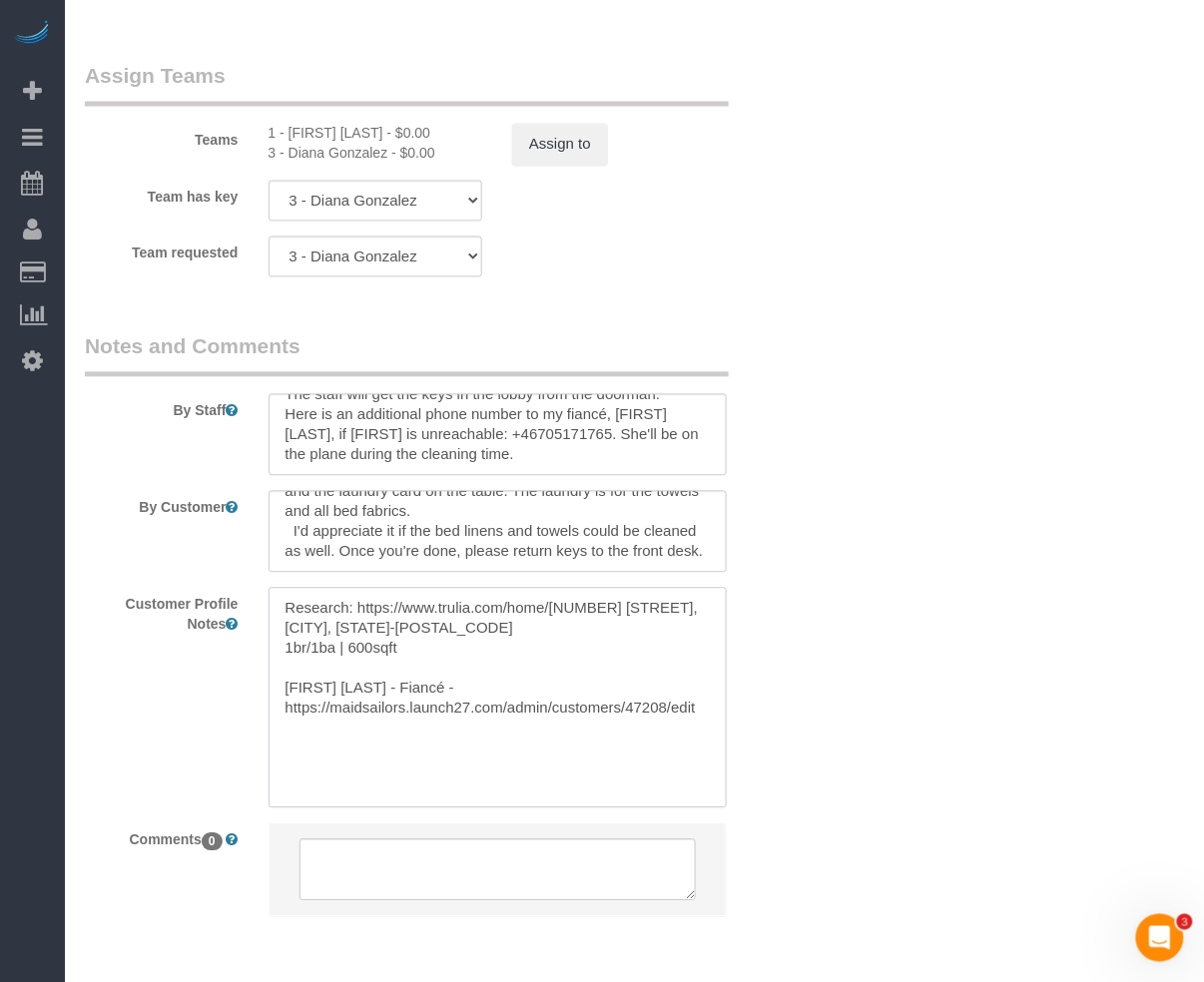 click on "Research: https://www.trulia.com/home/[NUMBER] [STREET], [CITY], [STATE]-[POSTAL_CODE]
1br/1ba | 600sqft
[FIRST] [LAST] - Fiancé - https://maidsailors.launch27.com/admin/customers/47208/edit" at bounding box center [497, 698] 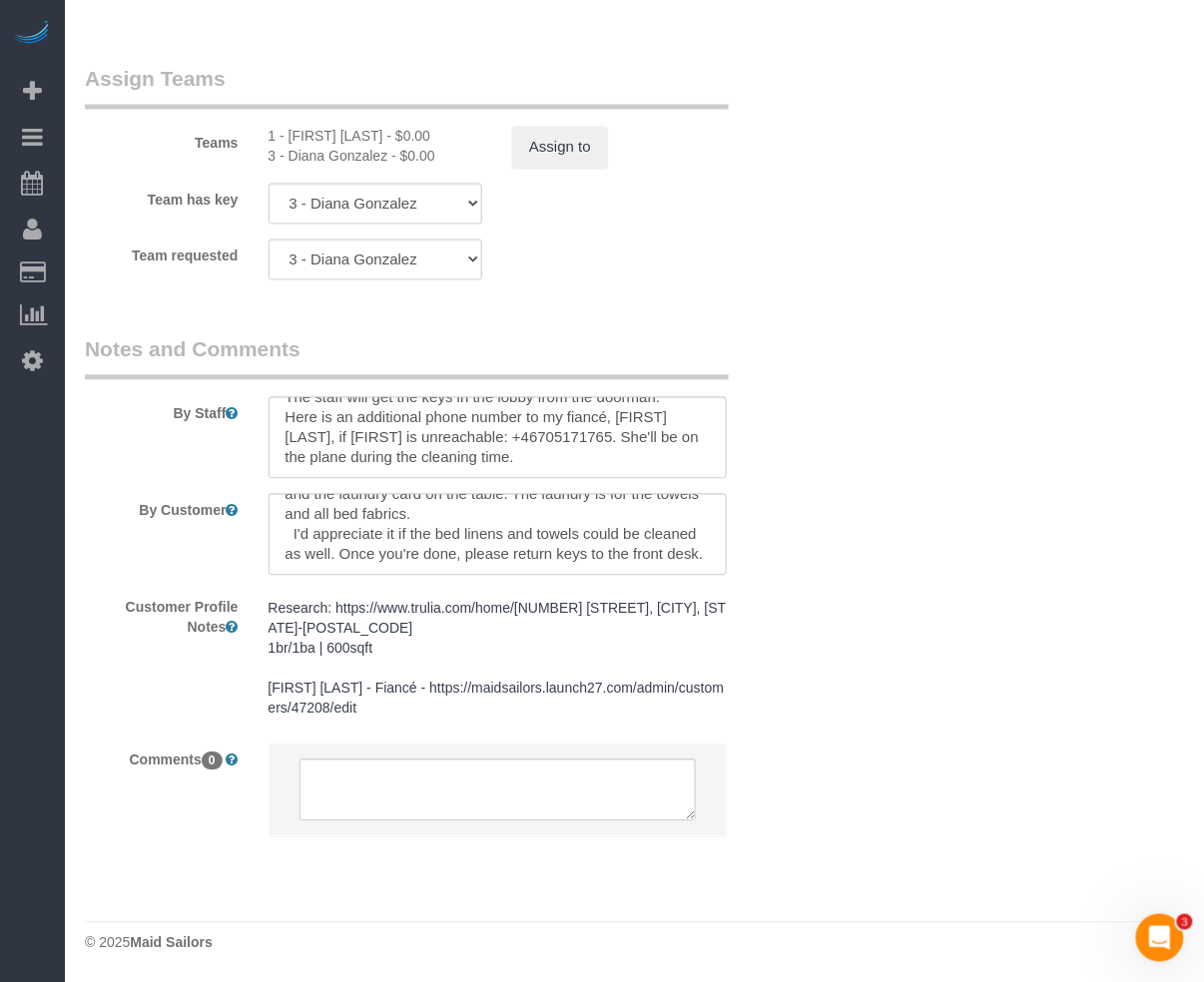 click on "Comments
0" at bounding box center [436, 800] 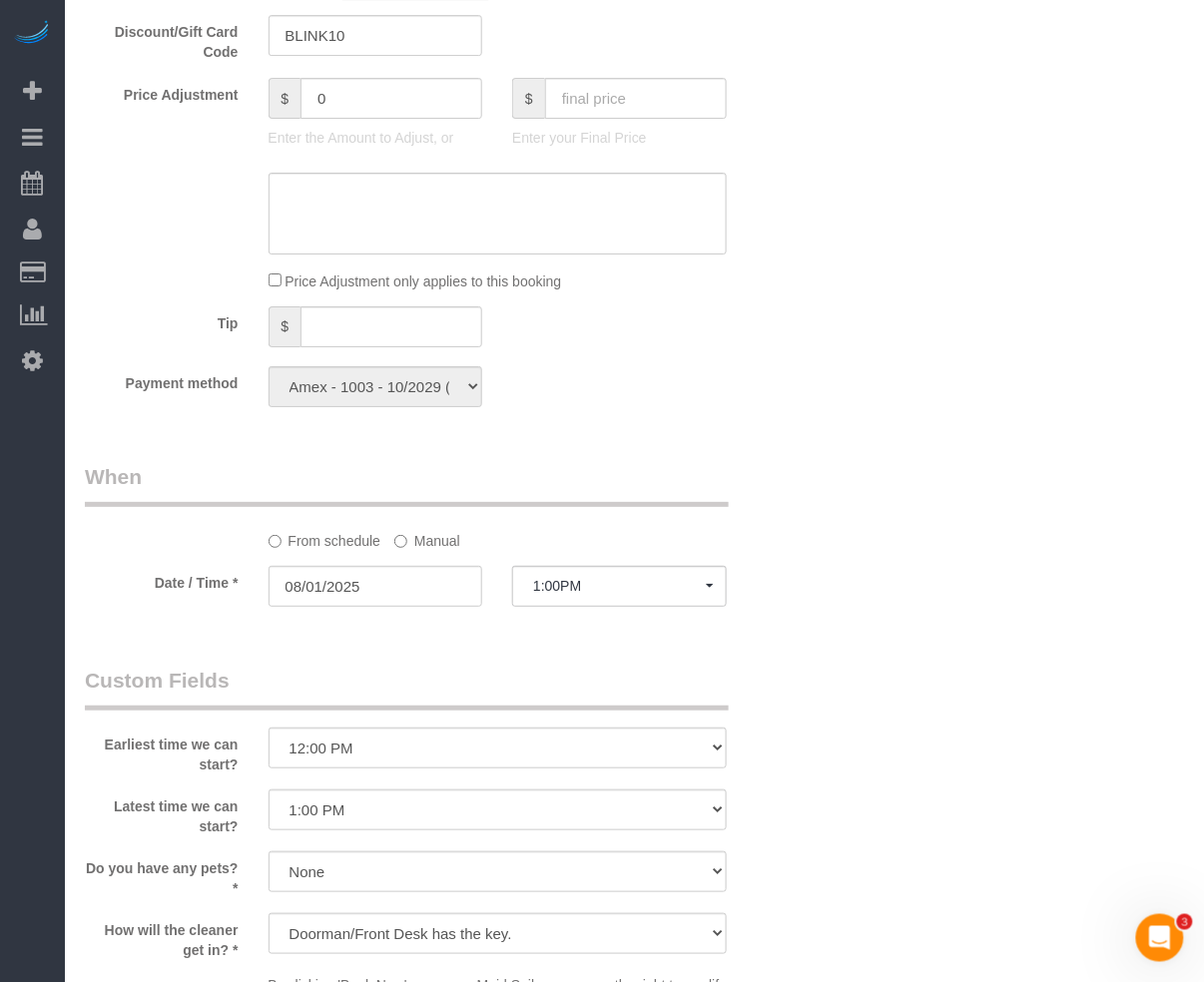 scroll, scrollTop: 1443, scrollLeft: 0, axis: vertical 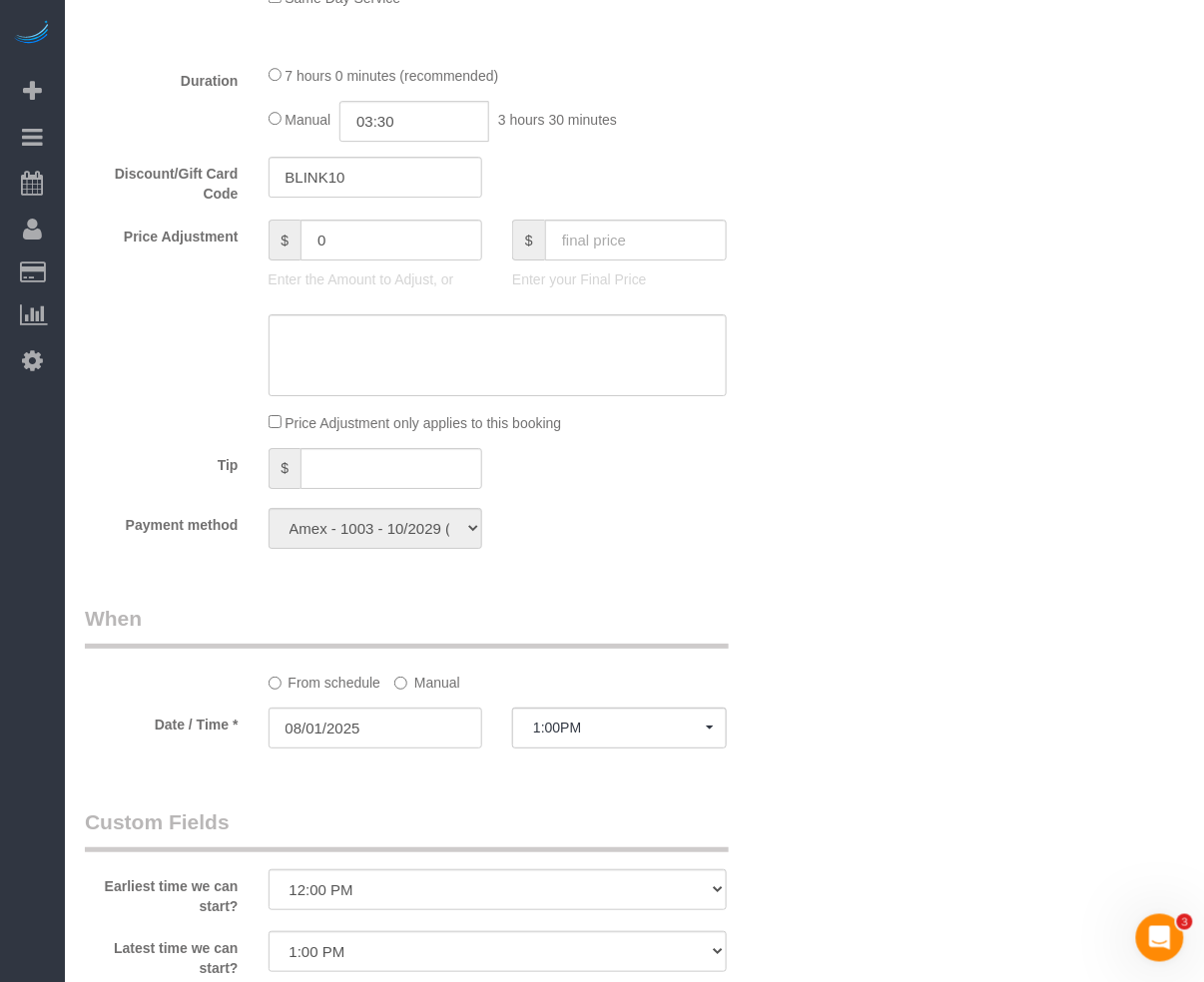 click on "Who
Email
[EMAIL]
Name *
[FIRST]
[LAST]
2 cleaners team job
Standard Apartment
Where
Address
[NUMBER] [STREET], Apt. [NUMBER]
[CITY]
AK
AL
AR
AZ
CA
CO
CT
DC
DE
FL
GA
HI
IA
ID
IL
IN
KS
KY
LA
MA
MD
ME
MI
MN
MO
MS
MT" at bounding box center [436, 380] 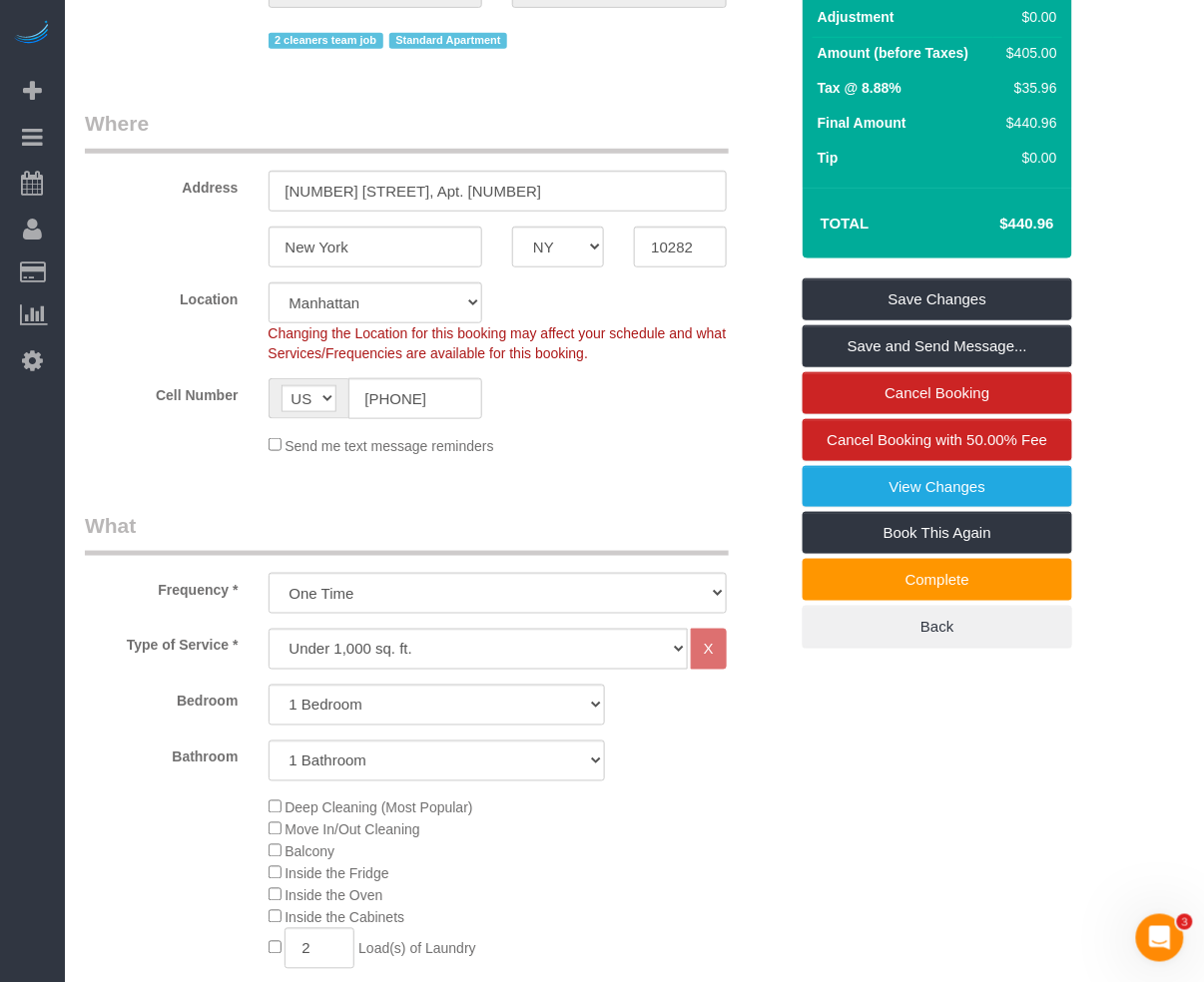 scroll, scrollTop: 265, scrollLeft: 0, axis: vertical 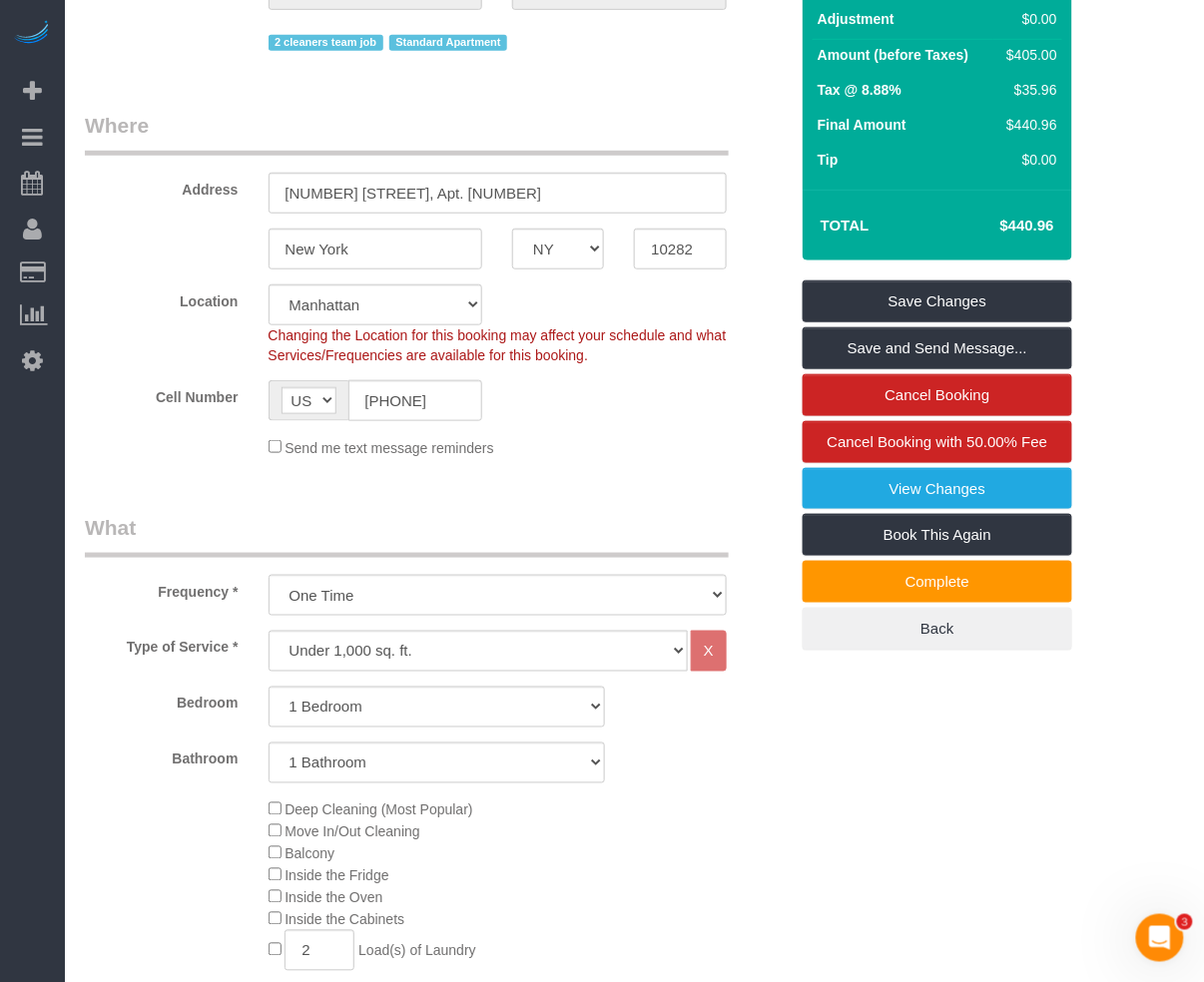 click on "Who
Email
[EMAIL]
Name *
[FIRST]
[LAST]
2 cleaners team job
Standard Apartment
Where
Address
[NUMBER] [STREET], Apt. [NUMBER]
[CITY]
AK
AL
AR
AZ
CA
CO
CT
DC
DE
FL
GA
HI
IA
ID
IL
IN
KS
KY
LA
MA
MD
ME
MI
MN
MO
MS" at bounding box center (634, 1558) 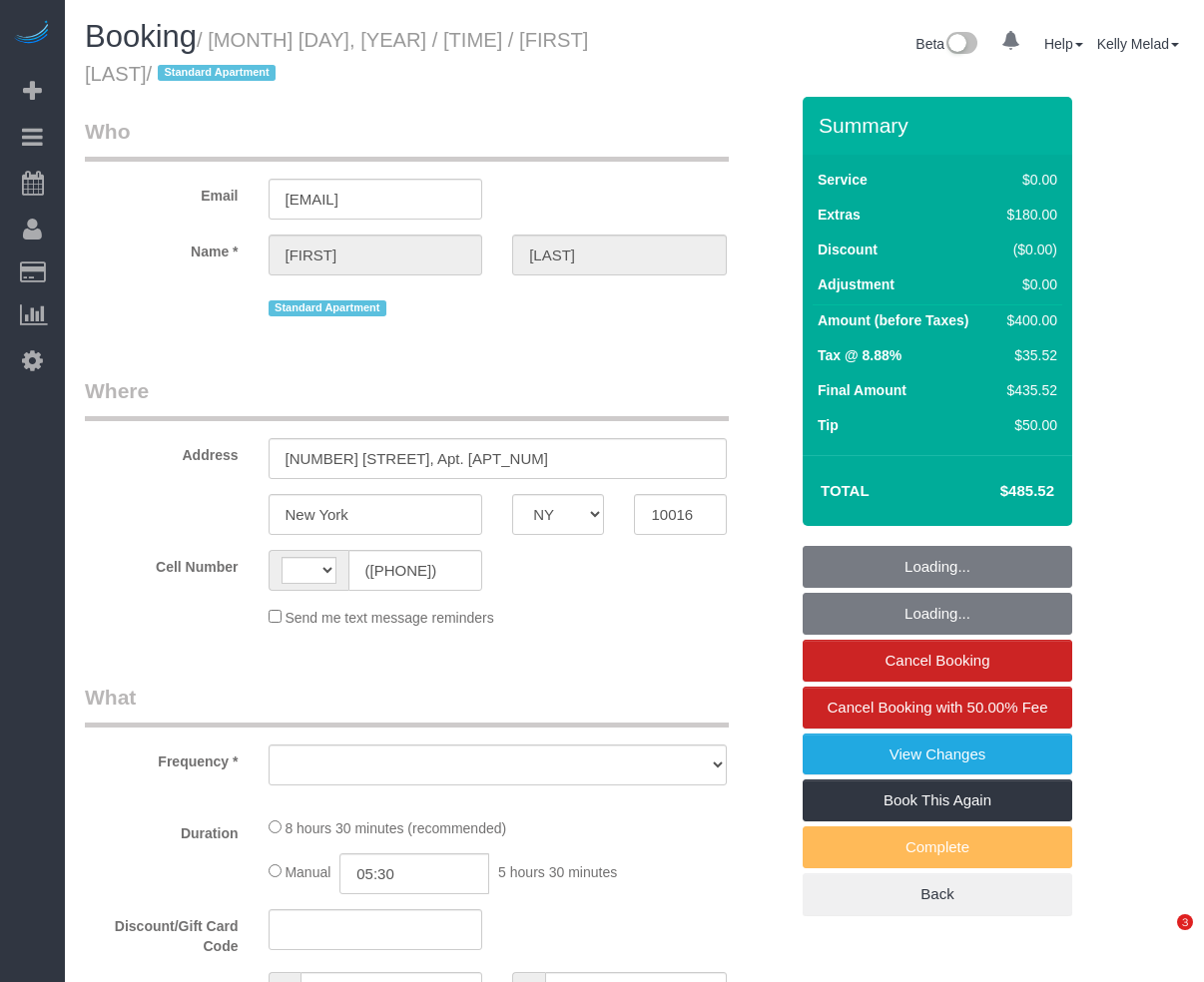 select on "NY" 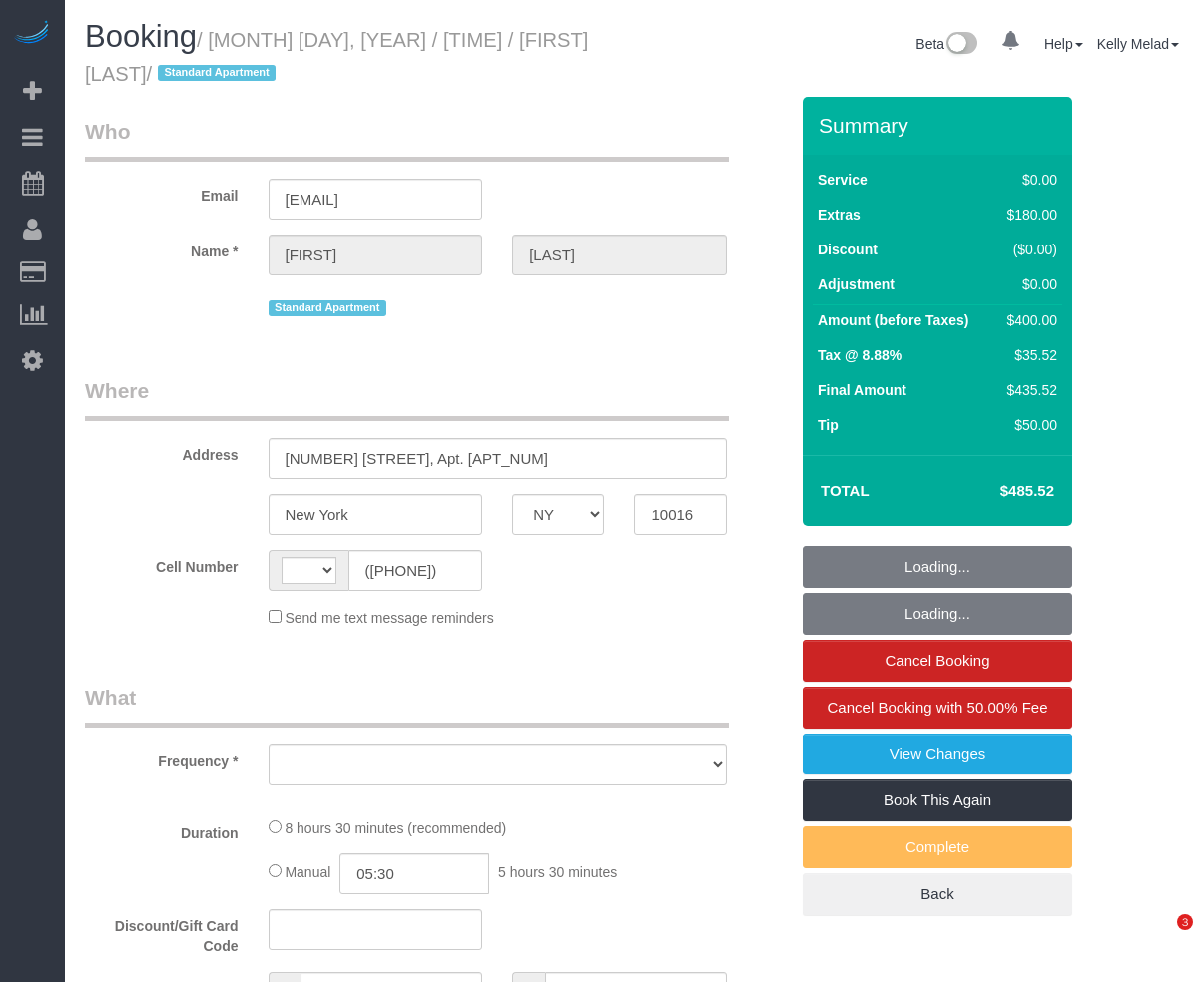 scroll, scrollTop: 0, scrollLeft: 0, axis: both 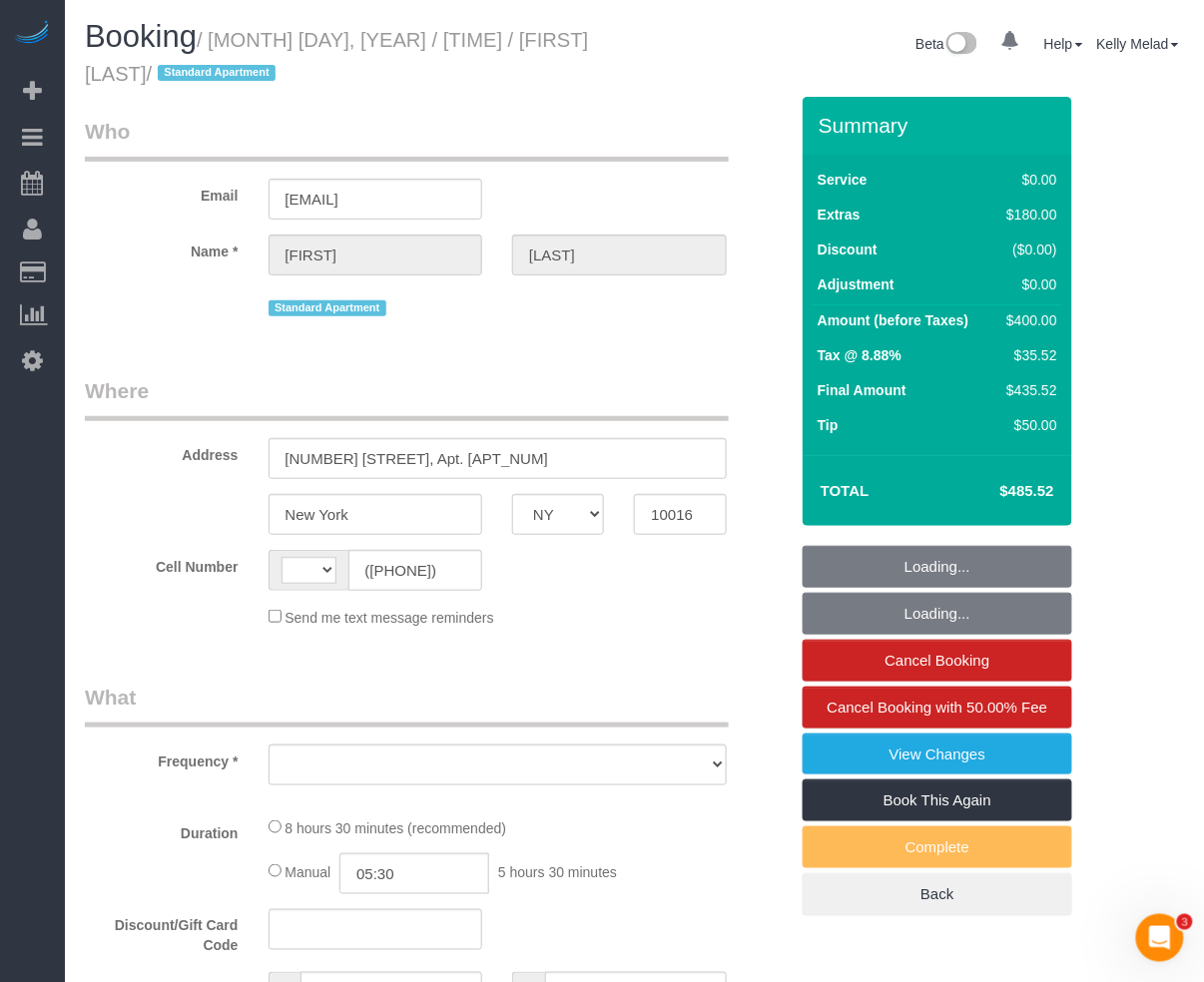 select on "string:stripe-pm_1RqzXj4VGloSiKo7mMokThoS" 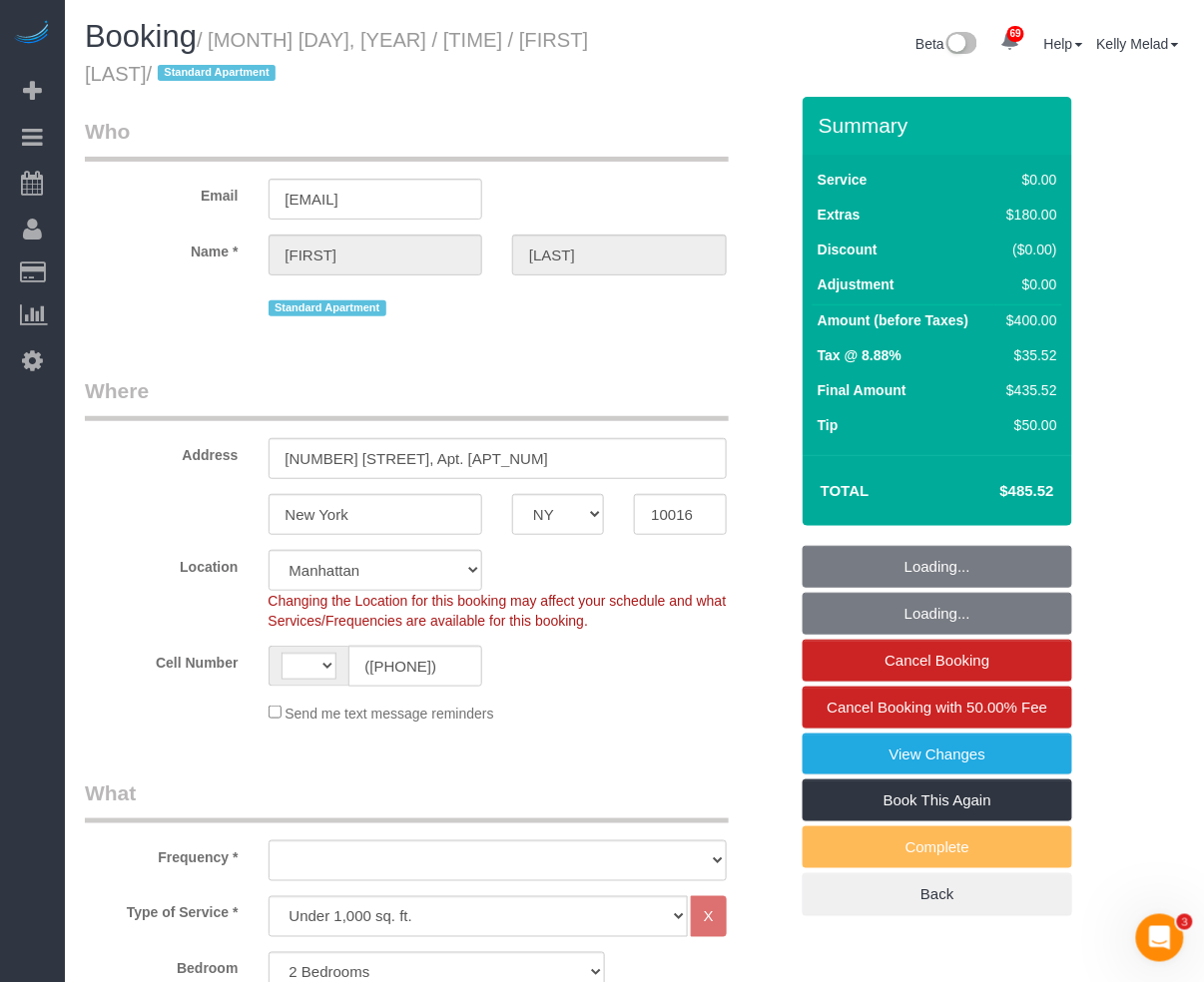 select on "string:US" 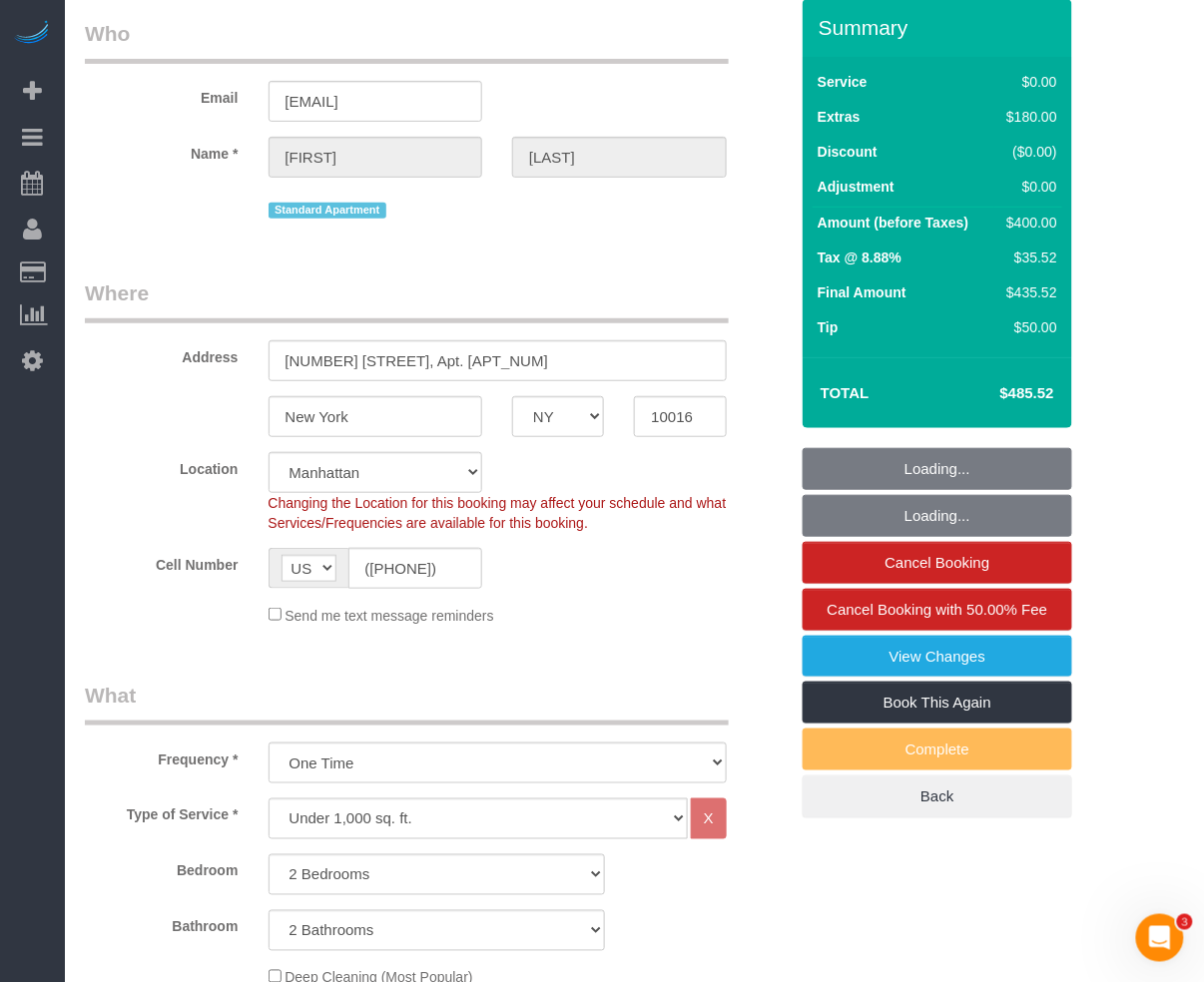 select on "object:1114" 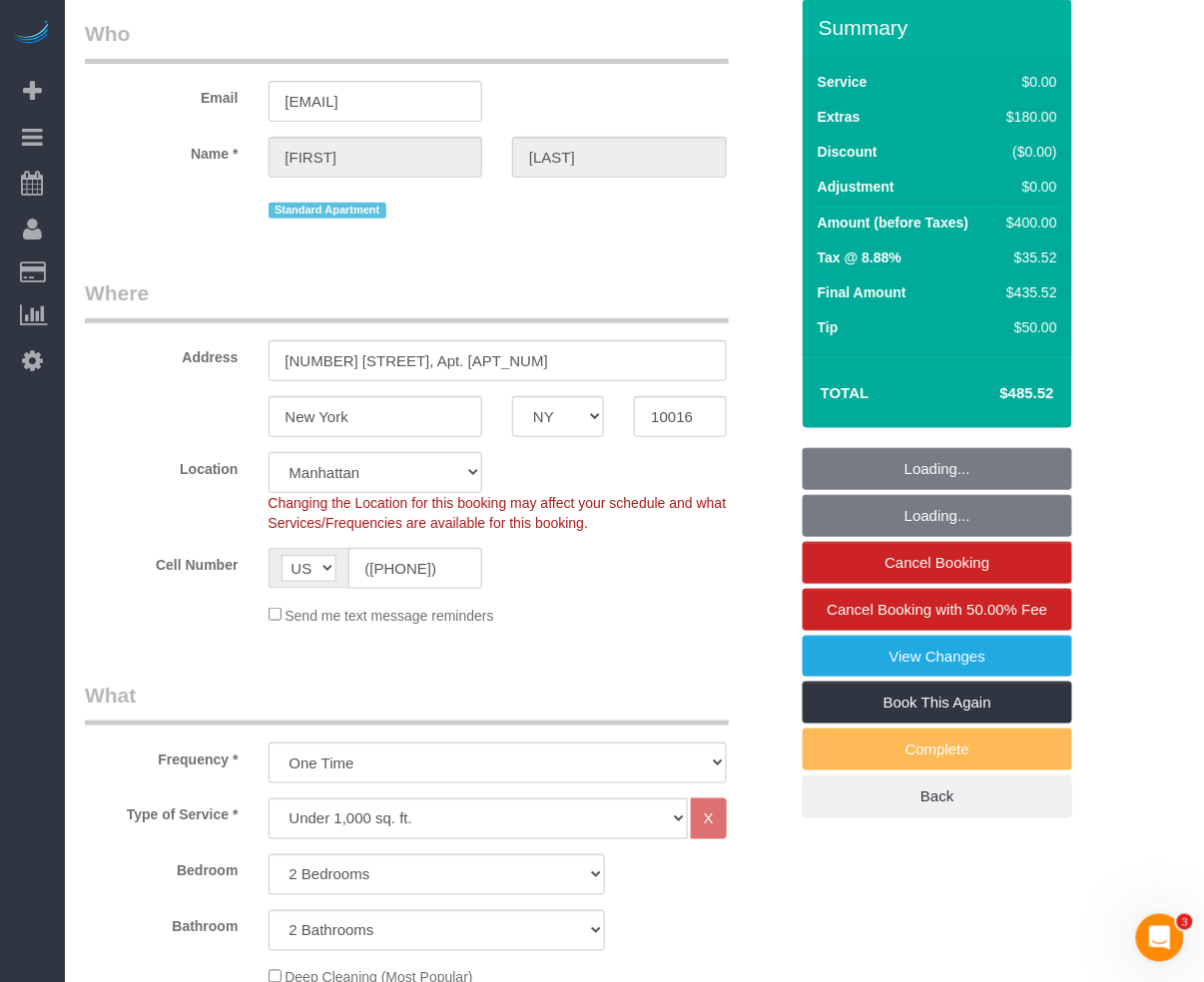 select on "2" 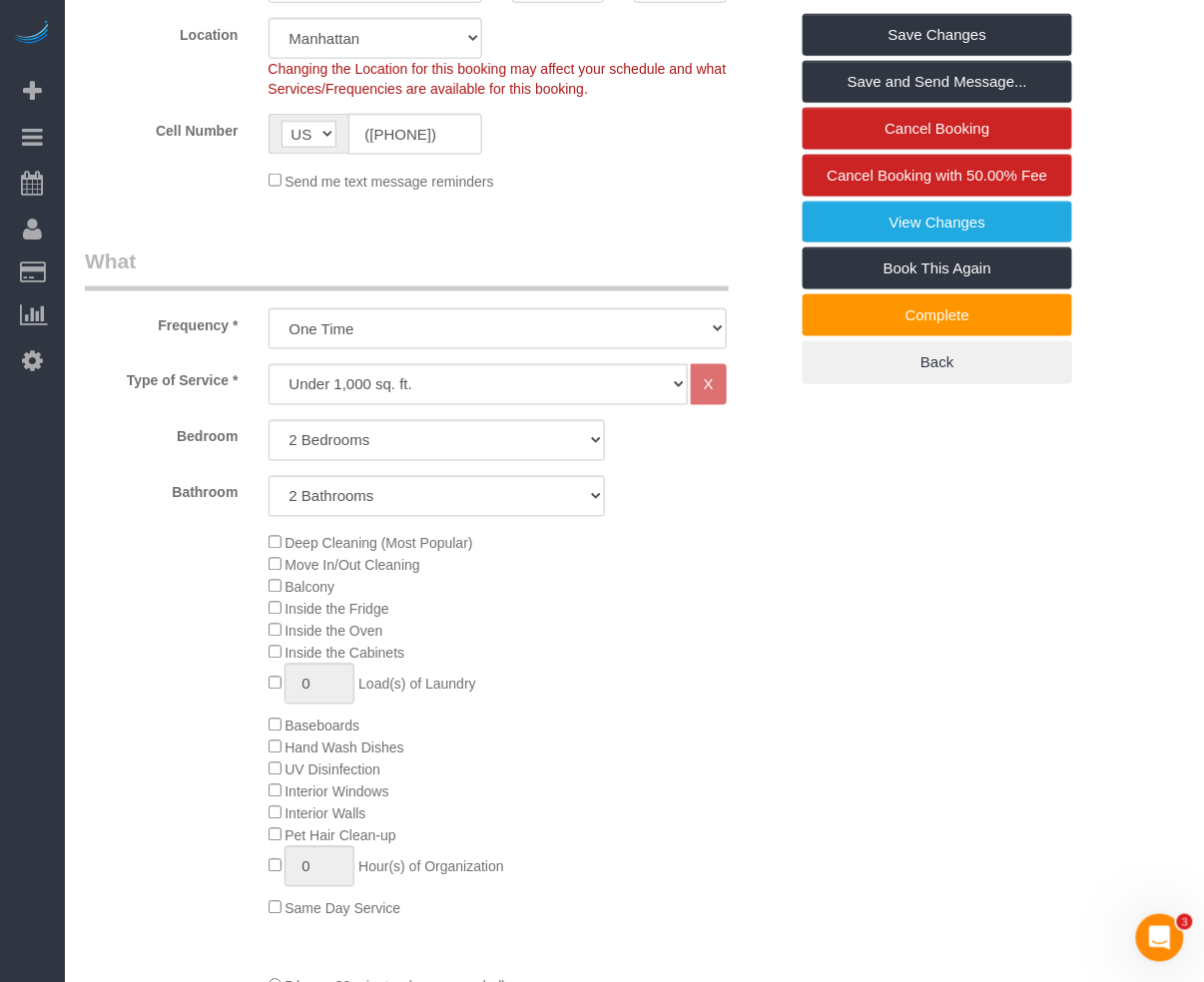 scroll, scrollTop: 1064, scrollLeft: 0, axis: vertical 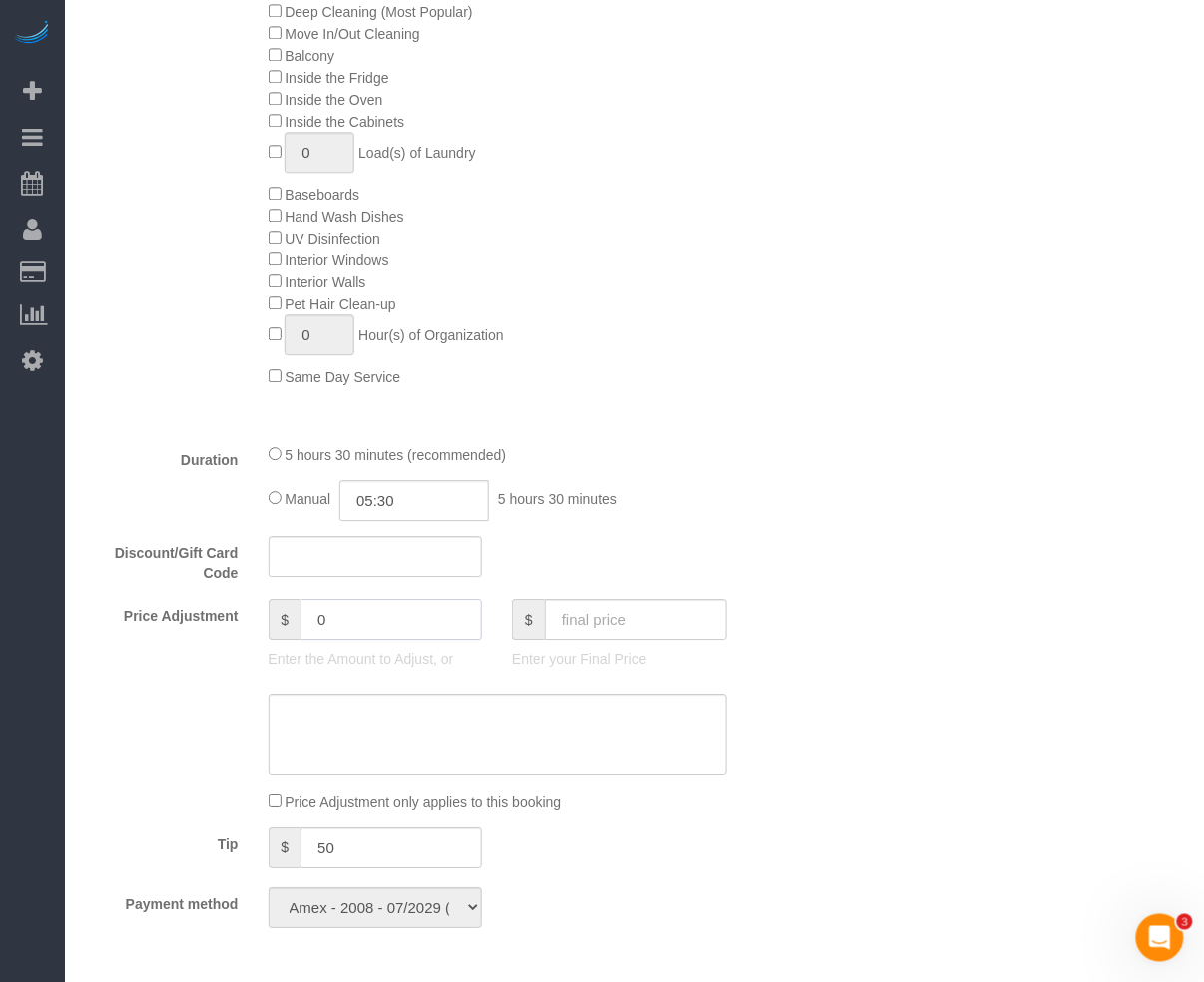 drag, startPoint x: 376, startPoint y: 629, endPoint x: 240, endPoint y: 629, distance: 136 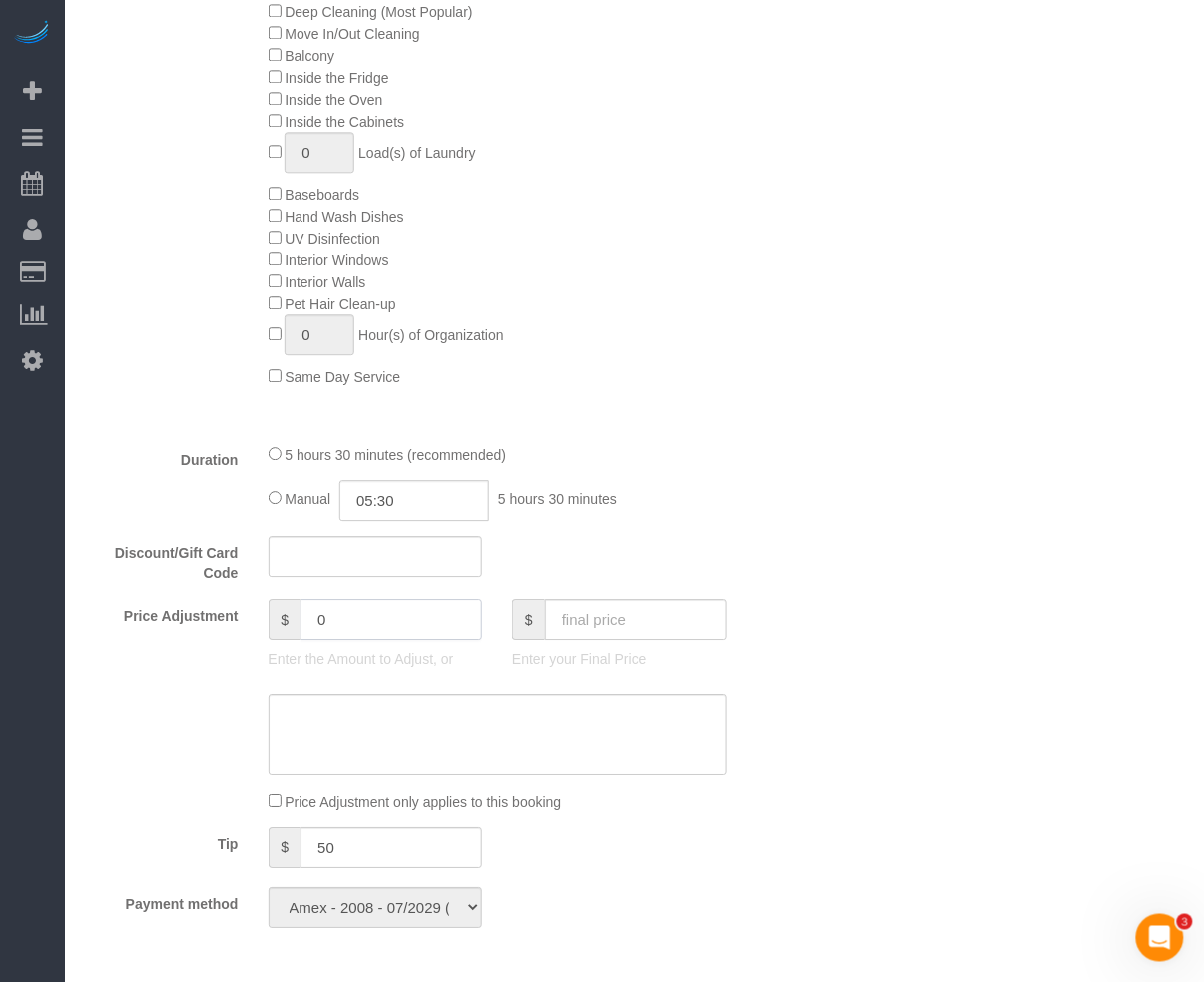 click on "Price Adjustment
$
0
Enter the Amount to Adjust, or
$
Enter your Final Price" 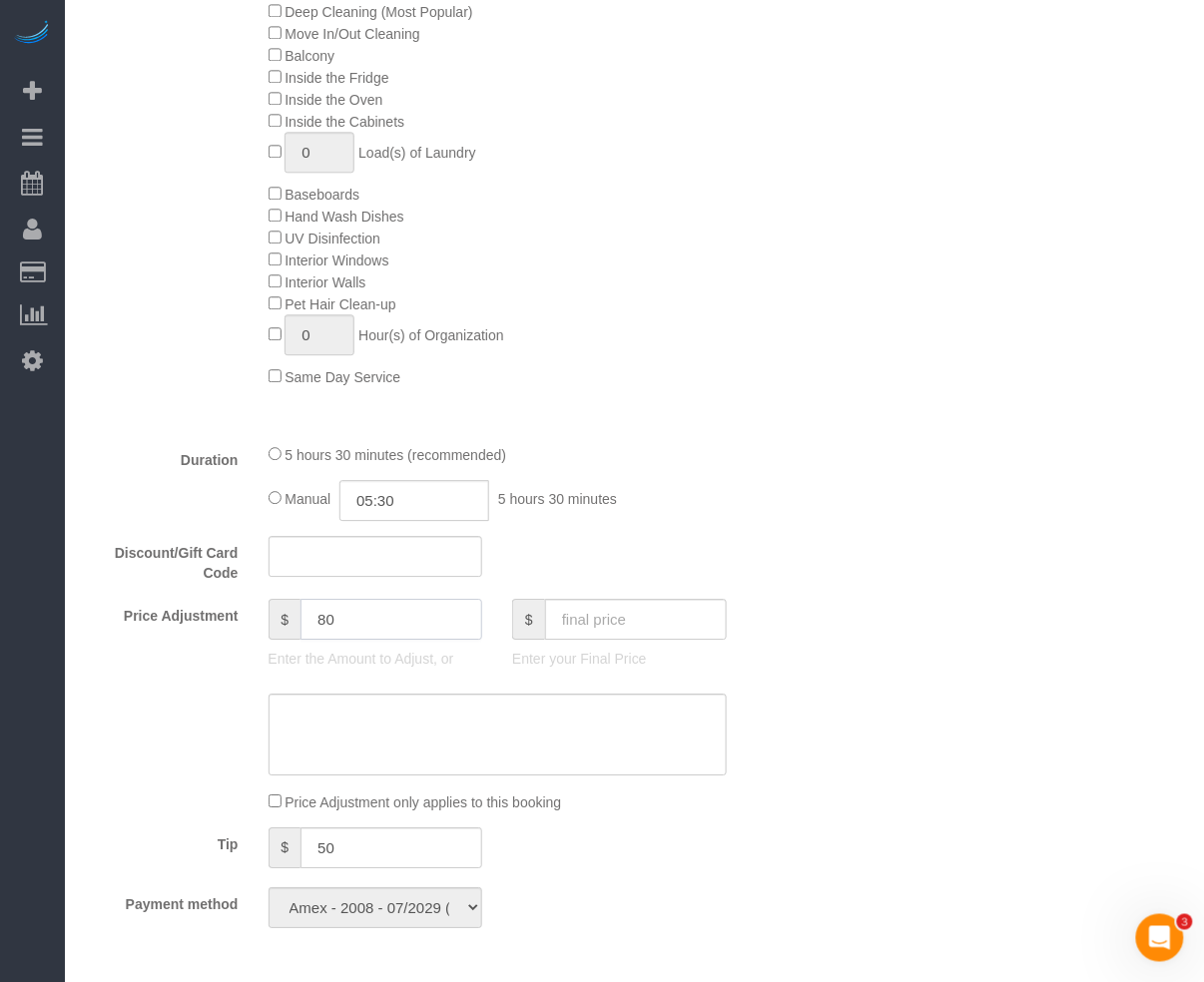 type on "80" 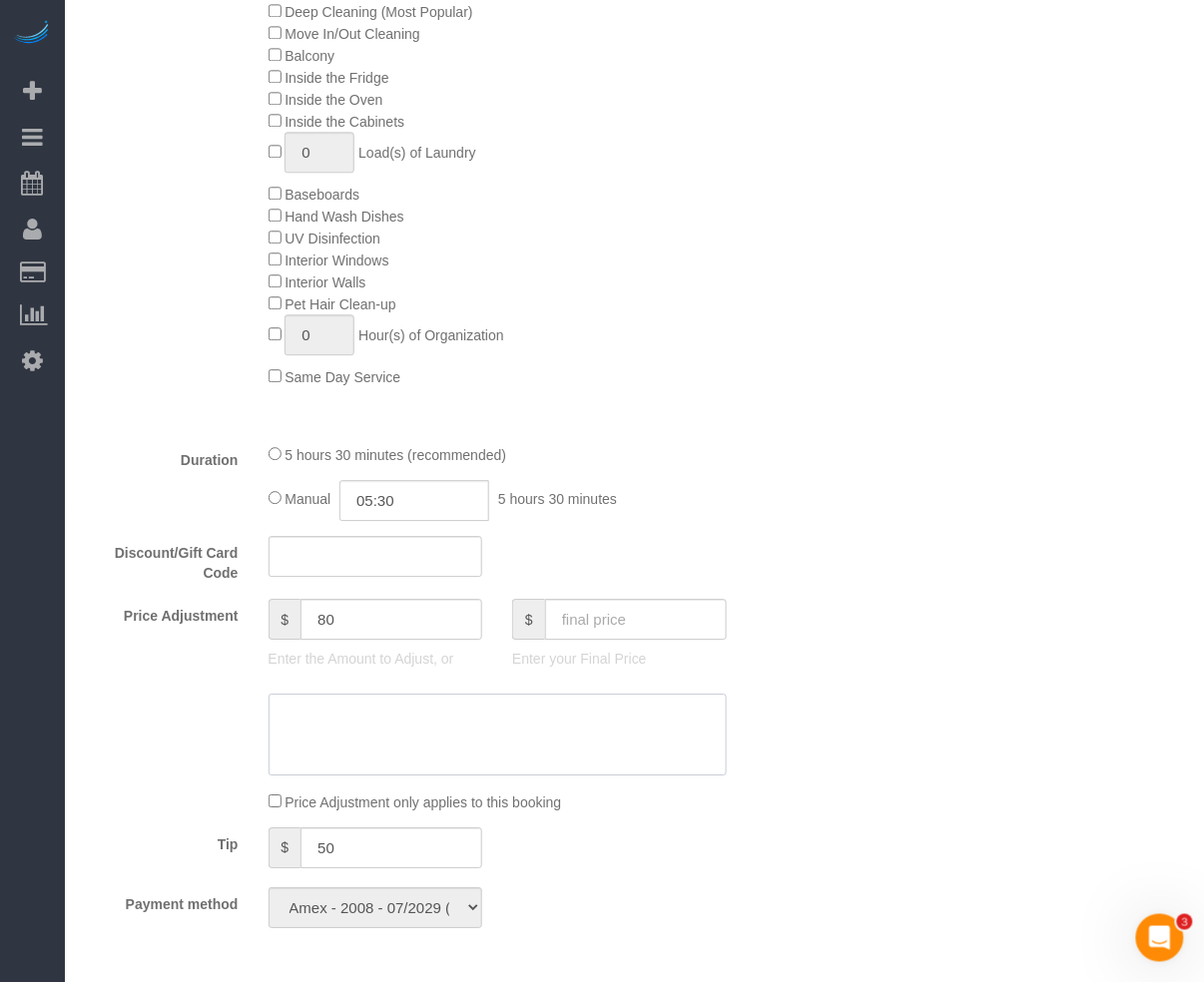 click 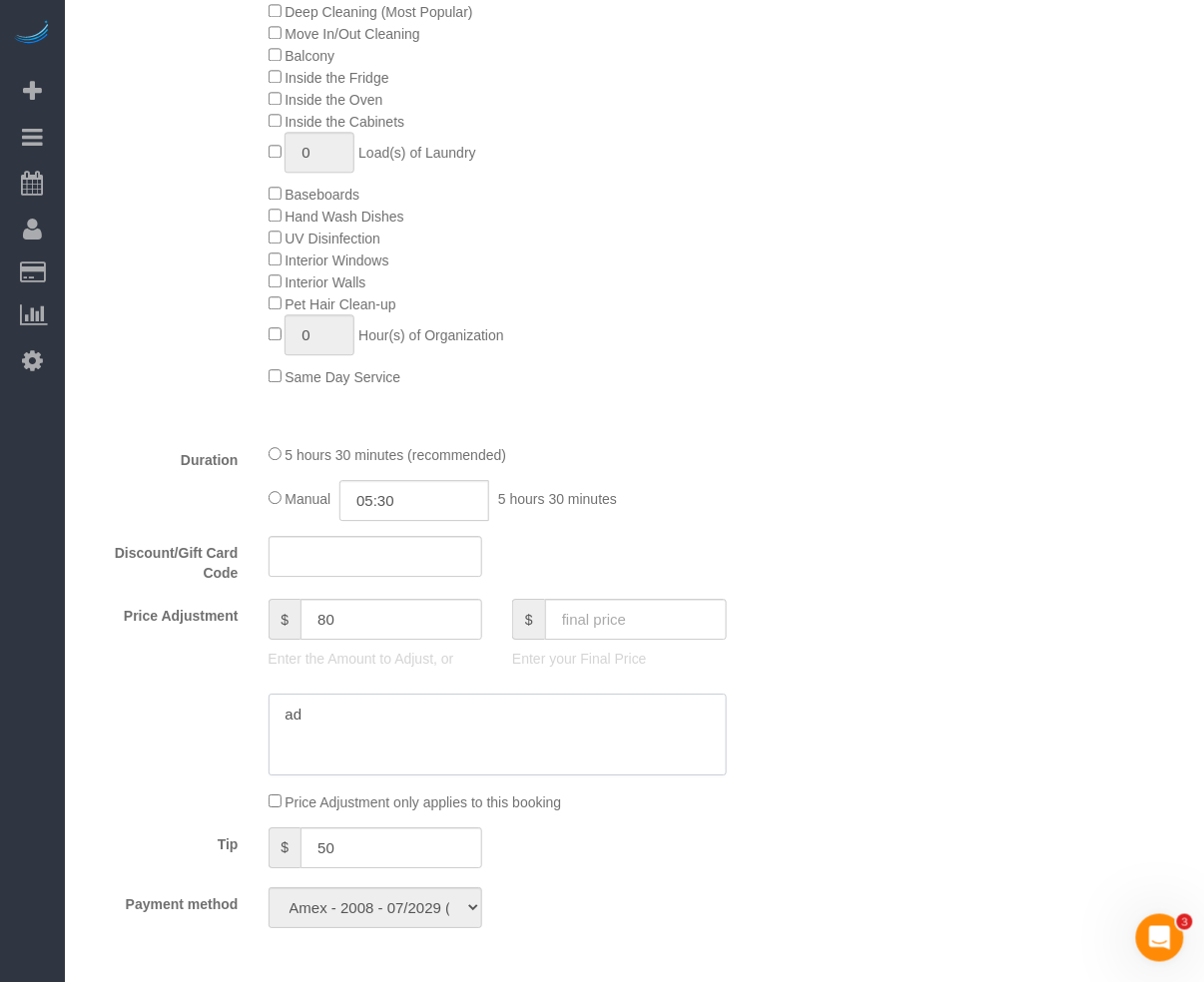 type on "a" 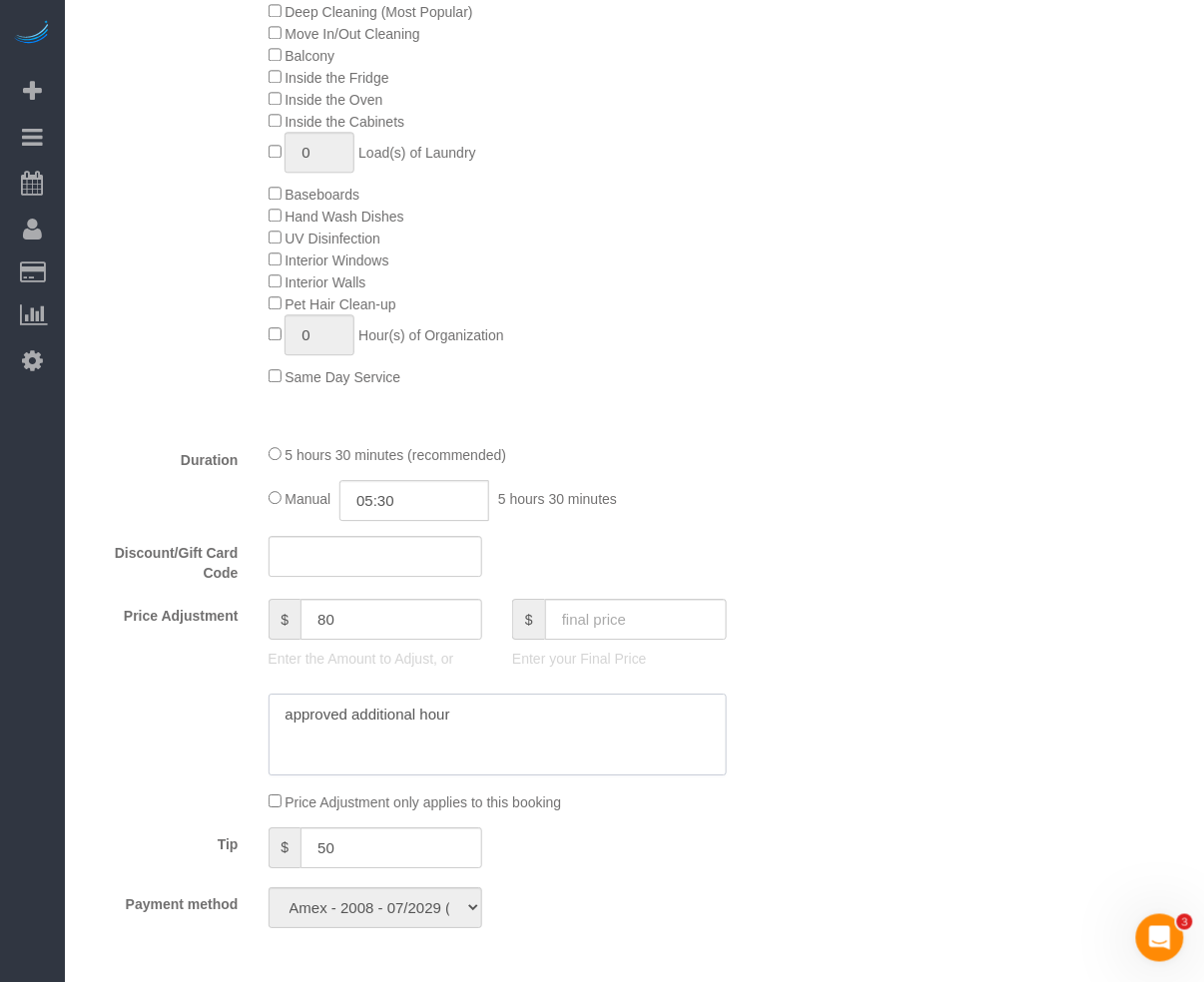 type on "approved additional hour" 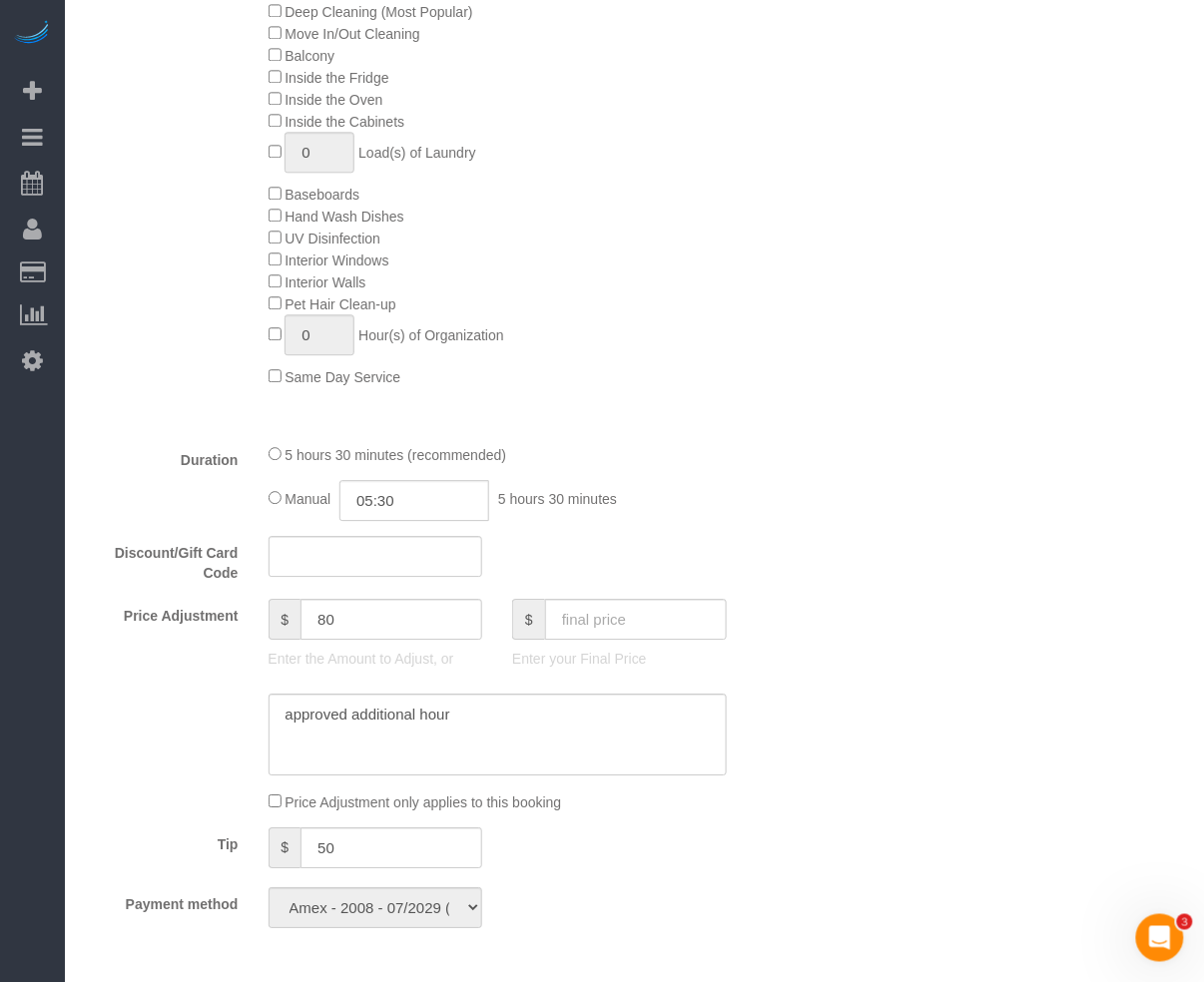 click on "Type of Service *
Under 1,000 sq. ft. 1,001 - 1,500 sq. ft. 1,500+ sq. ft. Custom Cleaning Office Cleaning Airbnb Cleaning Post Construction Cleaning RE-CLEAN Hourly Rate - 8.0 Hourly Rate - 7.5 Late Cancellation - Invoice Purposes Hourly Rate (30% OFF) Bungalow Living Hello Alfred - Standard Cleaning Hello Alfred - Hourly Rate TULU - Standard Cleaning TULU - Hourly Rate Hourly Rate (15% OFF) Hourly Rate (20% OFF) Hourly Rate (25% OFF) Hourly Rate (22.5% OFF) Charity Clean Outsite - Hourly Rate Floor Cleaning 100/hr 140/hr Upholstery Cleaning Hourly Rate (Comped Cleaning) Power Washing Carpet/Rug Cleaning Floor Cleaning - 25% OFF Couch Cleaning Partnership Flat Rate Pricing Partnership Hourly Rate Staff Office Hours
X" 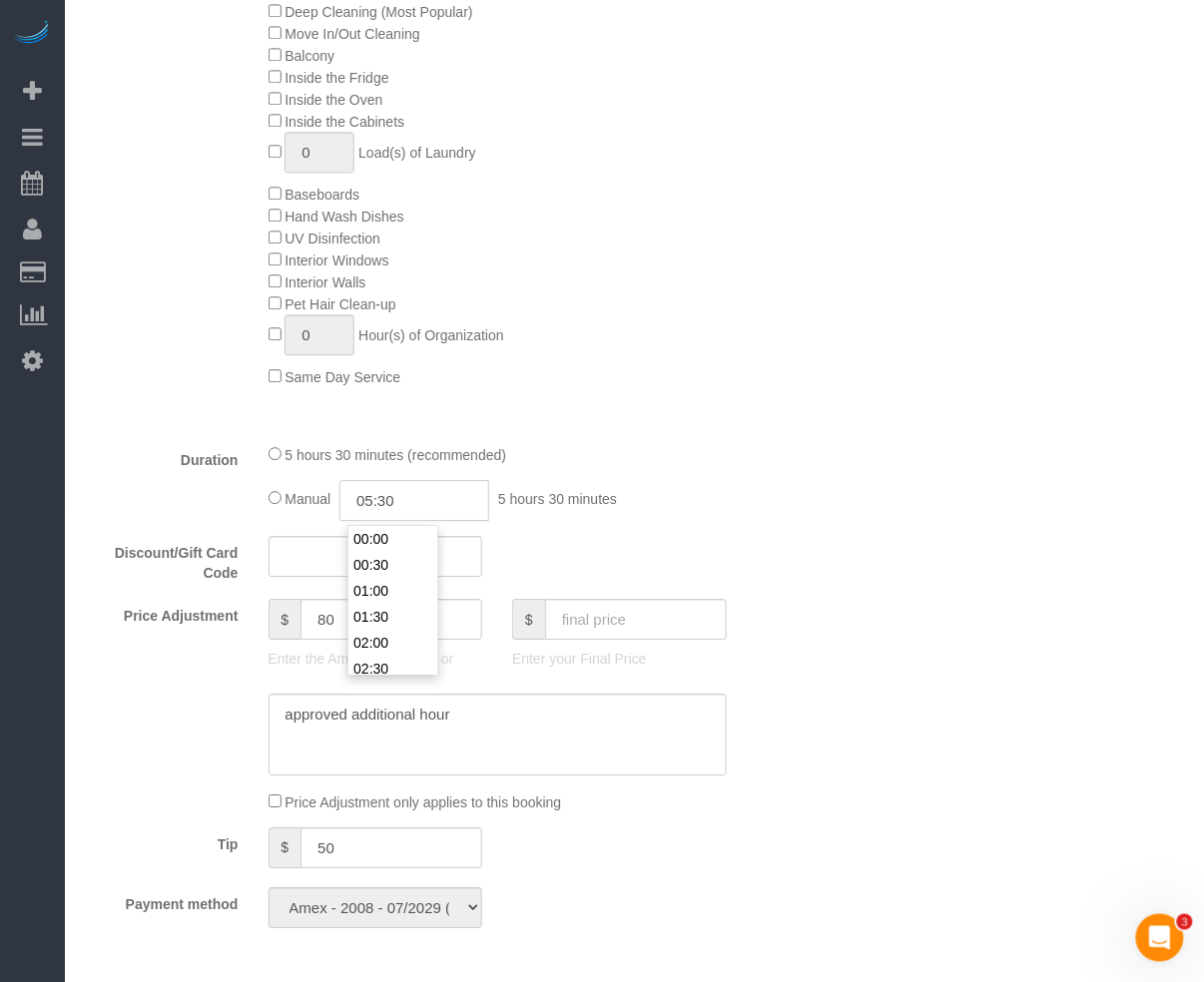 scroll, scrollTop: 259, scrollLeft: 0, axis: vertical 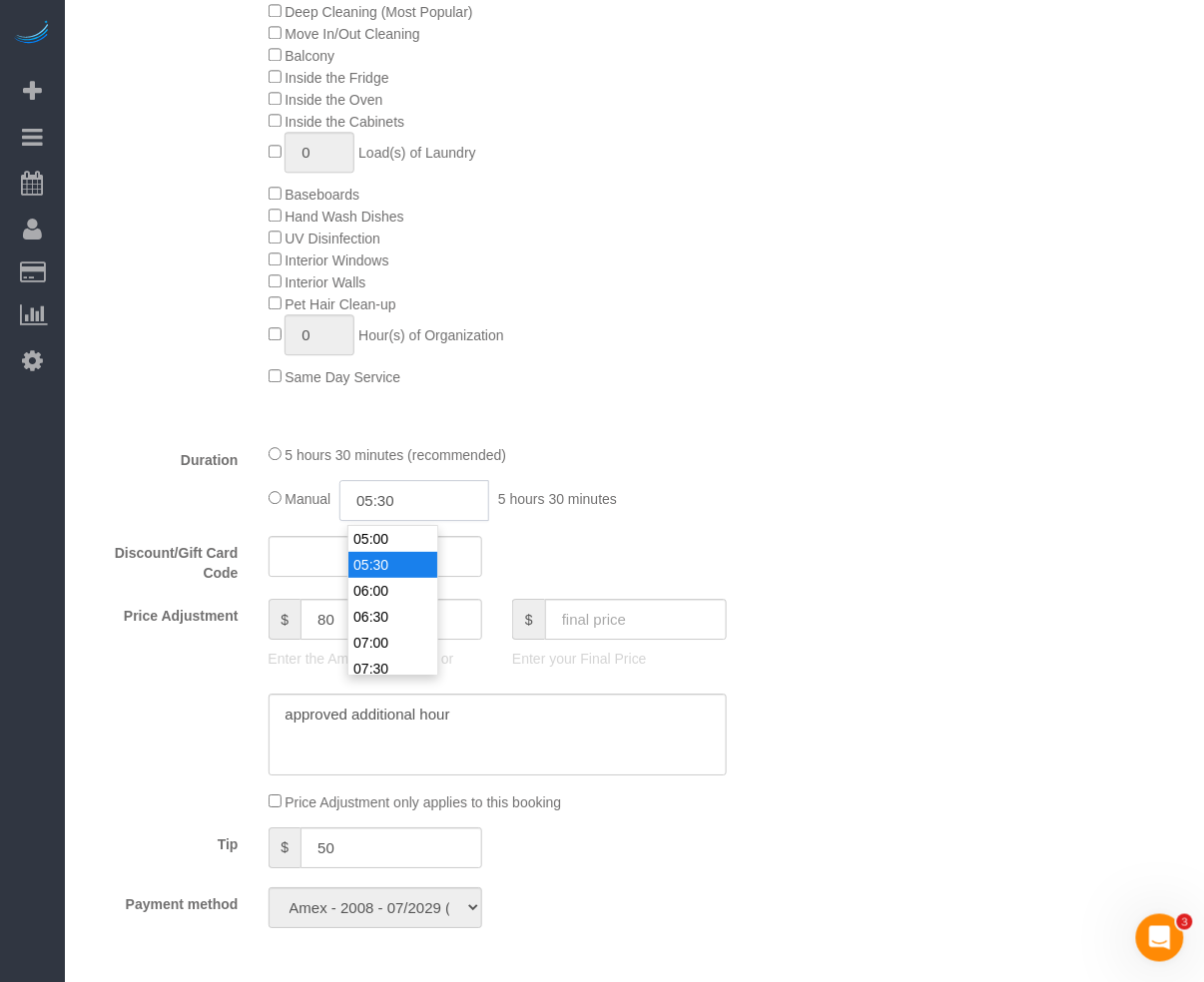 drag, startPoint x: 409, startPoint y: 497, endPoint x: 365, endPoint y: 501, distance: 44.181444 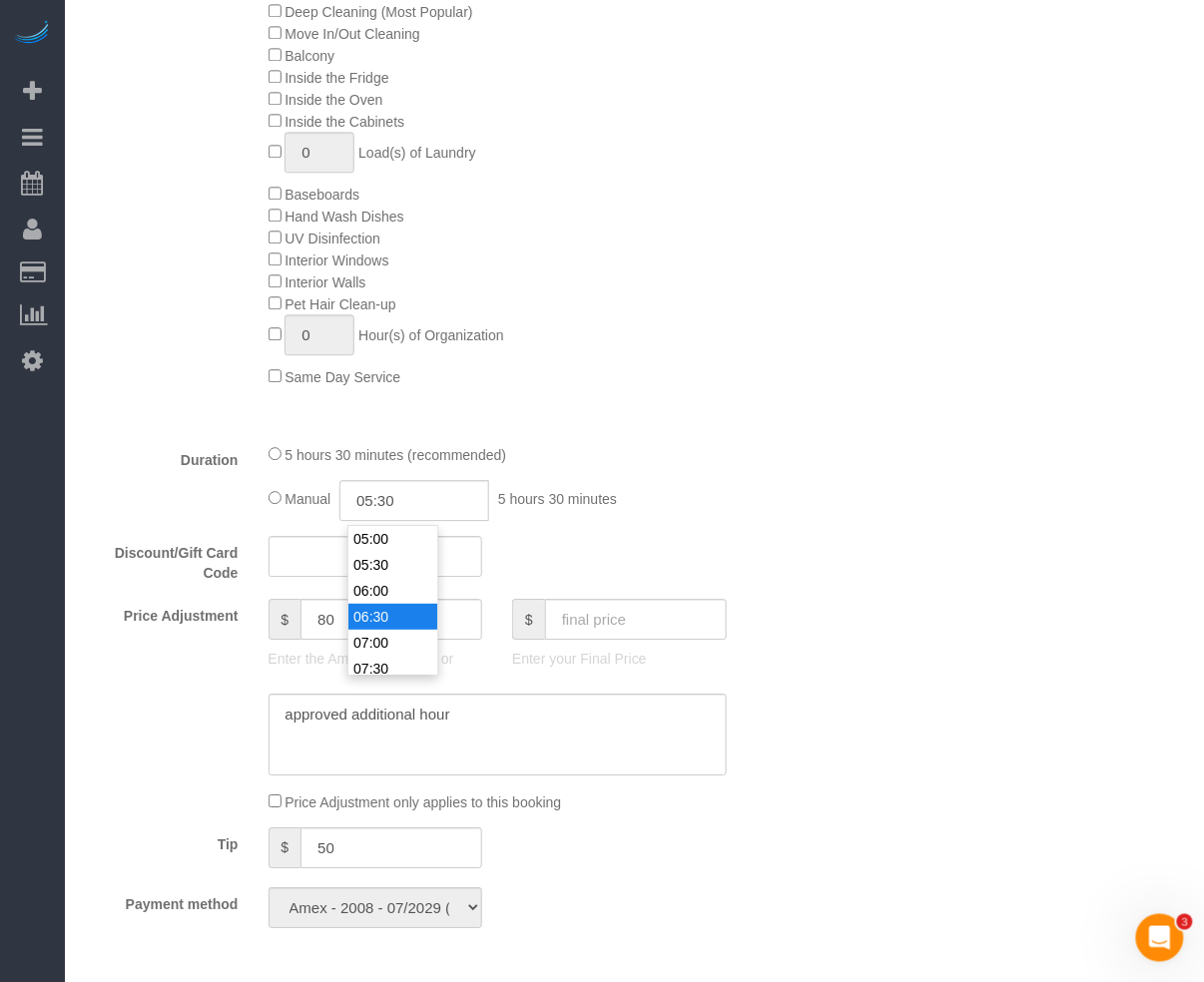 type on "06:30" 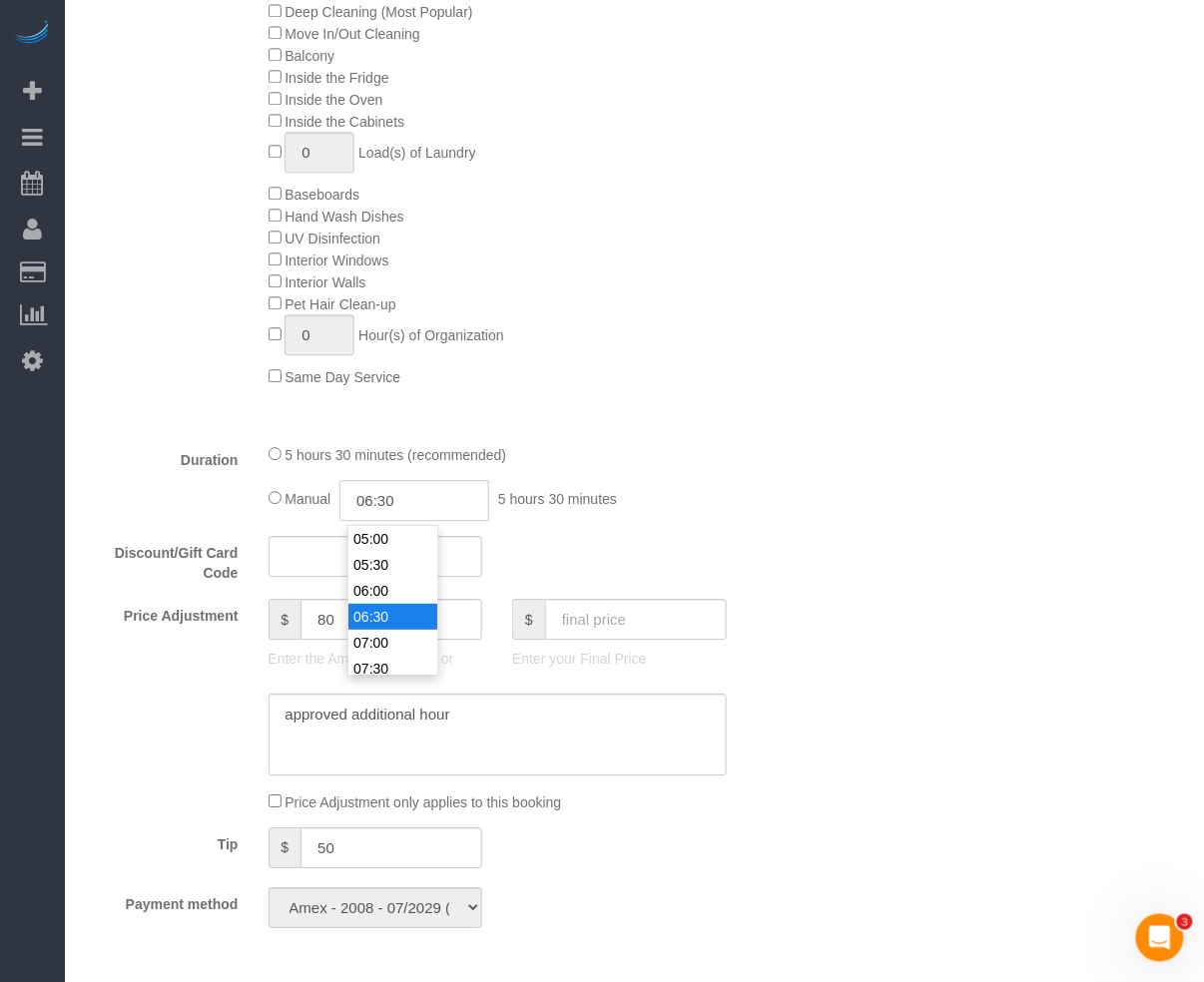 click on "06:30" at bounding box center (392, 617) 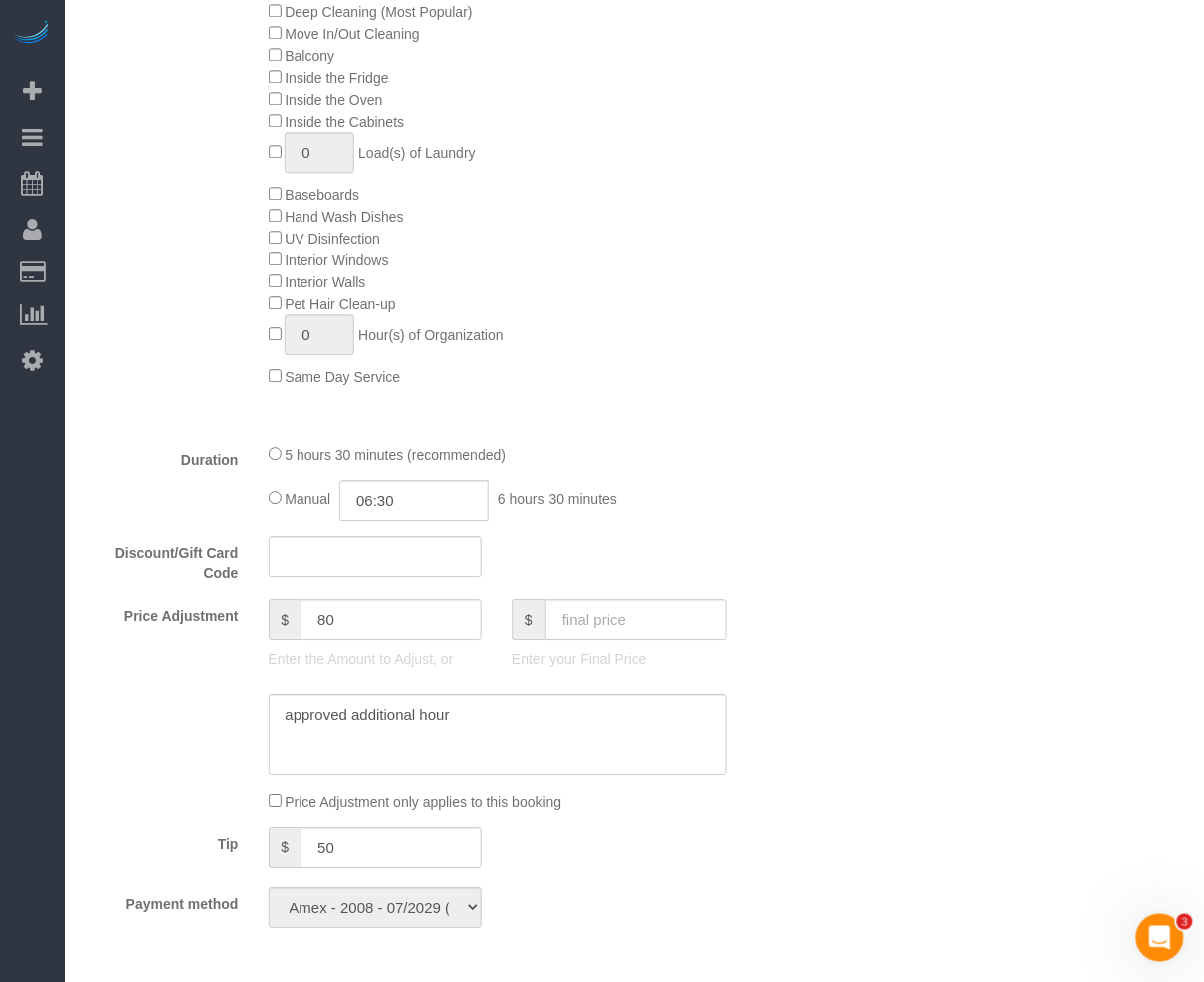 select on "spot42" 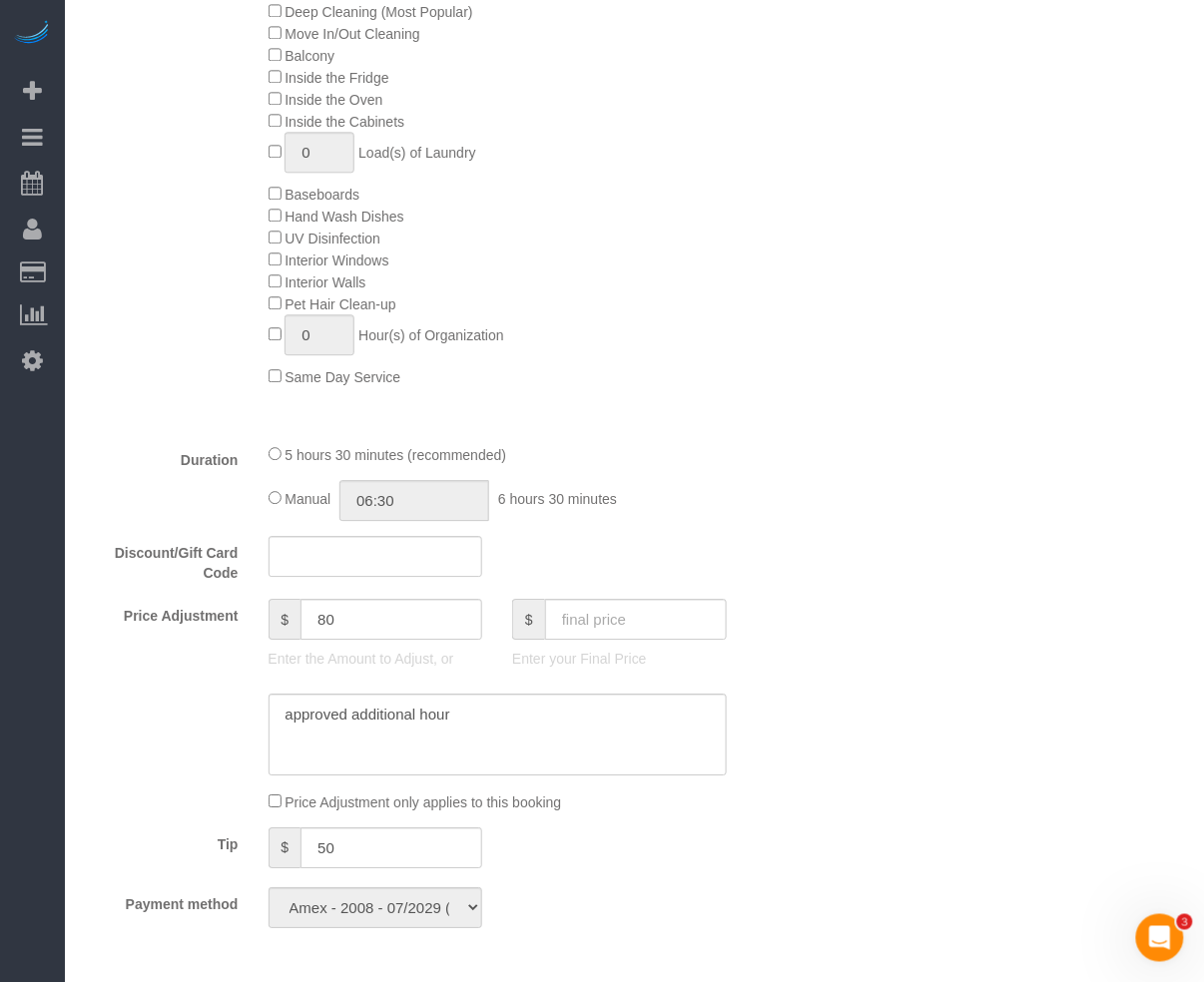 click on "Manual
06:30
6 hours 30 minutes" 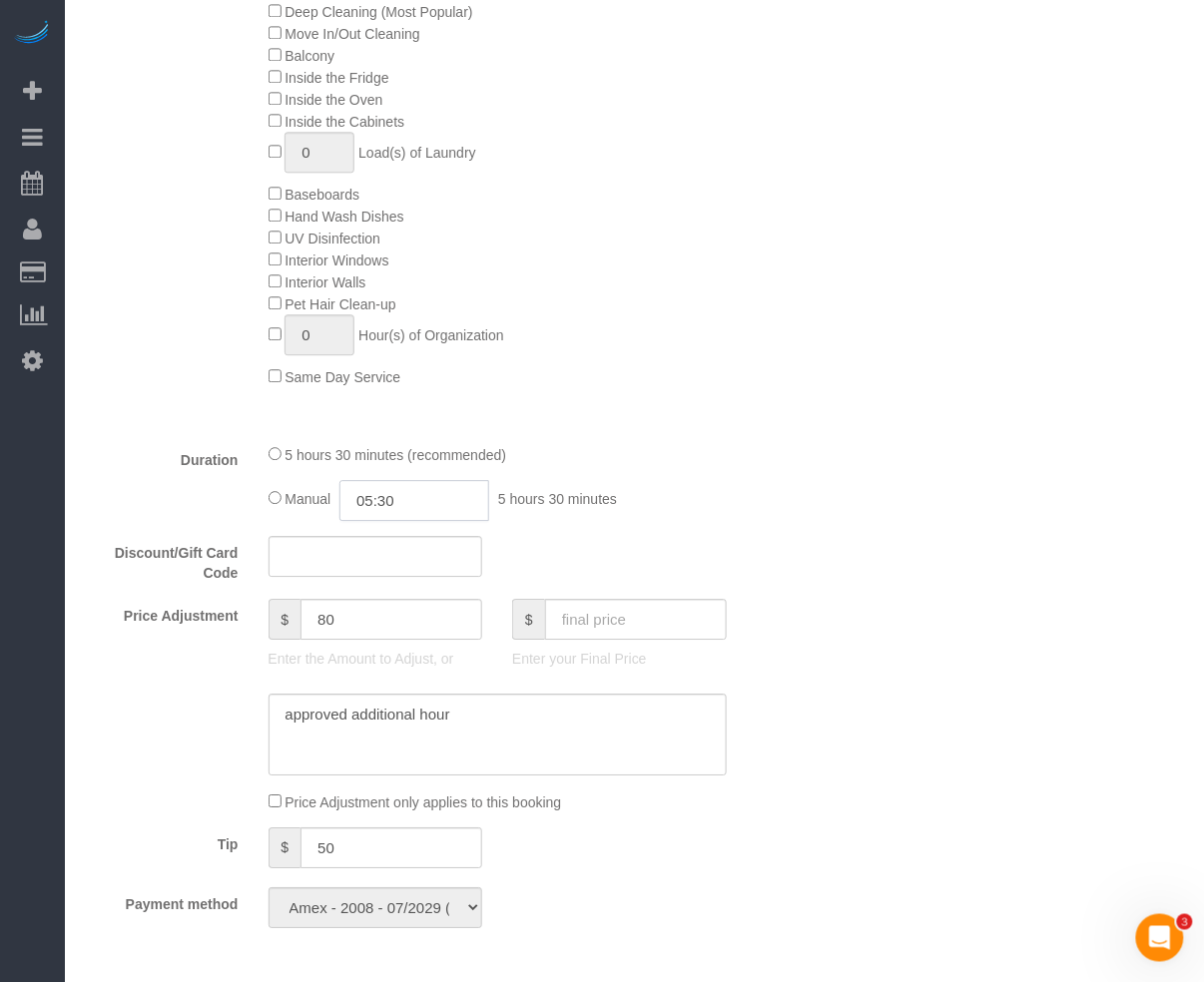 drag, startPoint x: 420, startPoint y: 496, endPoint x: 353, endPoint y: 504, distance: 67.47592 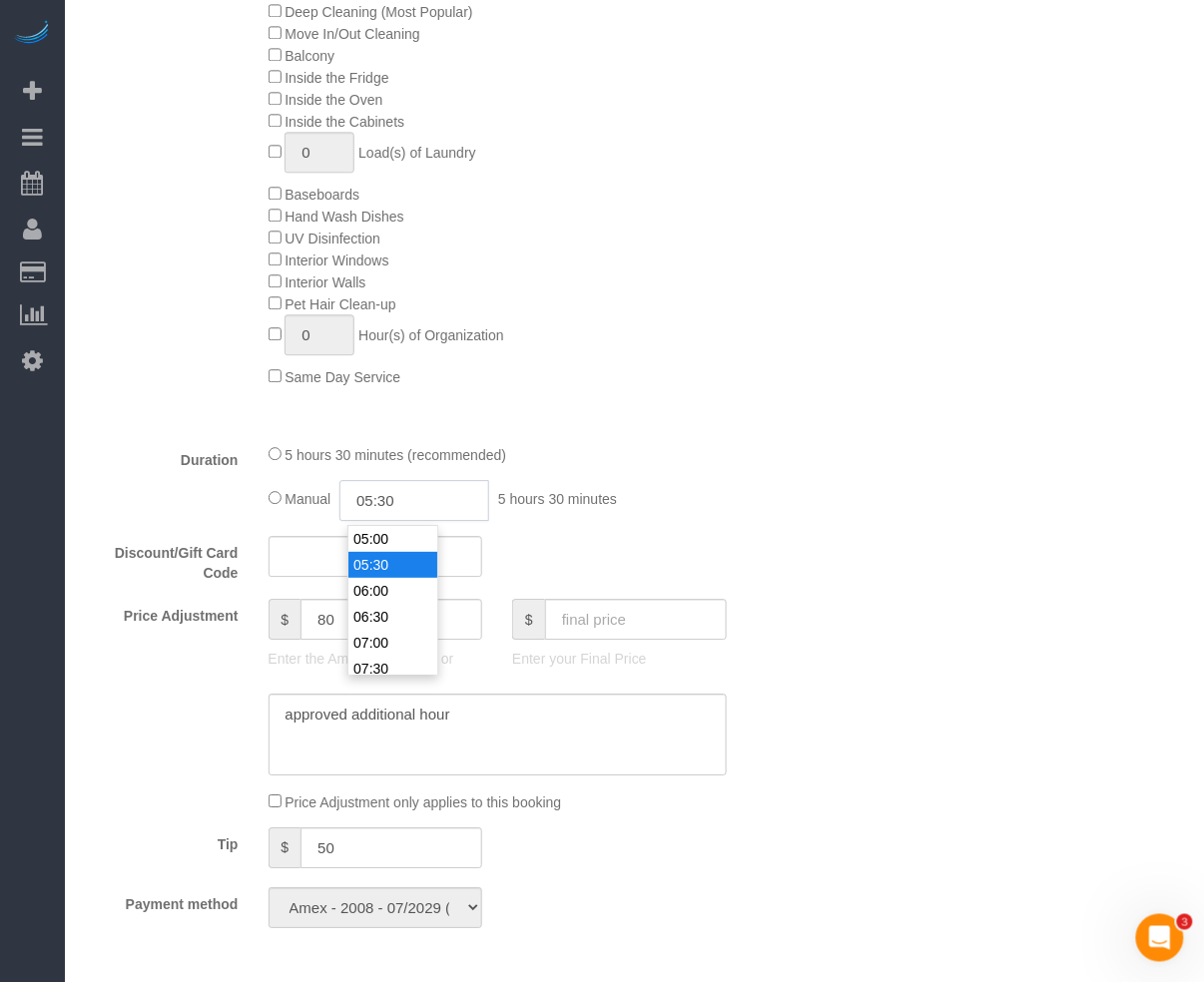 type on "6" 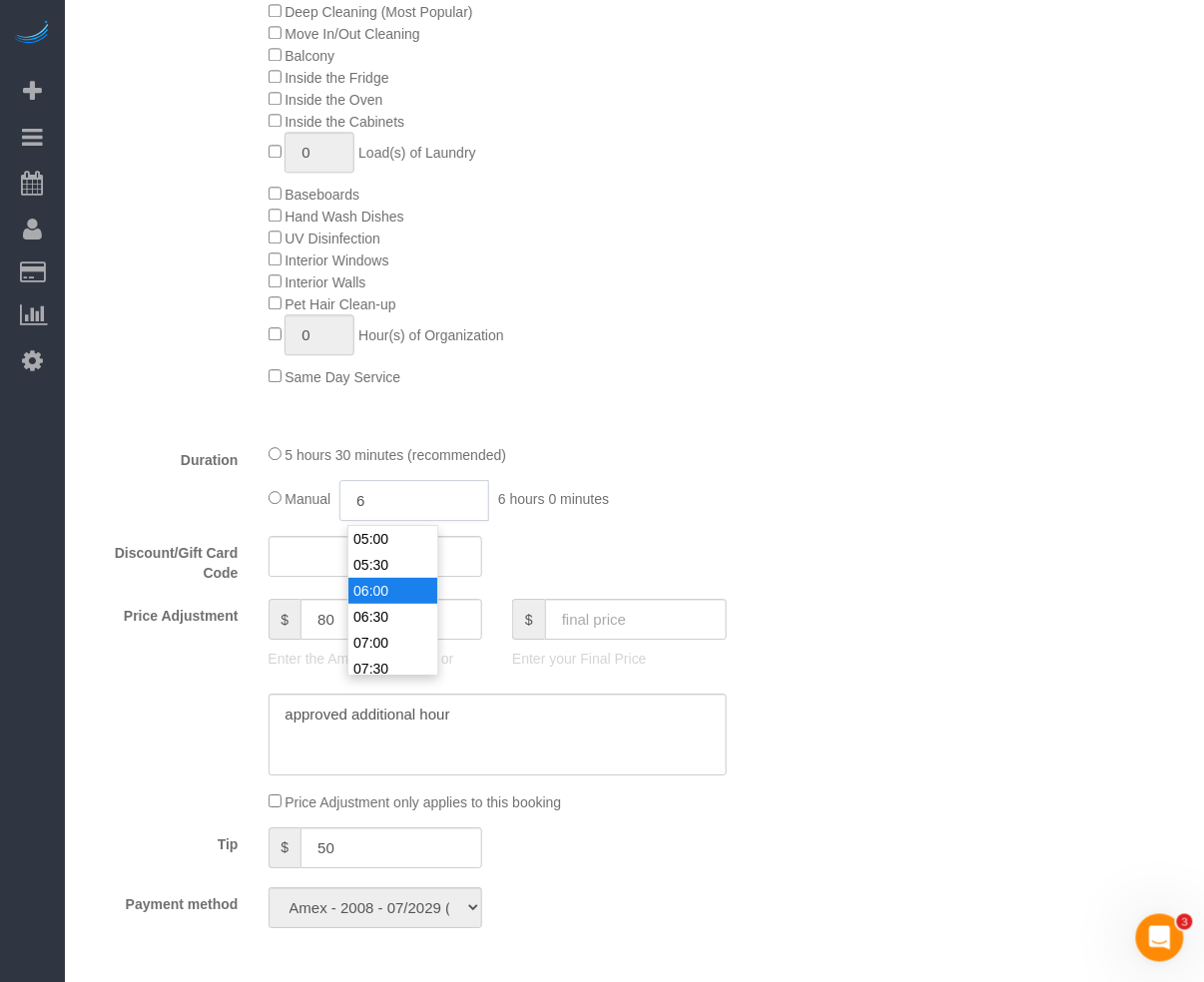select on "spot124" 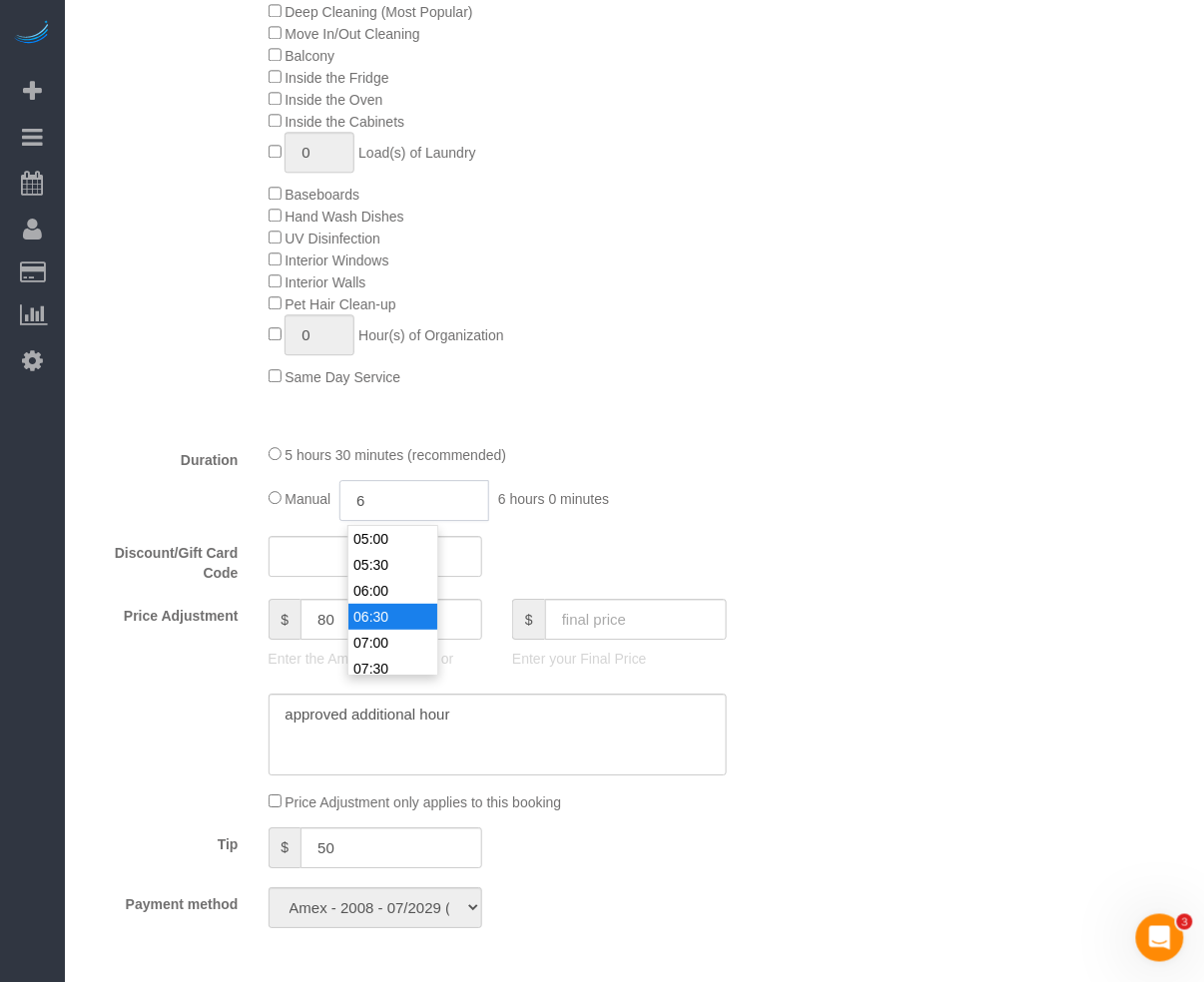 type on "06:30" 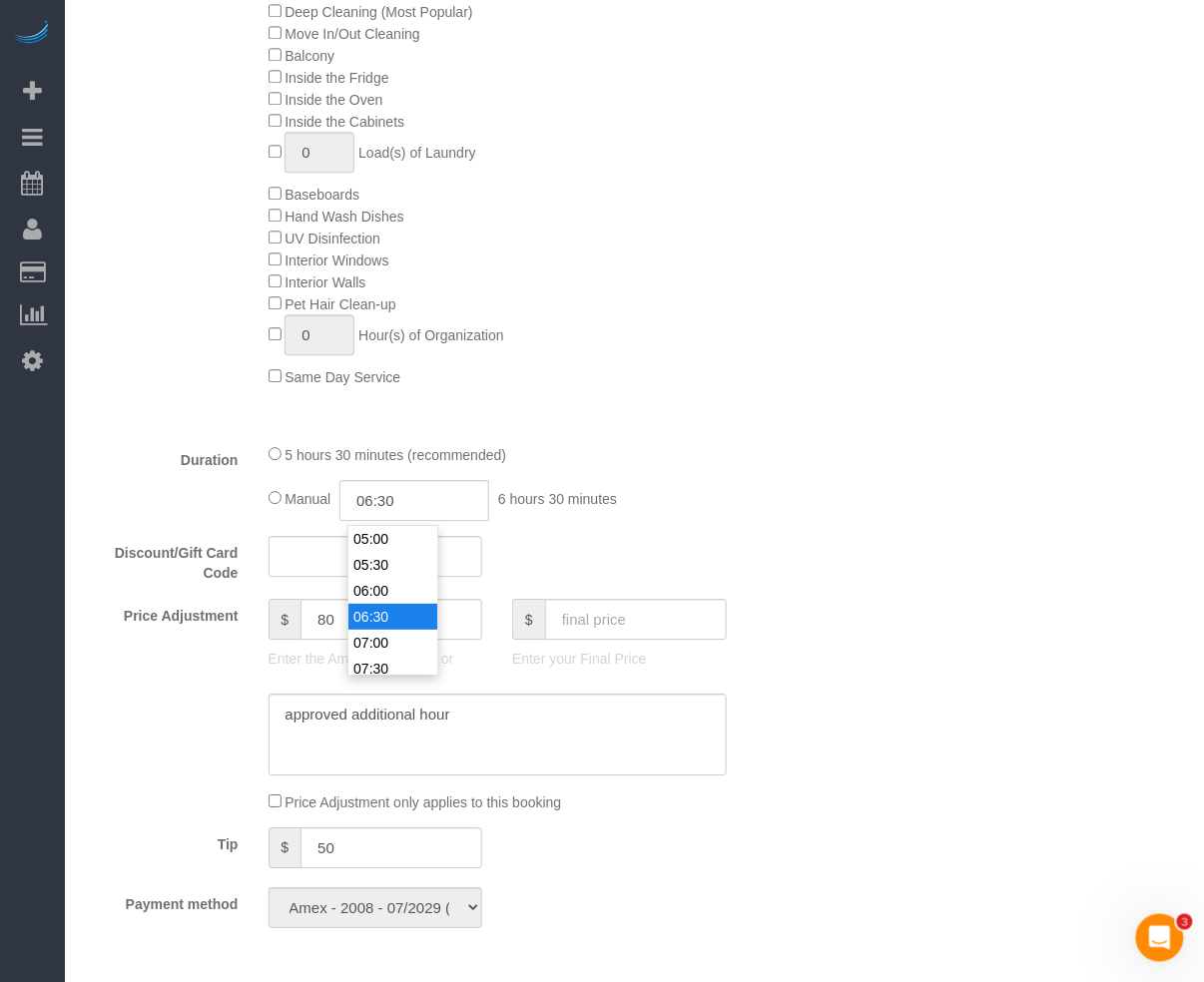 click on "06:30" at bounding box center (392, 617) 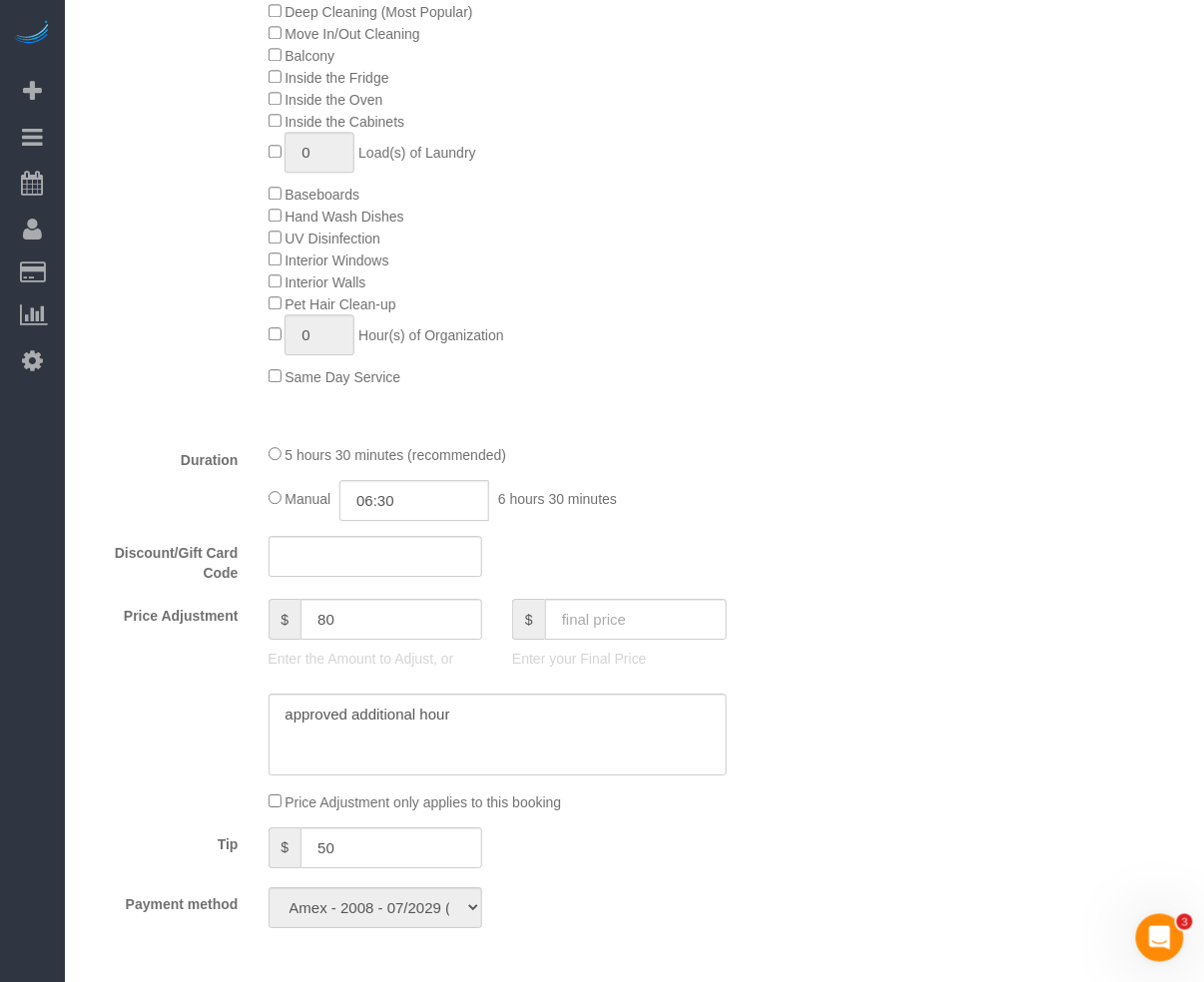 select on "spot165" 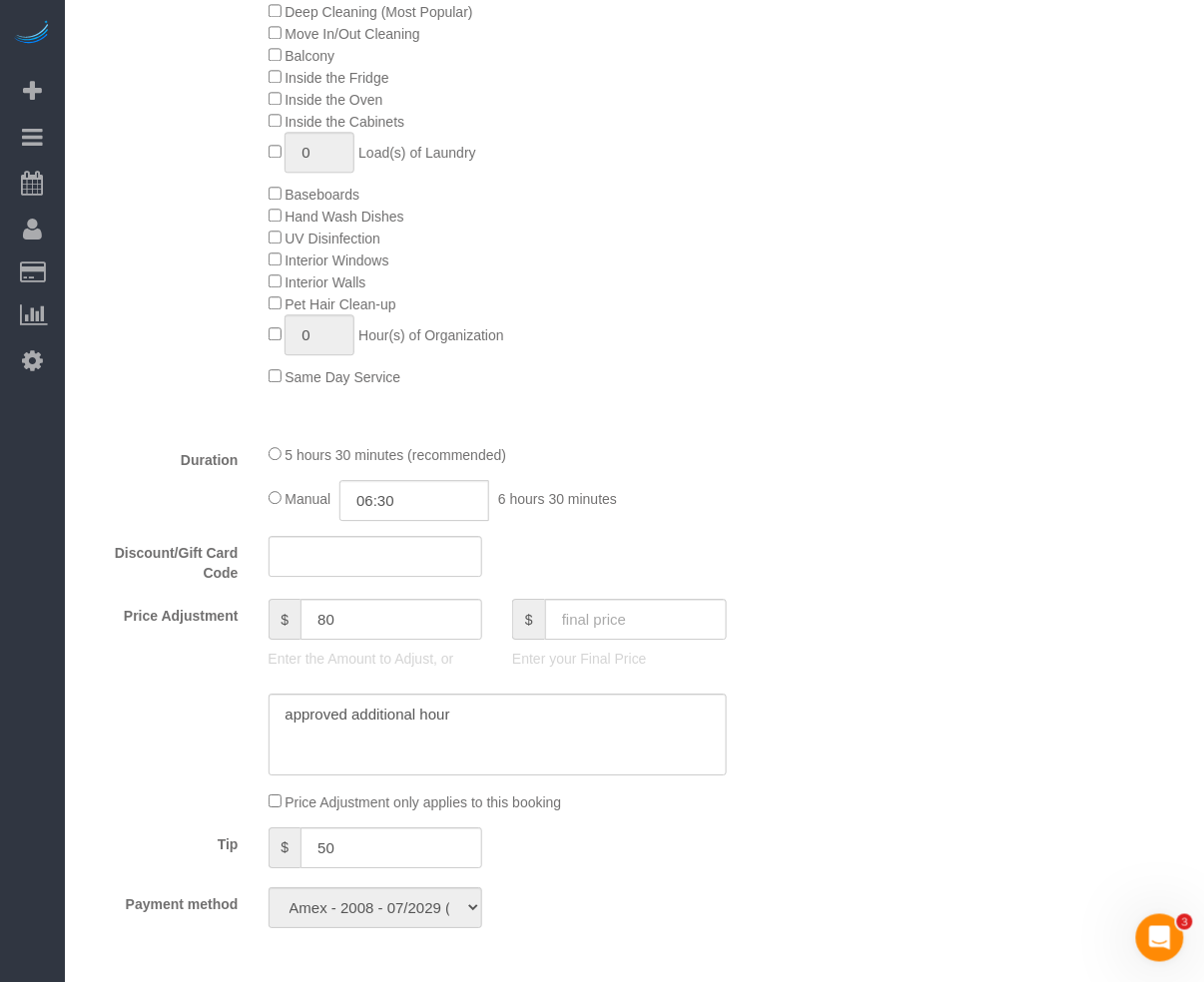 click on "What
Frequency *
One Time Weekly (20% Off) - 20.00% Every 2 Weeks (15% Off) - 15.00% Every 4 Weeks (10% Off) - 10.00%
Type of Service *
Under 1,000 sq. ft. 1,001 - 1,500 sq. ft. 1,500+ sq. ft. Custom Cleaning Office Cleaning Airbnb Cleaning Post Construction Cleaning RE-CLEAN Hourly Rate - 8.0 Hourly Rate - 7.5 Late Cancellation - Invoice Purposes Hourly Rate (30% OFF) Bungalow Living Hello Alfred - Standard Cleaning Hello Alfred - Hourly Rate TULU - Standard Cleaning TULU - Hourly Rate Hourly Rate (15% OFF) Hourly Rate (20% OFF) Hourly Rate (25% OFF) Hourly Rate (22.5% OFF) Charity Clean Outsite - Hourly Rate Floor Cleaning 100/hr 140/hr Upholstery Cleaning Hourly Rate (Comped Cleaning) Power Washing Carpet/Rug Cleaning Floor Cleaning - 25% OFF Couch Cleaning Partnership Flat Rate Pricing Partnership Hourly Rate Staff Office Hours" at bounding box center [436, 328] 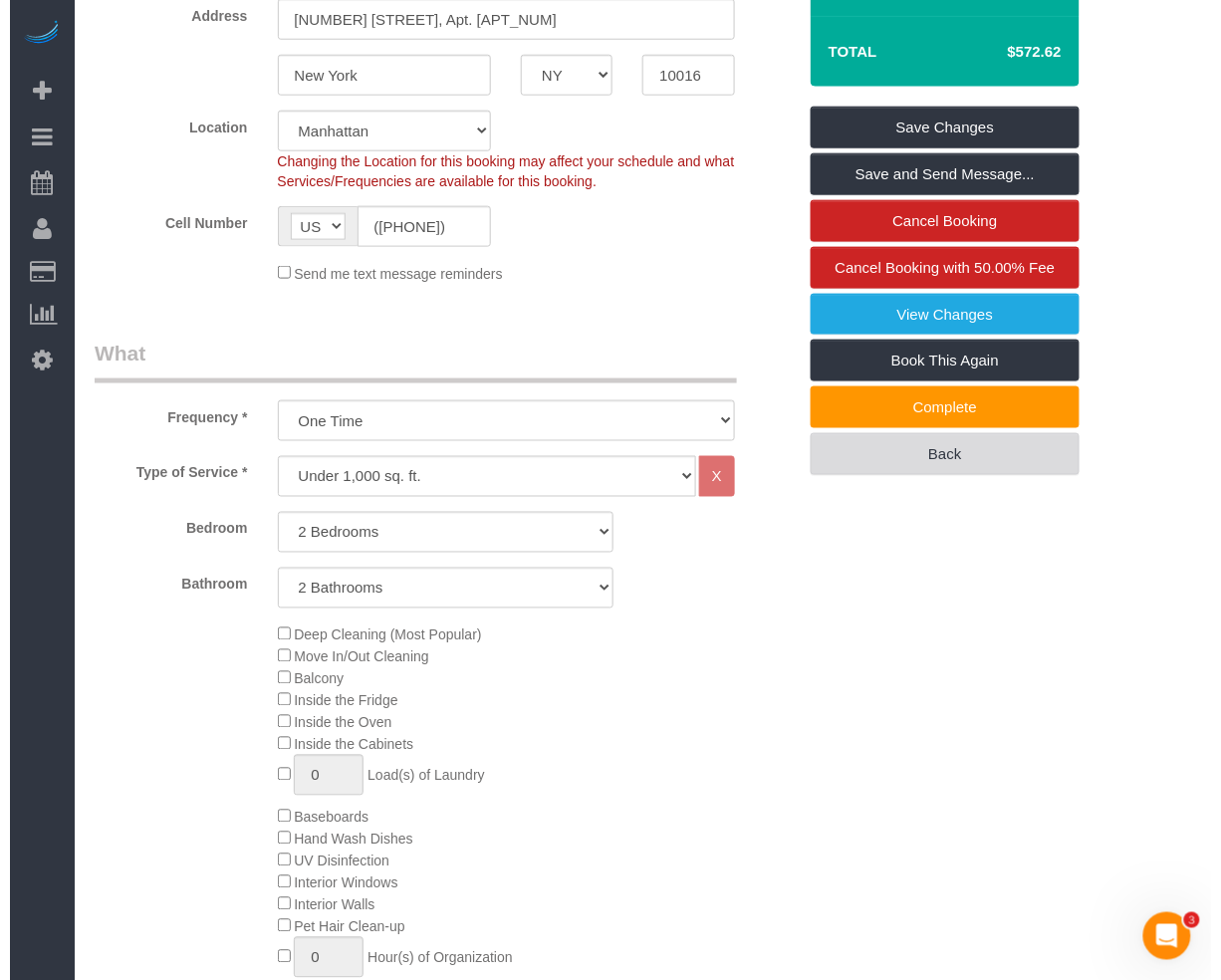 scroll, scrollTop: 398, scrollLeft: 0, axis: vertical 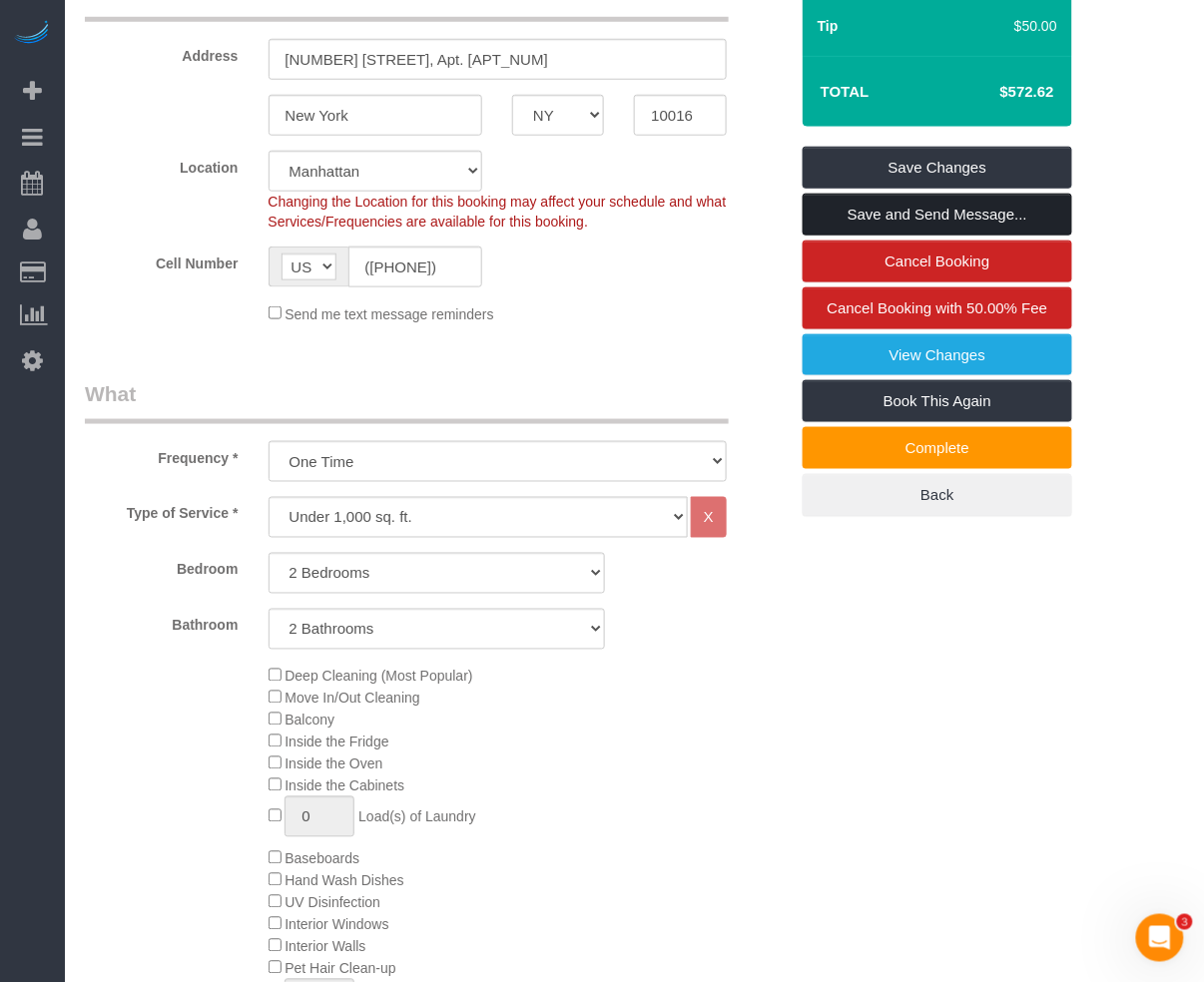 click on "Save and Send Message..." at bounding box center [937, 215] 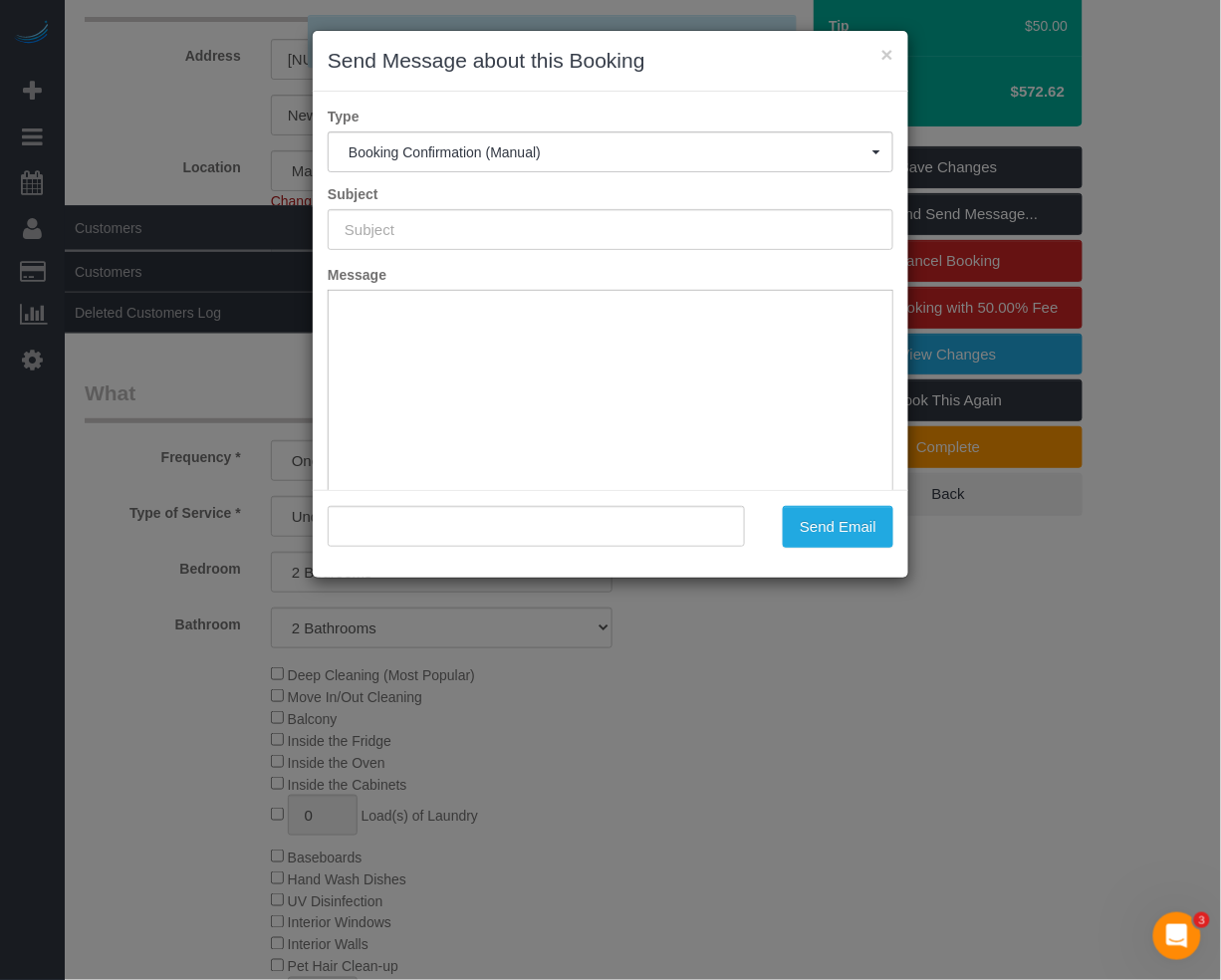 type on "Cleaning Confirmed for 08/01/2025 at 9:00am" 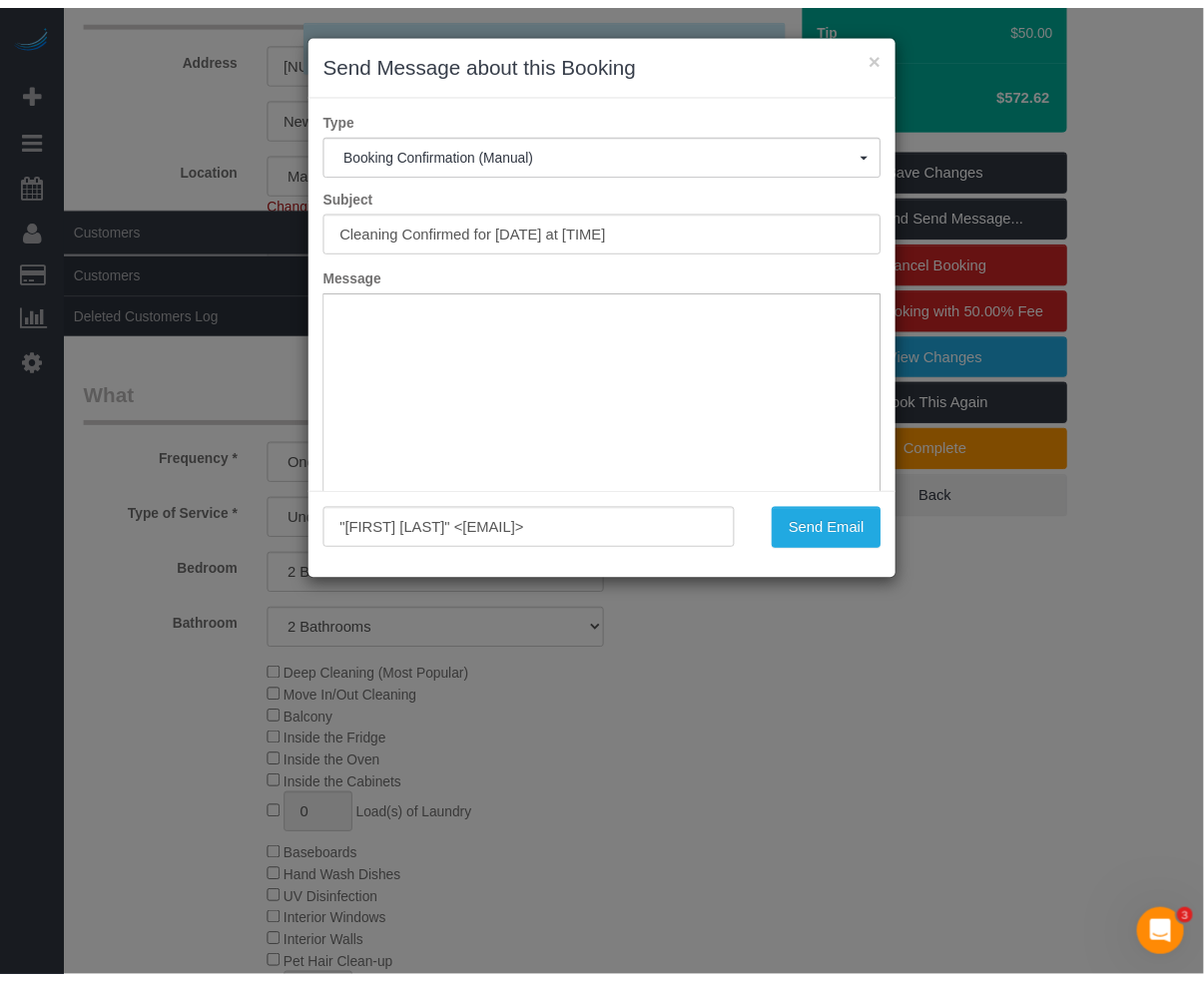 scroll, scrollTop: 0, scrollLeft: 0, axis: both 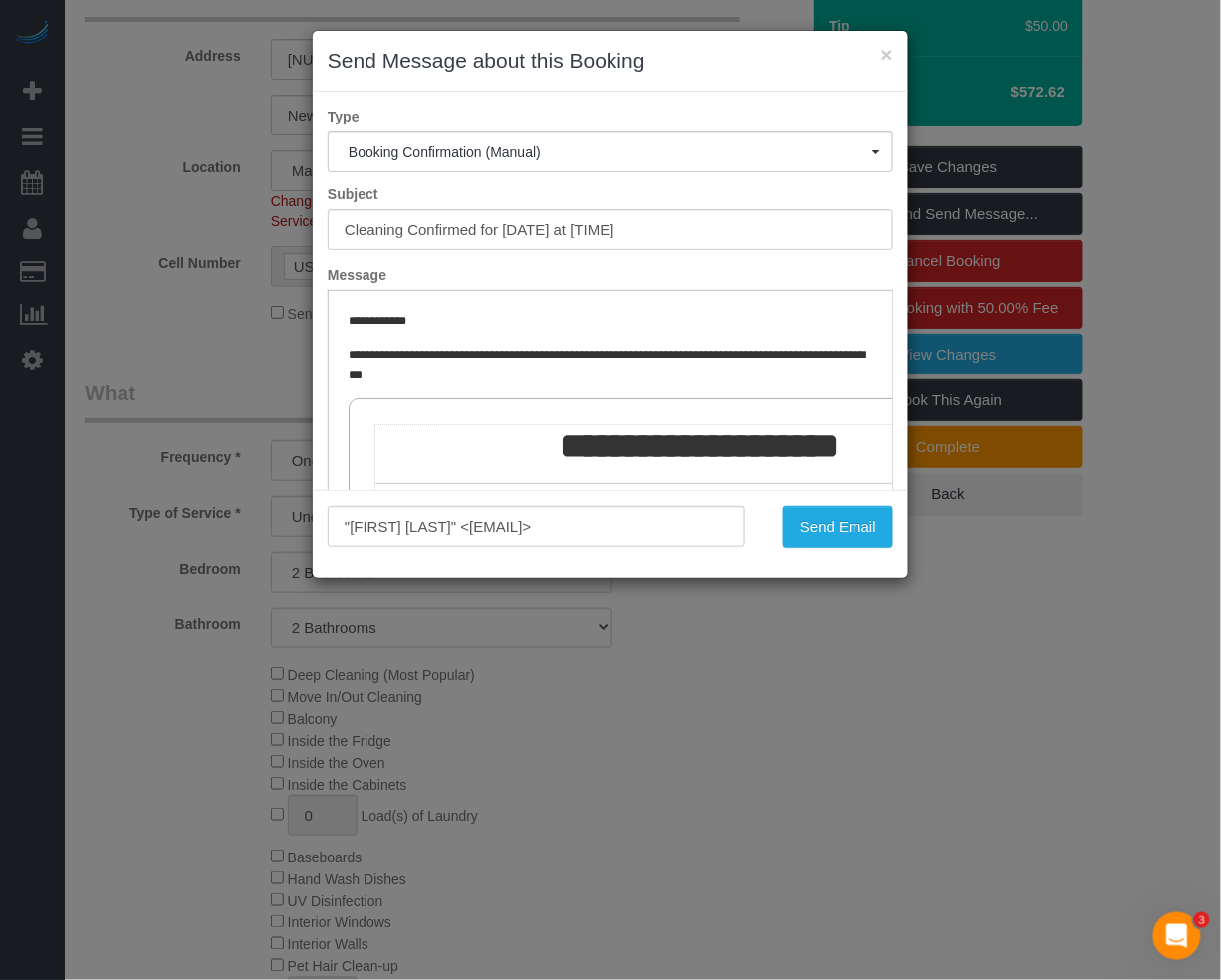 click on "×
Send Message about this Booking
Type
Booking Confirmation (Manual)
Booking Confirmation (Manual)
Reminder Booking 1 Day Reminder Booking 3 Days Reminder Feedback Booking Rating Happy Rating Follow Up Charges Invoice charged Non Credit Card Booking Invoice
Booking Confirmation (Manual)
Subject
Cleaning Confirmed for 08/01/2025 at 9:00am
Message
Rich Text Editor, editor1 Press ALT 0 for help
"Jonathan Balkin" <jmbmisc@live.com>" at bounding box center [610, 490] 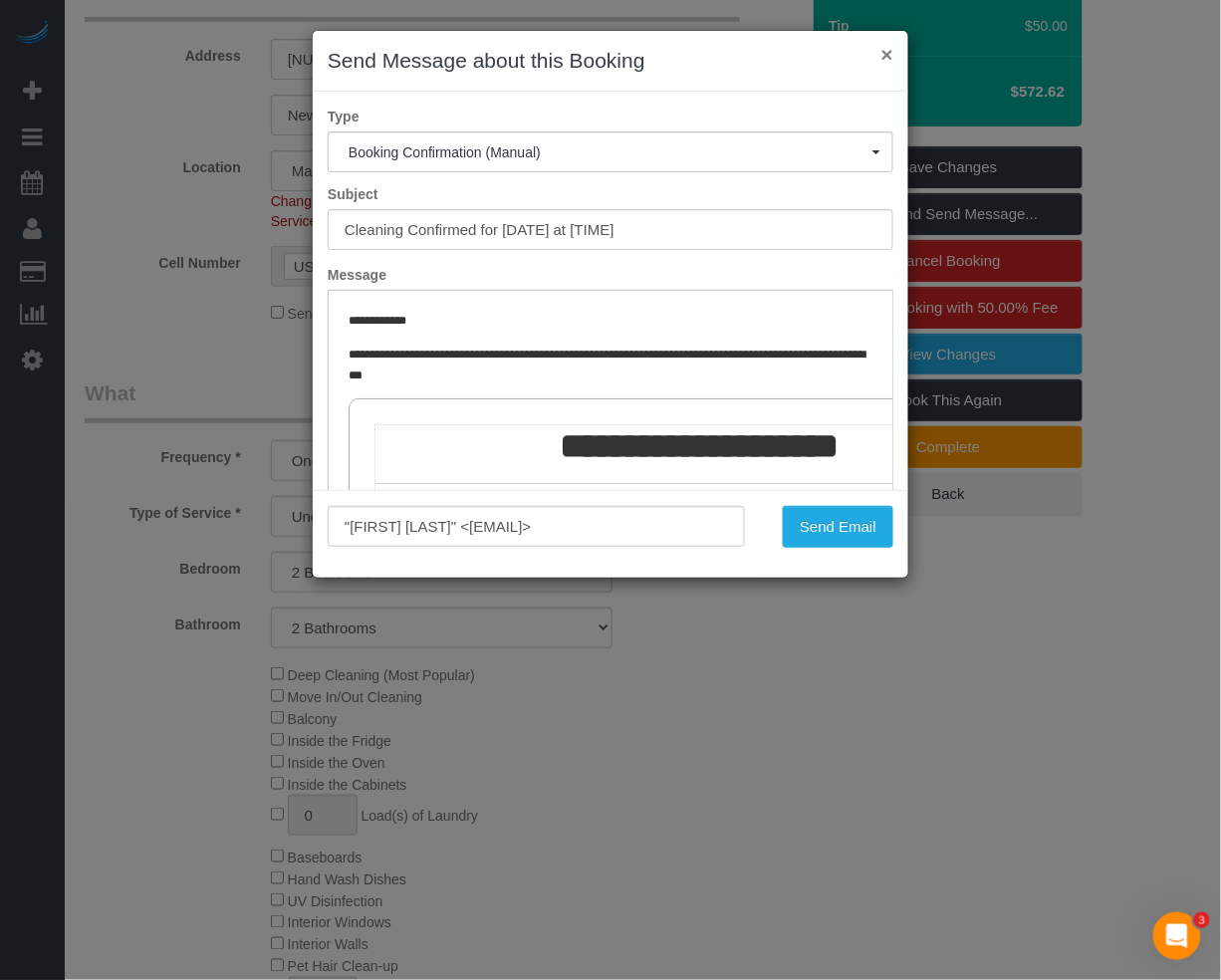 click on "×" at bounding box center [887, 54] 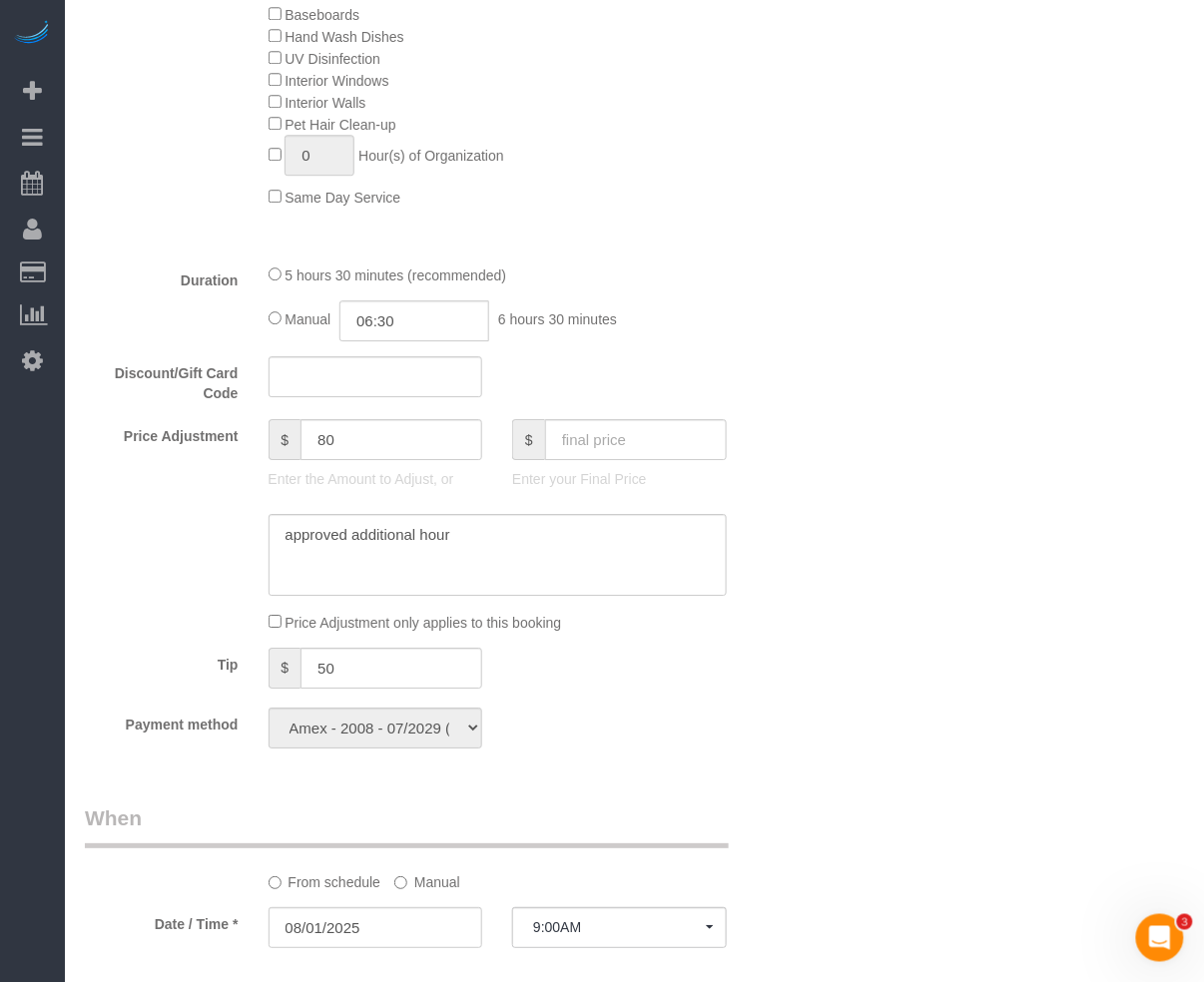 scroll, scrollTop: 1330, scrollLeft: 0, axis: vertical 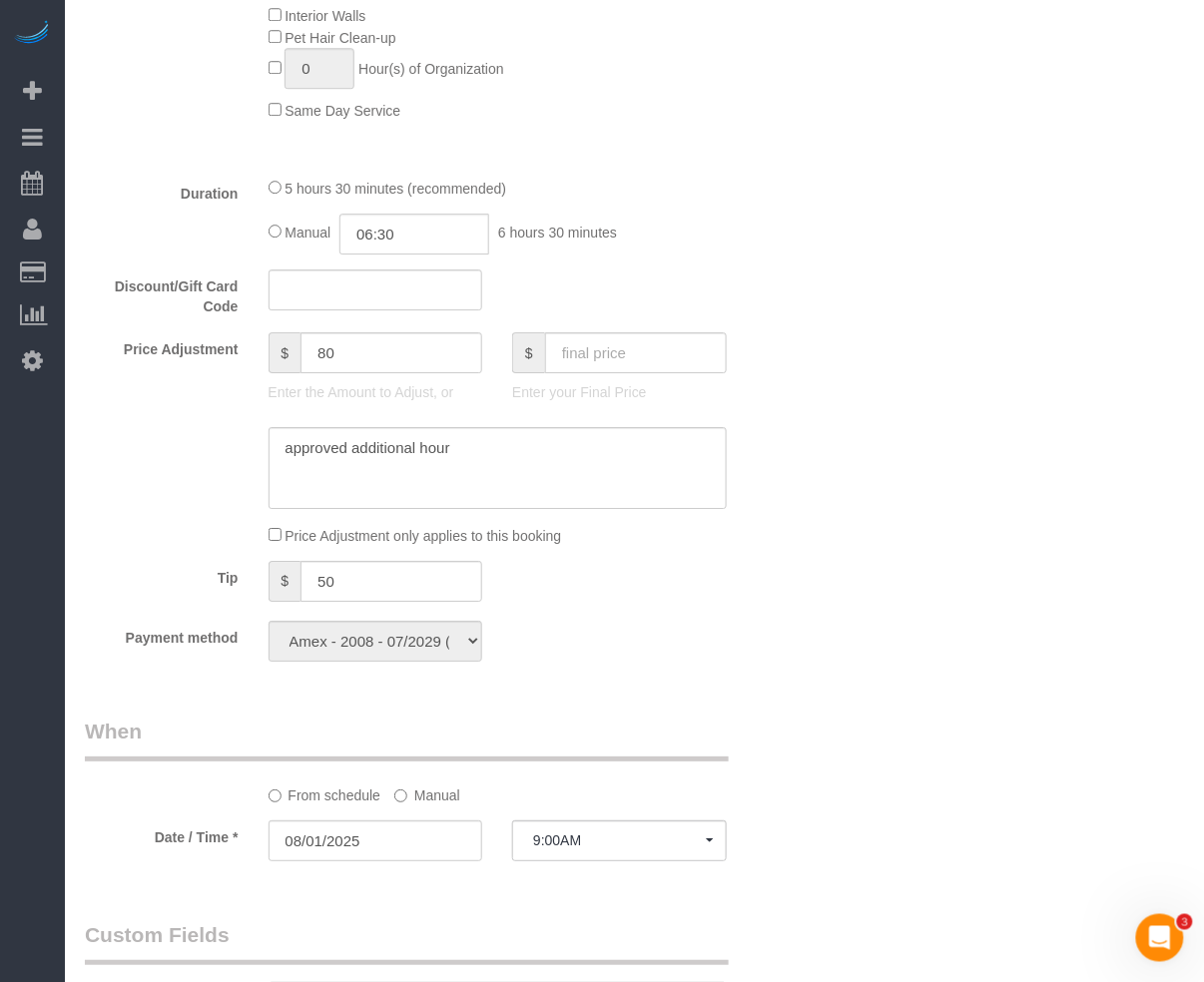 click on "Manual" 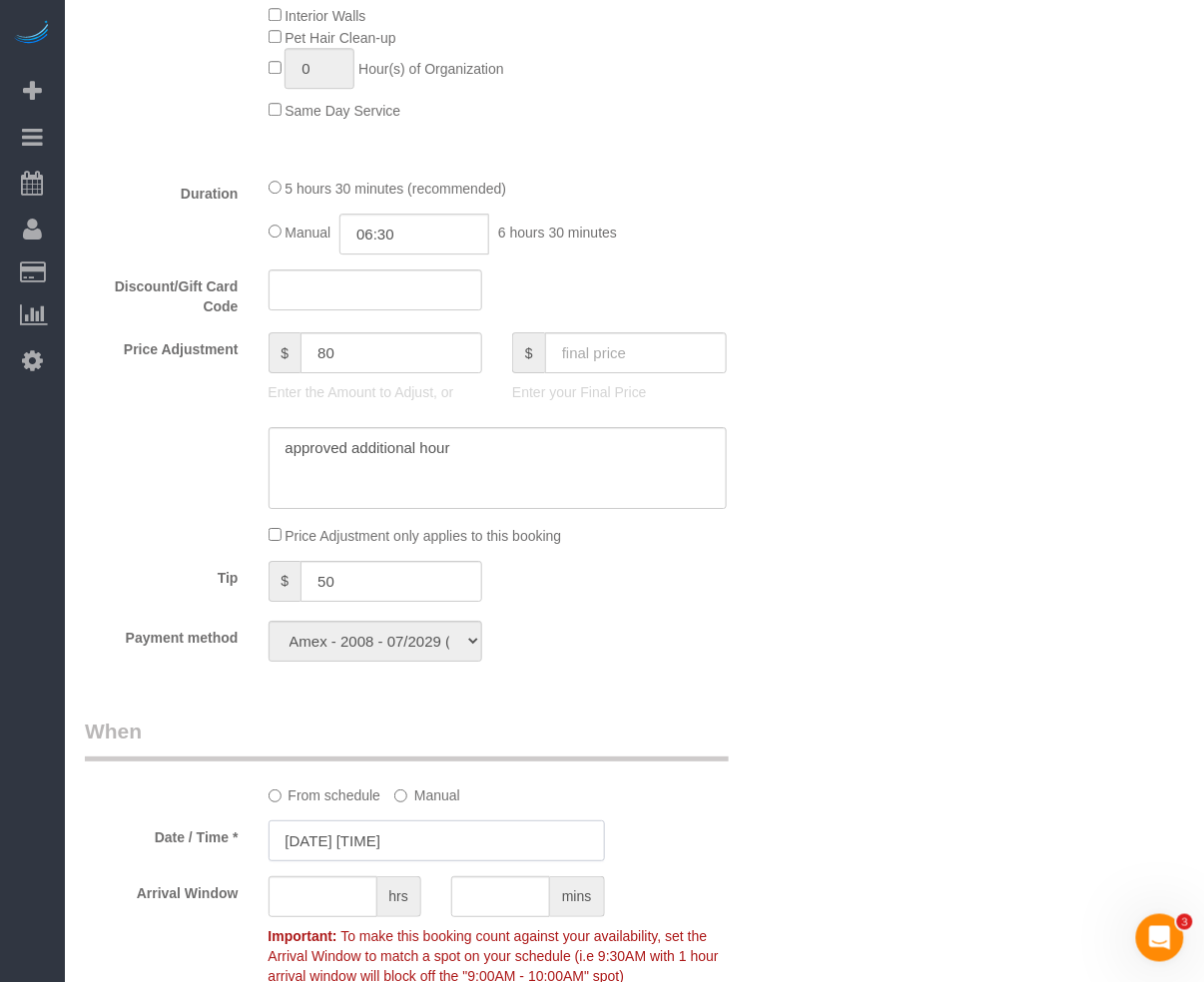 click on "08/01/2025 9:00AM" at bounding box center (436, 840) 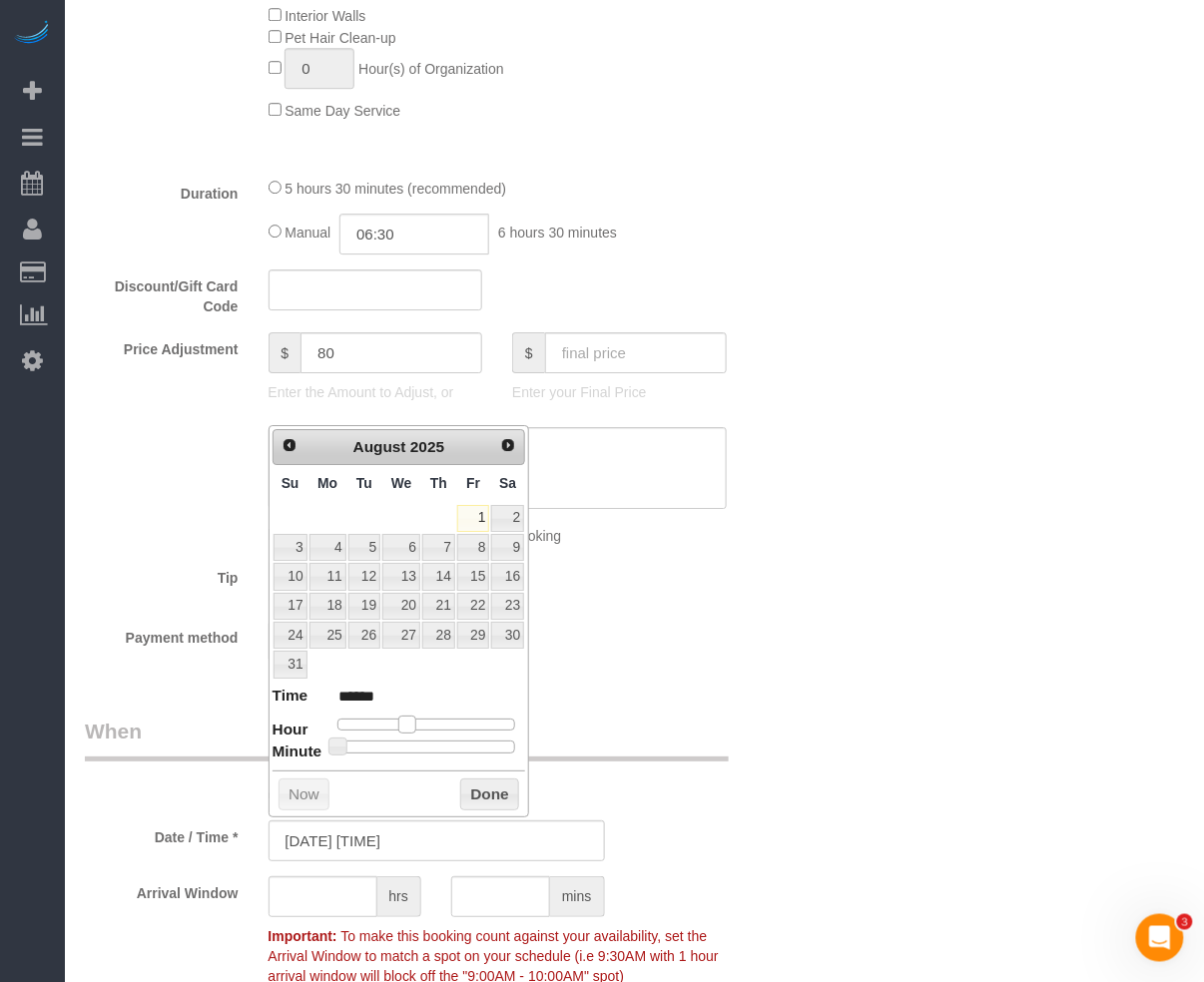 type on "08/01/2025 10:00AM" 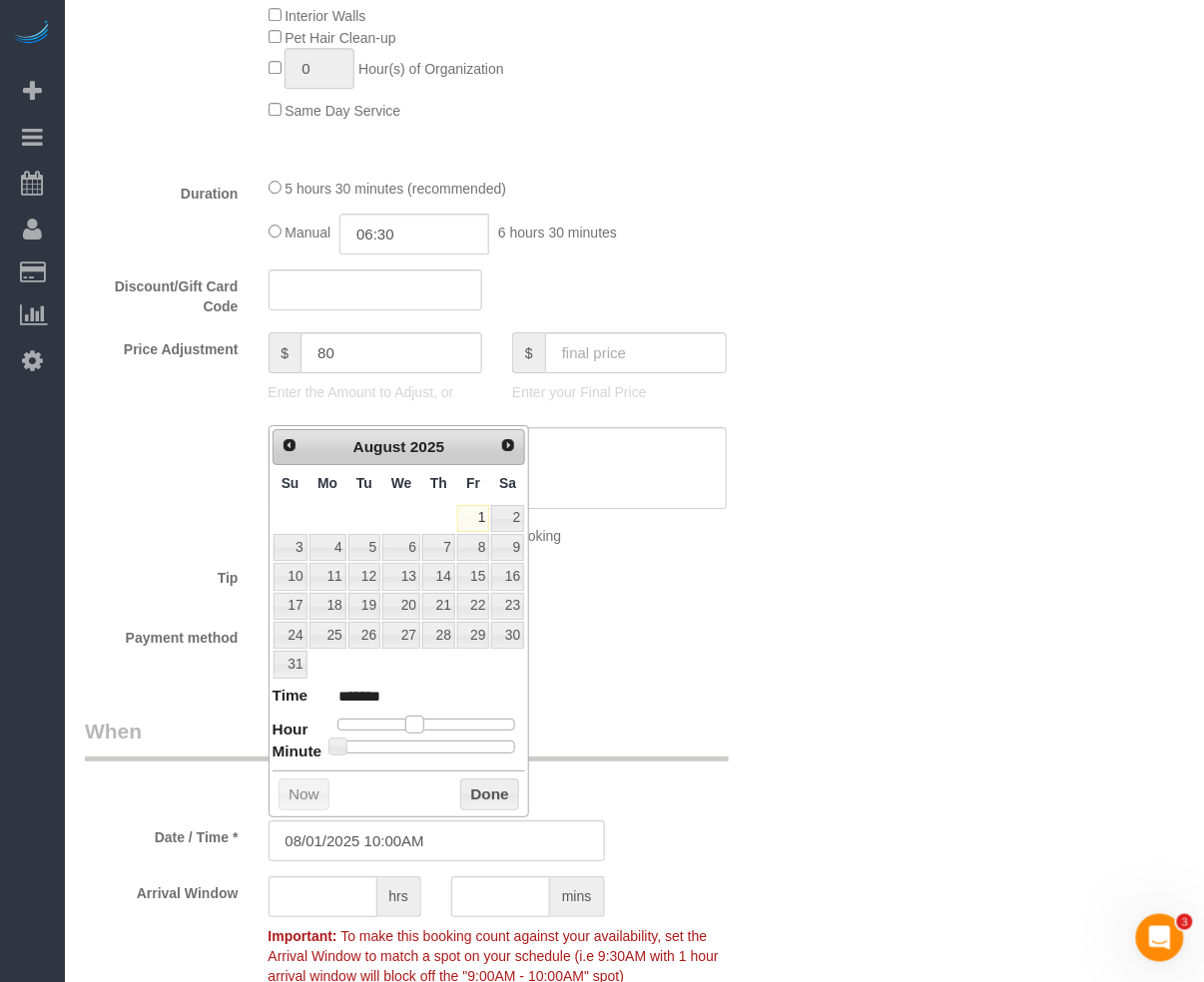 click at bounding box center (414, 725) 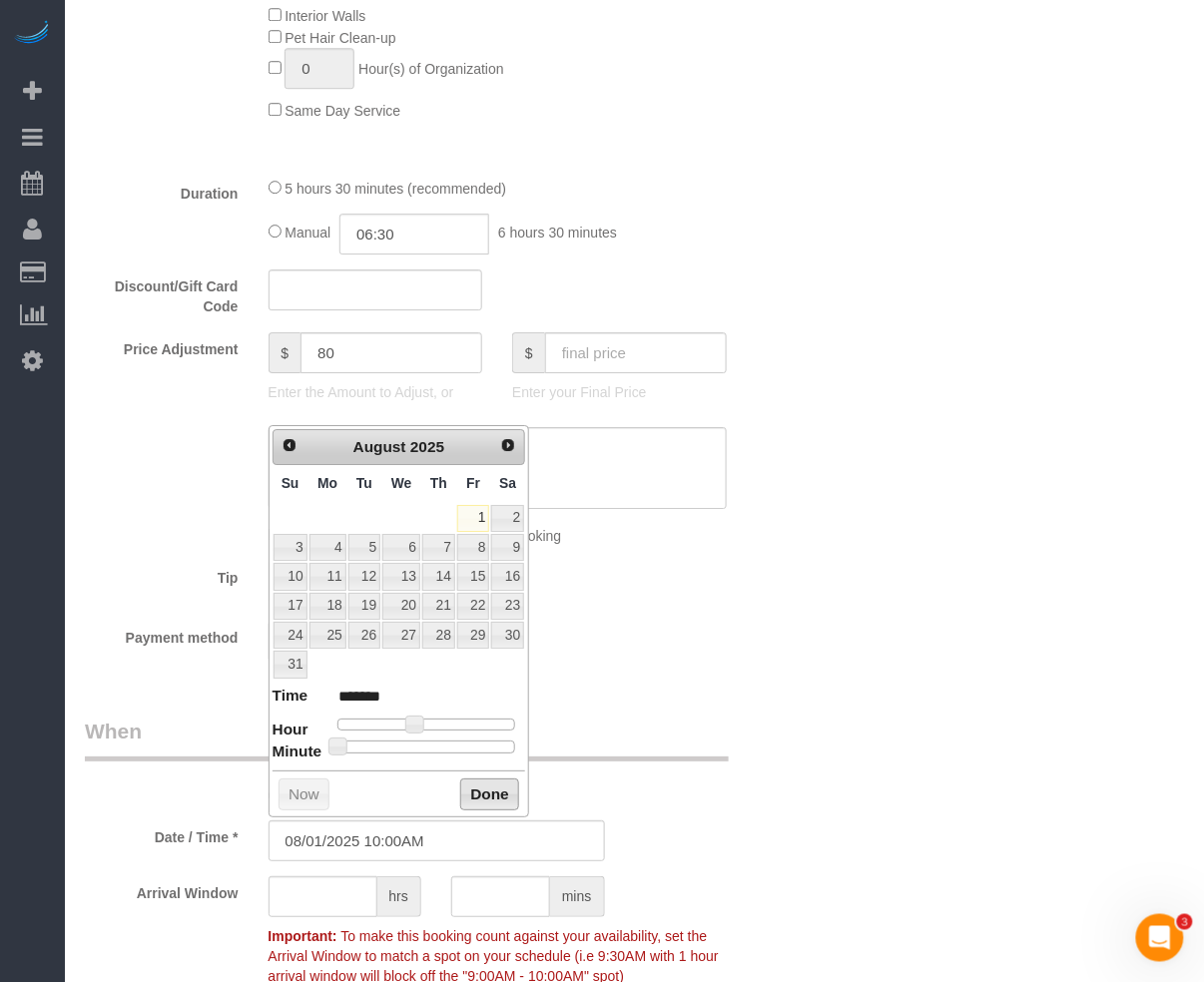 click on "Done" at bounding box center (489, 794) 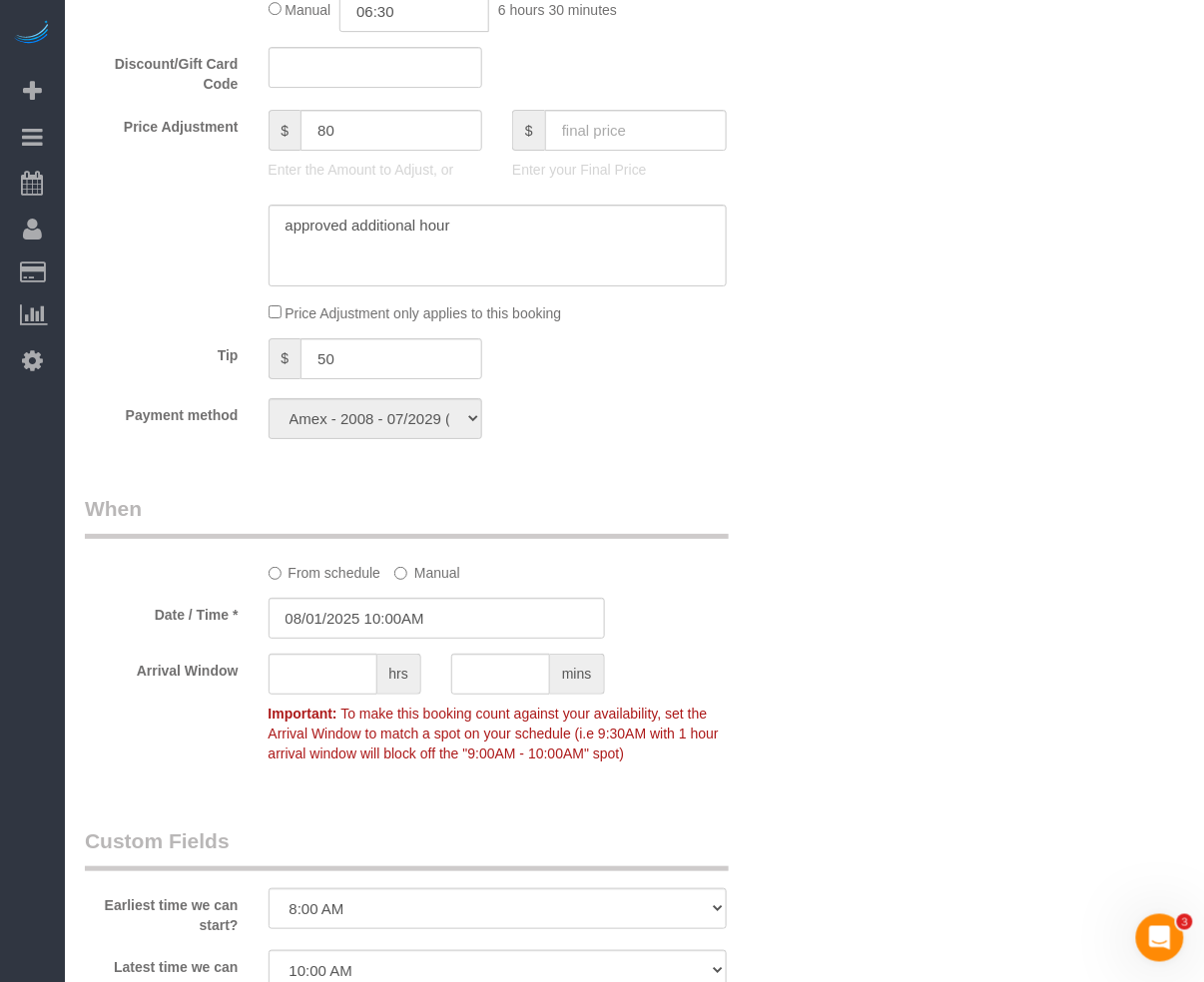 scroll, scrollTop: 1862, scrollLeft: 0, axis: vertical 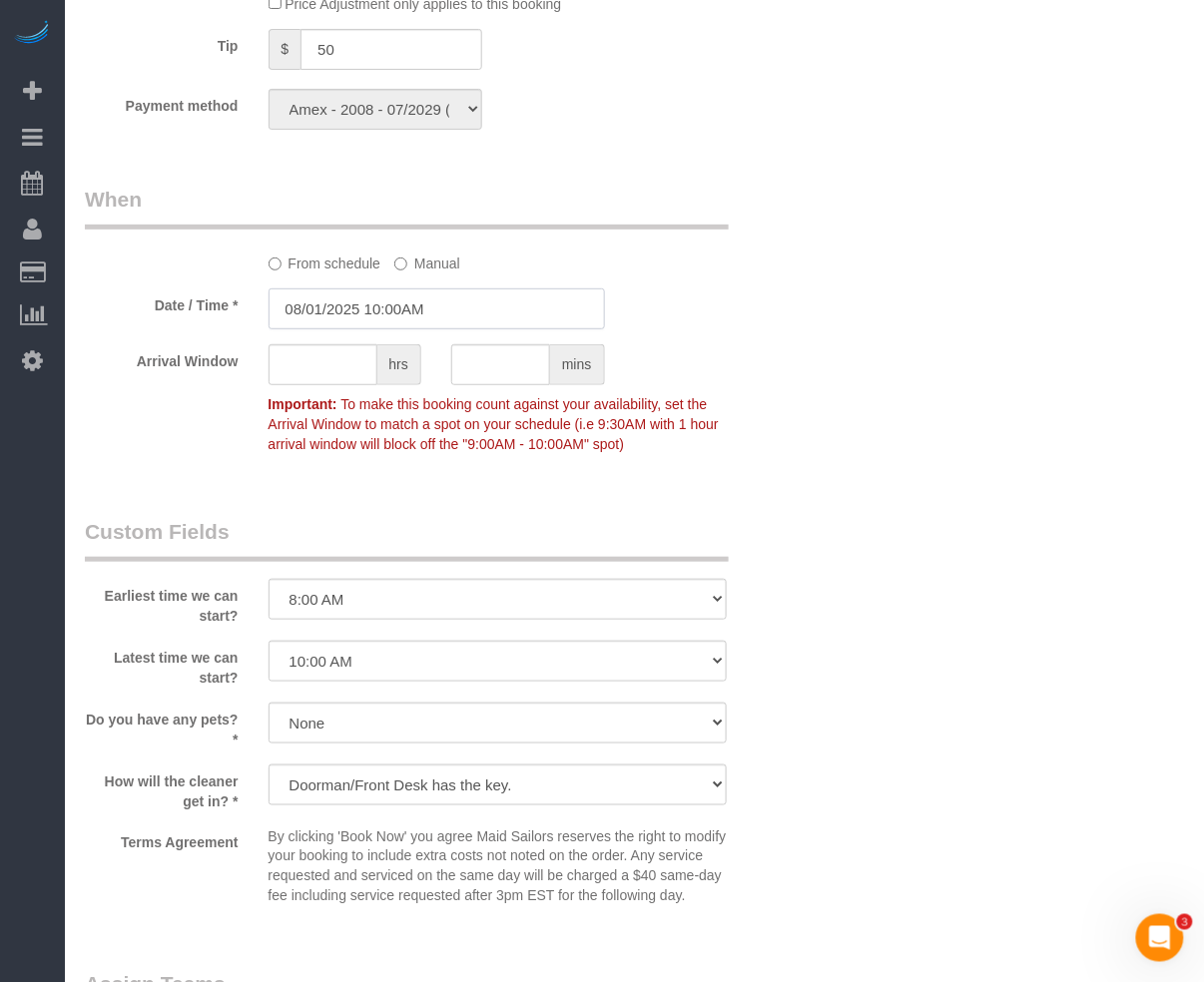 click on "08/01/2025 10:00AM" at bounding box center (436, 308) 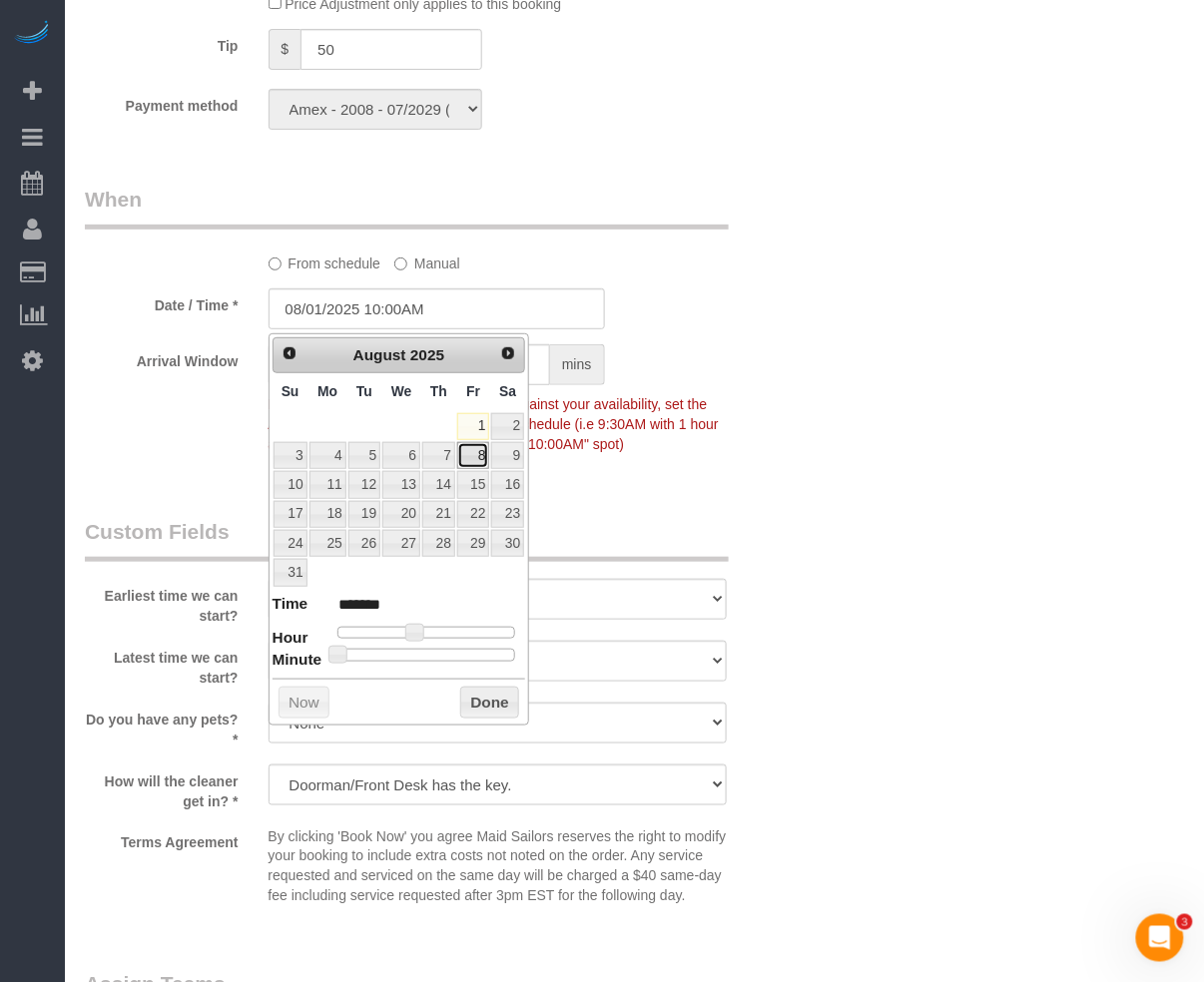 click on "8" at bounding box center (473, 455) 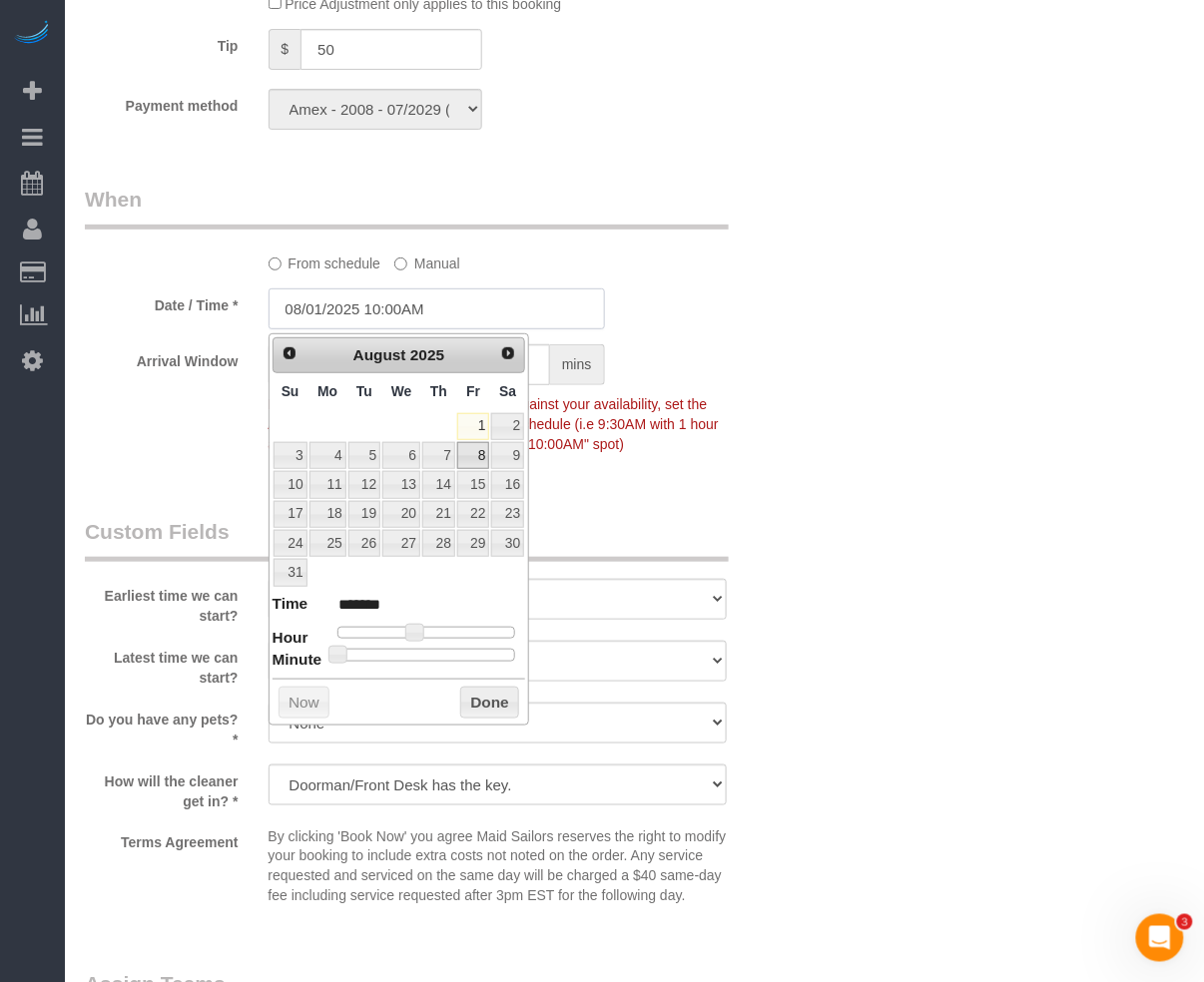 type on "08/08/2025 10:00AM" 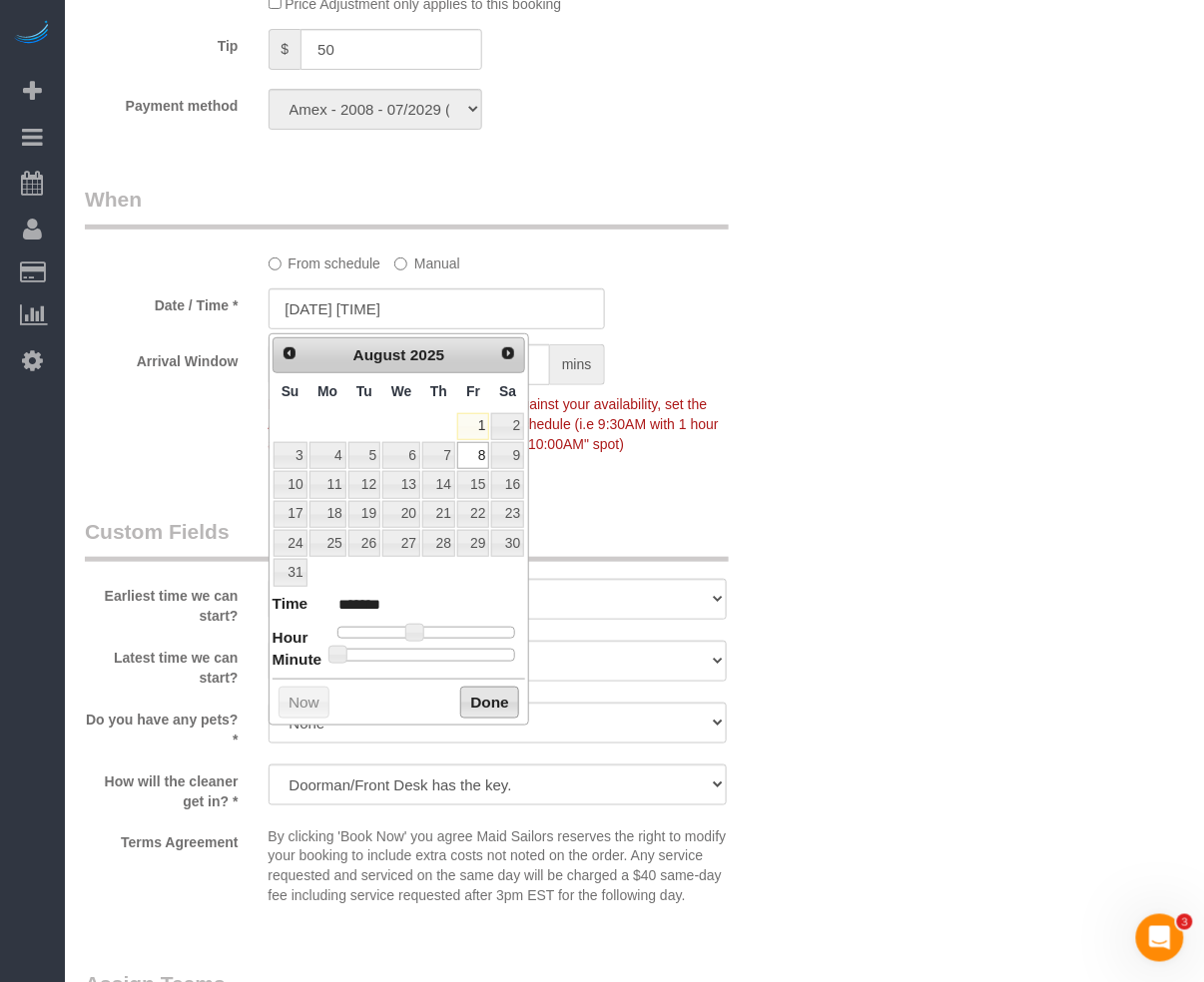 click on "Done" at bounding box center [489, 703] 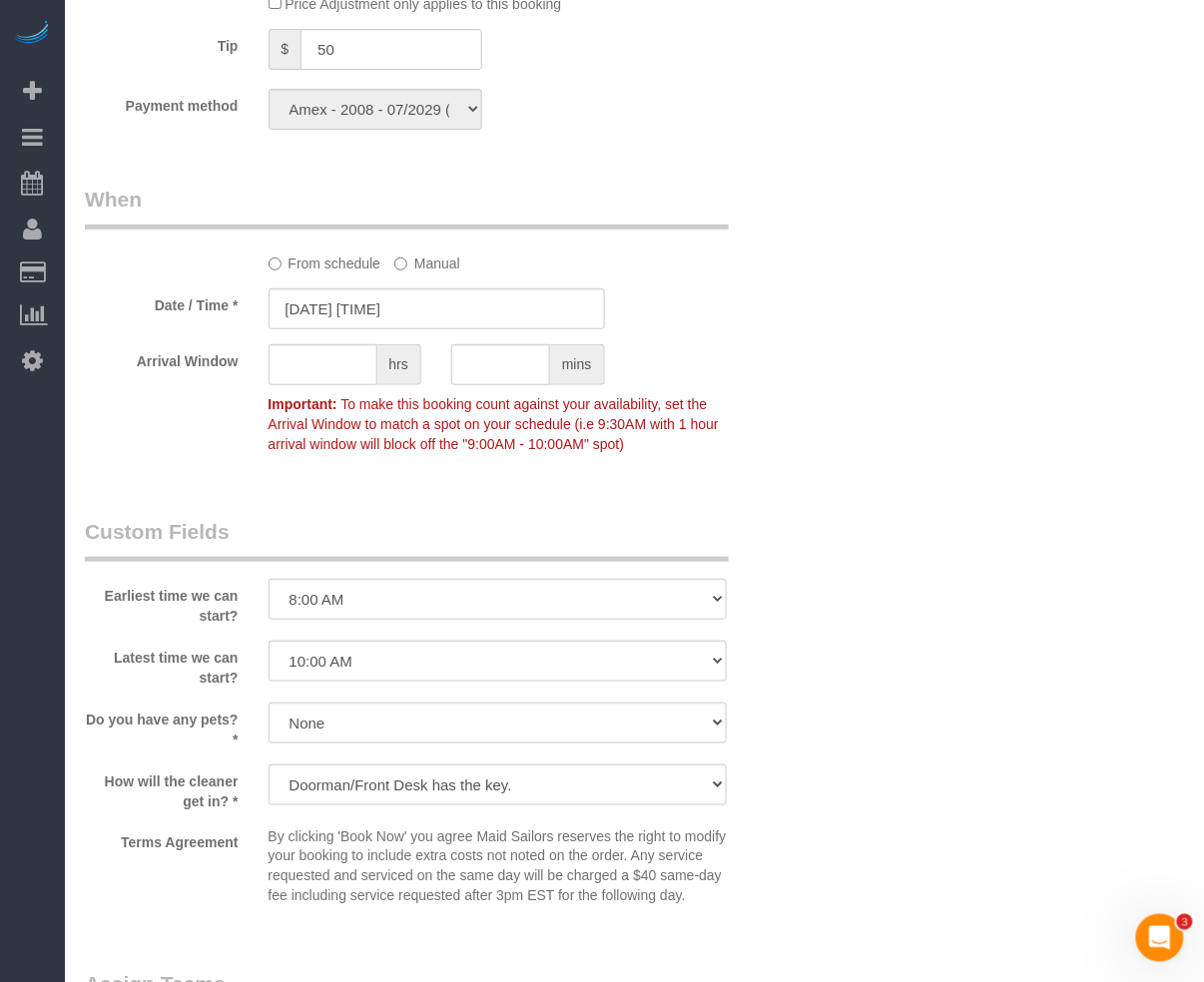 click on "Who
Email
jmbmisc@live.com
Name *
Jonathan
Balkin
Standard Apartment
Where
Address
155 East 38th Street, Apt. 3D
New York
AK
AL
AR
AZ
CA
CO
CT
DC
DE
FL
GA
HI
IA
ID
IL
IN
KS
KY
LA
MA
MD
ME
MI
MN
MO
MS
MT
NC" at bounding box center (634, -20) 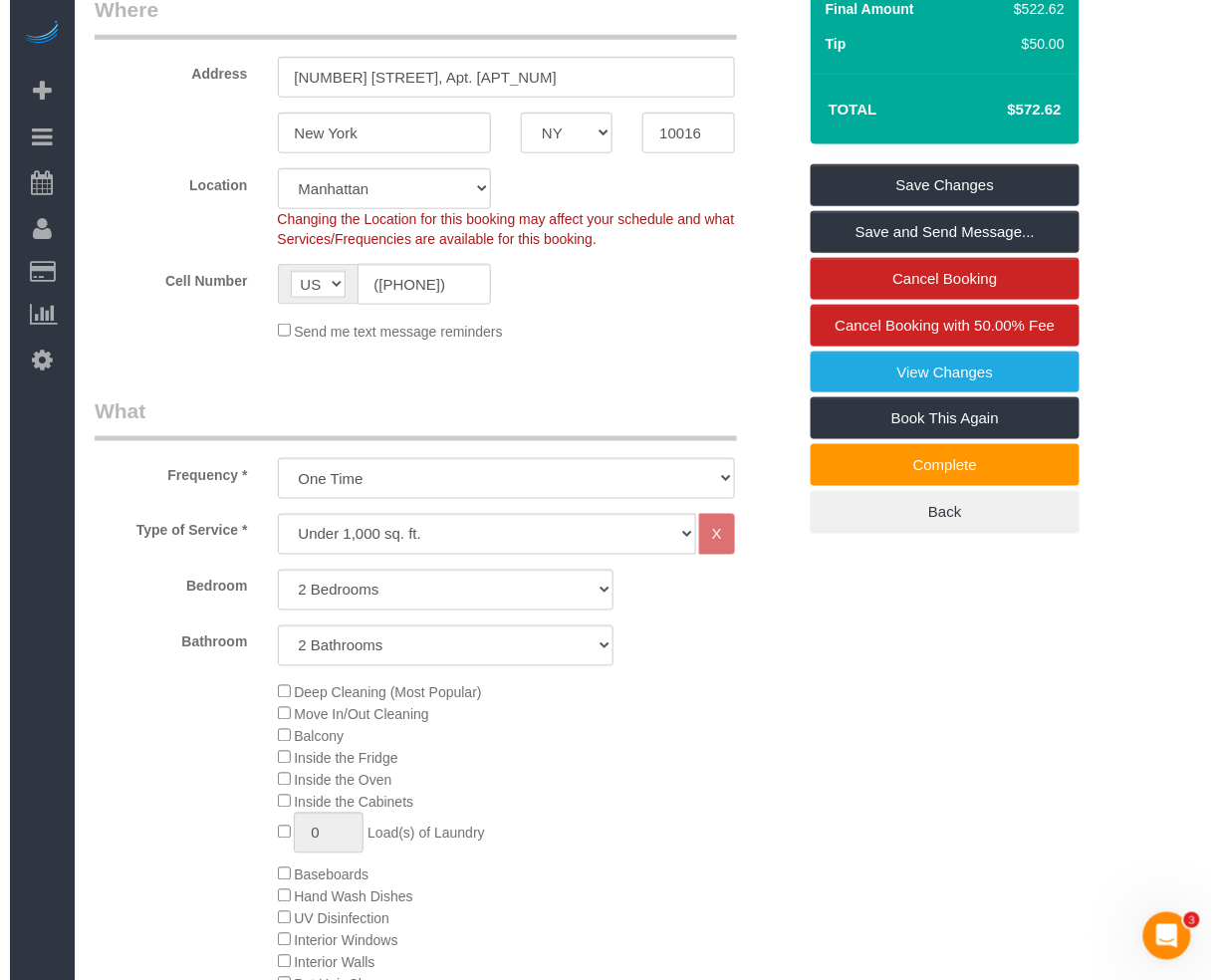 scroll, scrollTop: 0, scrollLeft: 0, axis: both 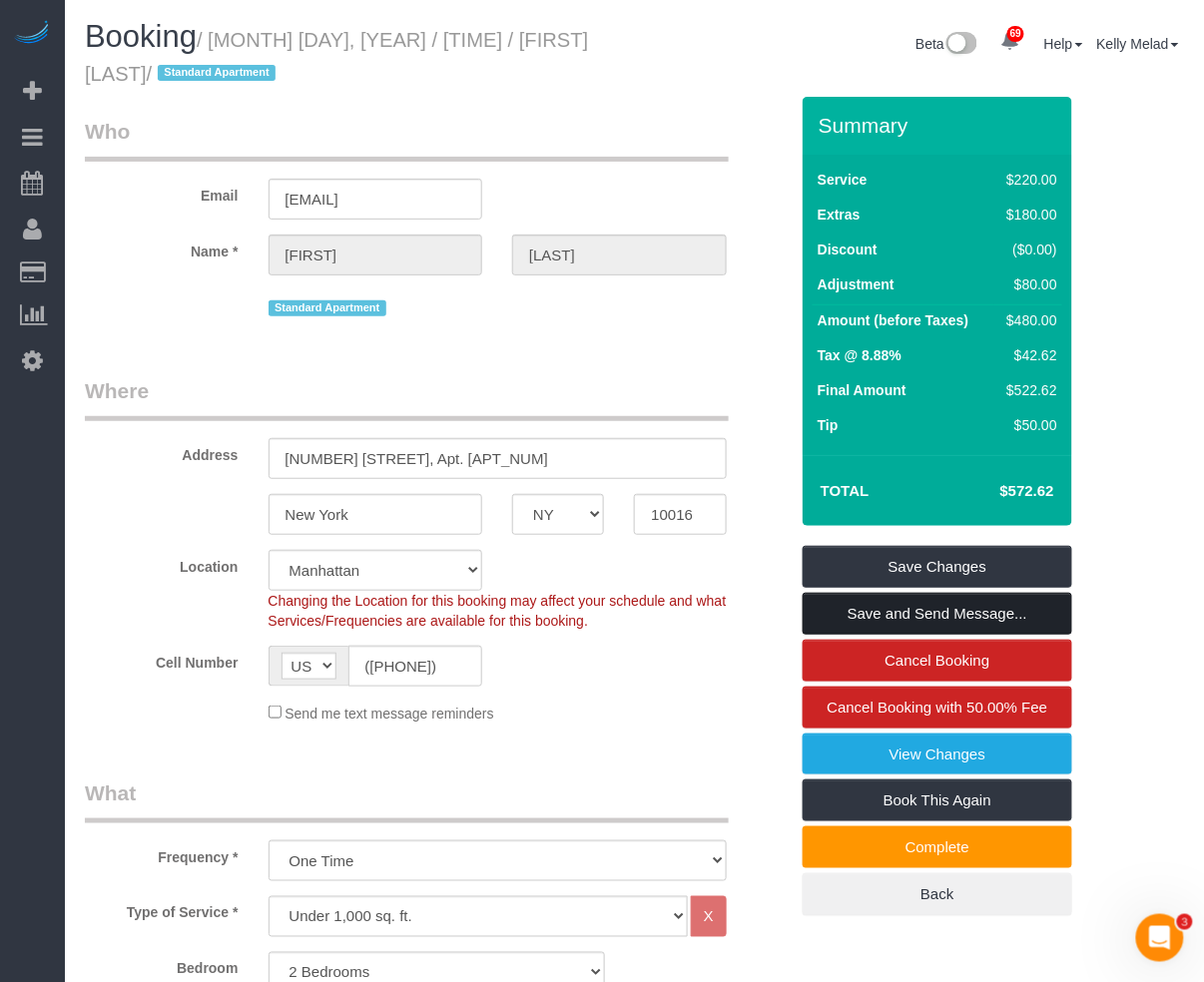 click on "Save and Send Message..." at bounding box center (937, 614) 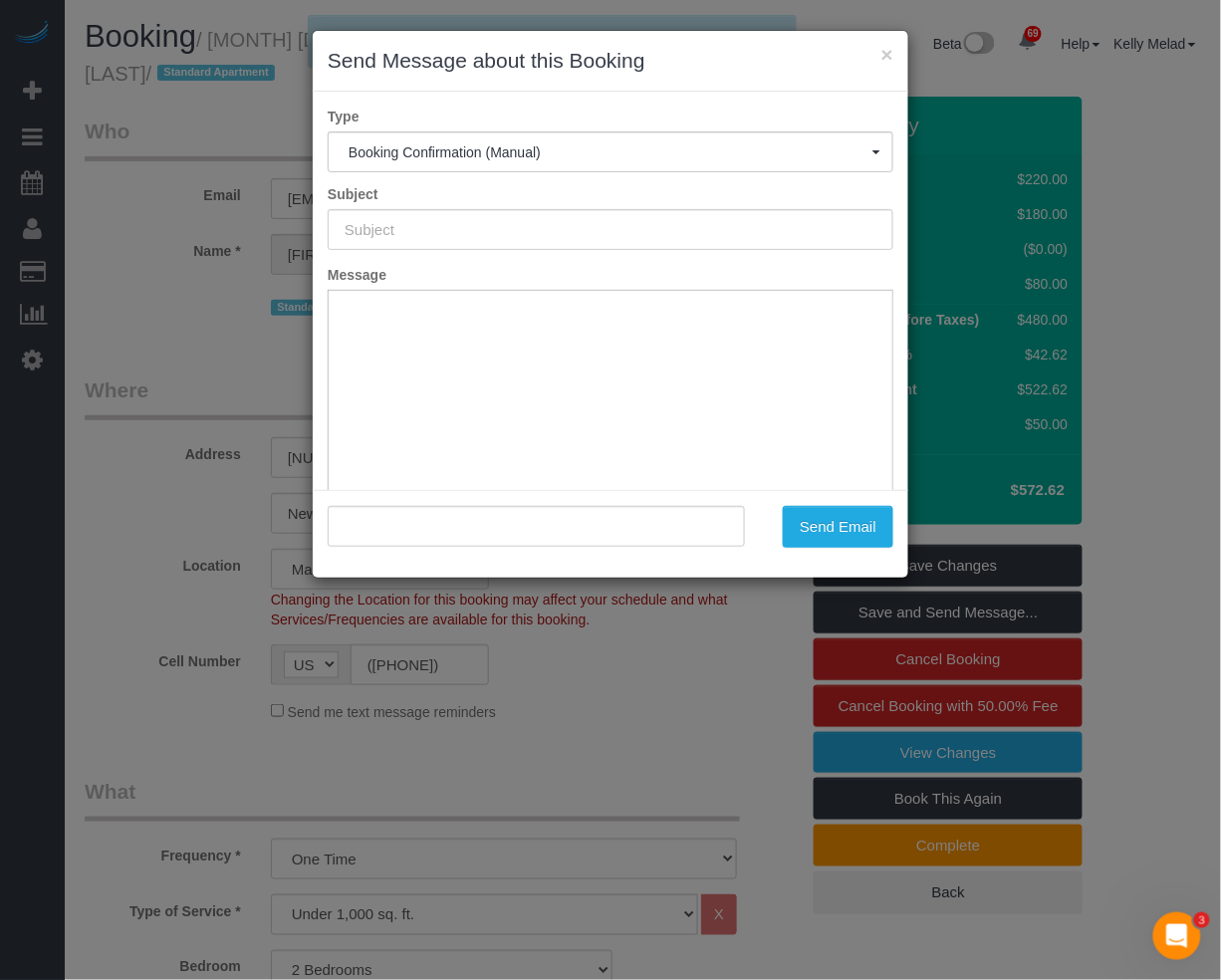 type on "Cleaning Confirmed for 08/08/2025 at 10:00am" 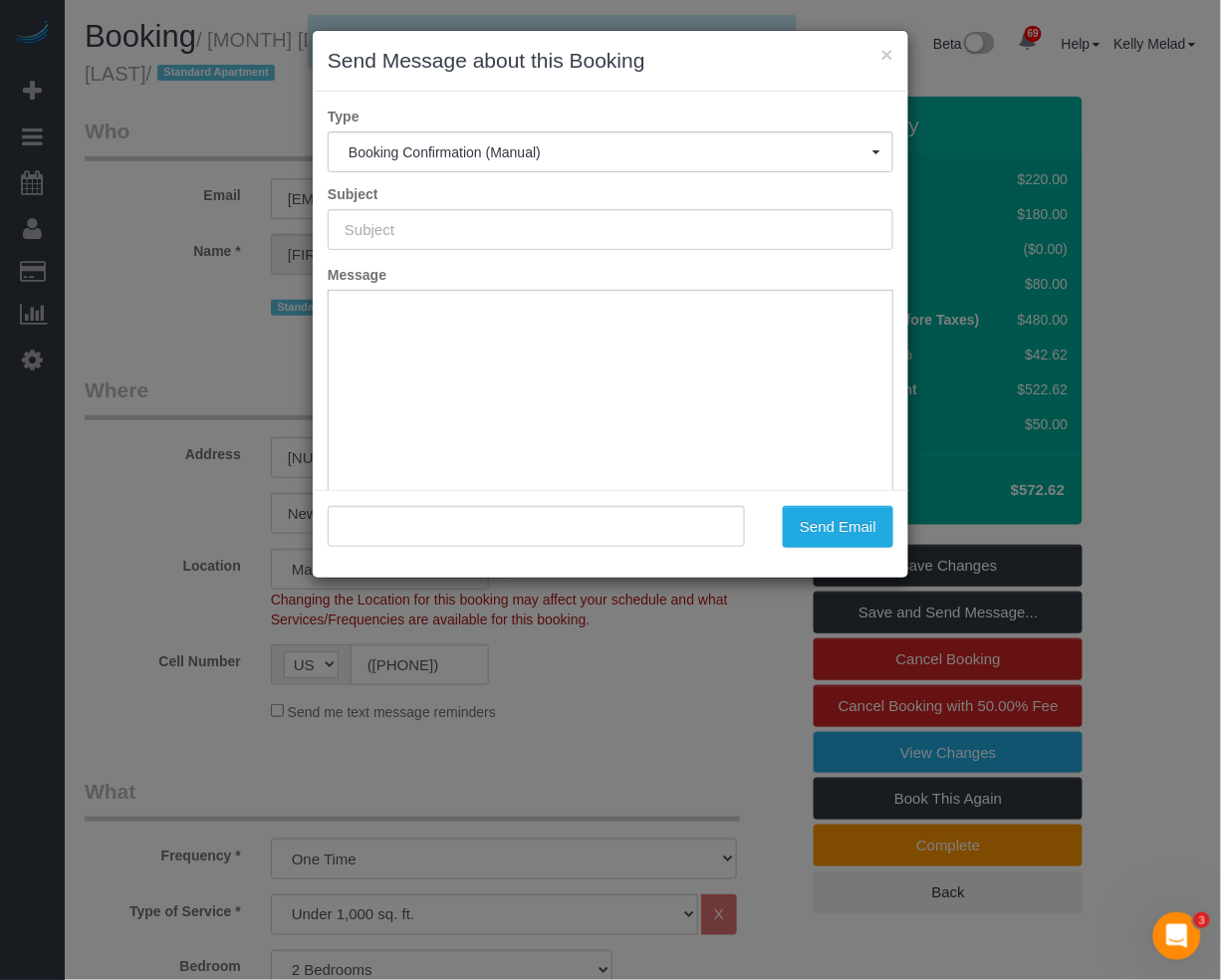 type on ""Jonathan Balkin" <jmbmisc@live.com>" 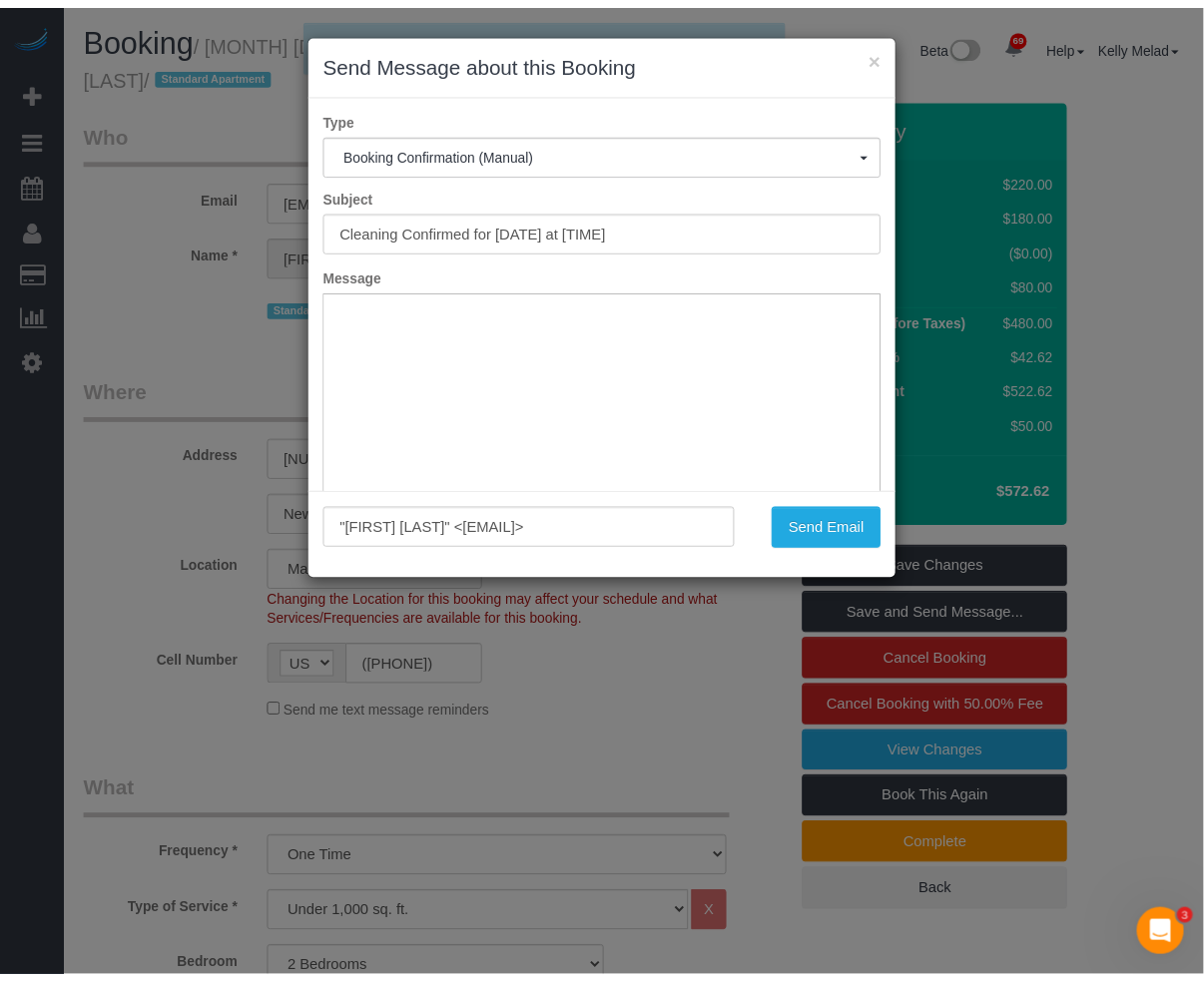 scroll, scrollTop: 0, scrollLeft: 0, axis: both 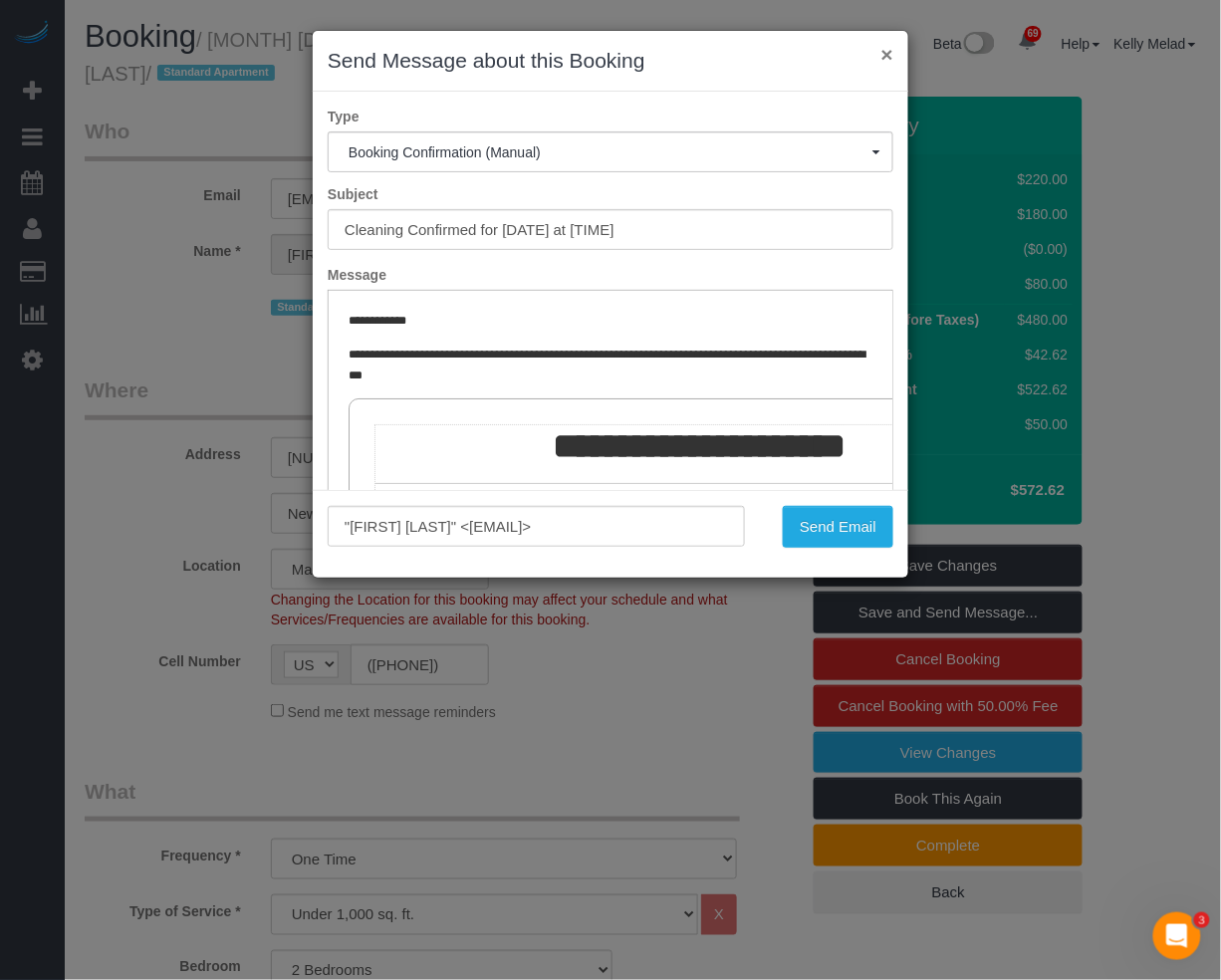 click on "×" at bounding box center [887, 54] 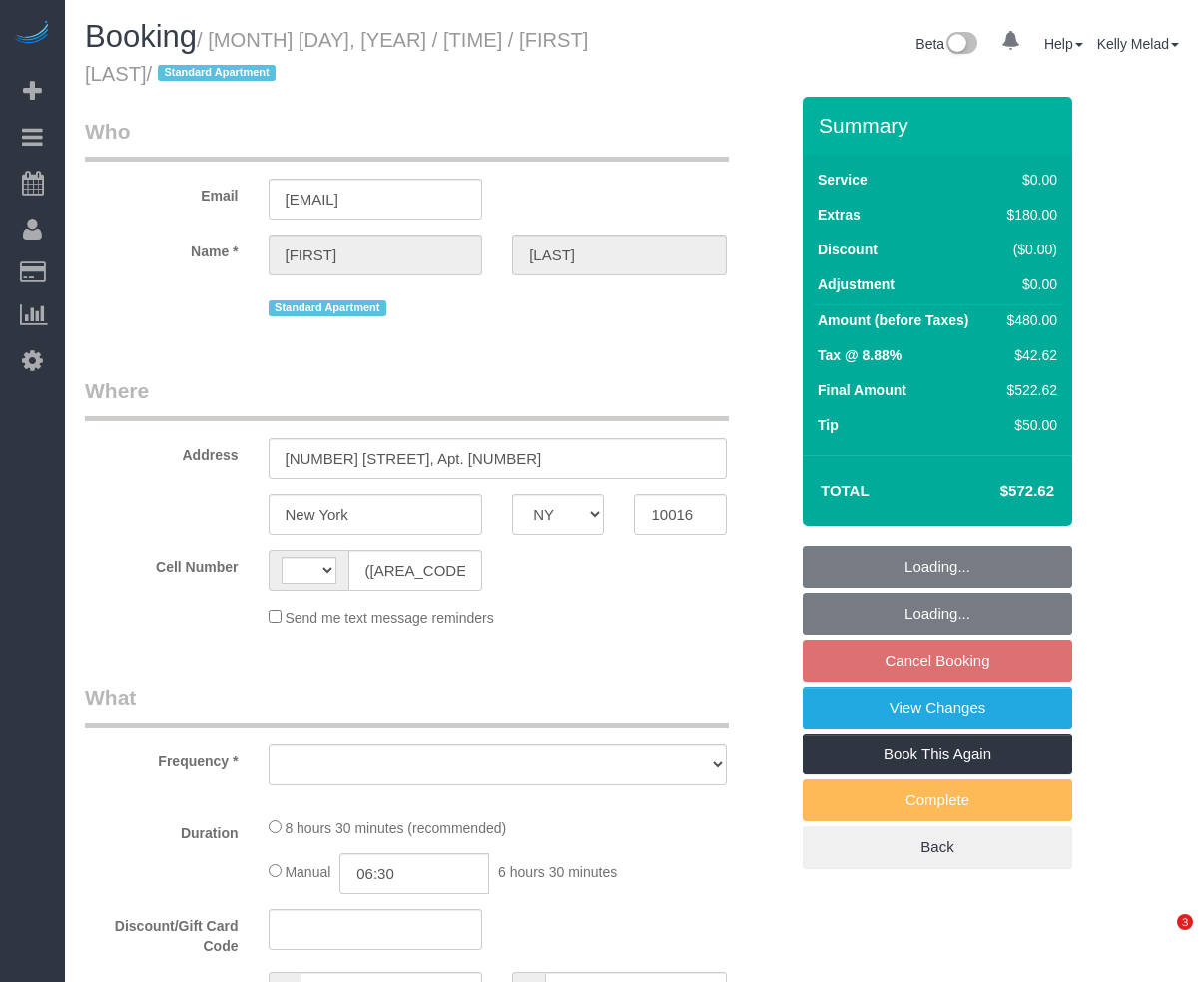 select on "NY" 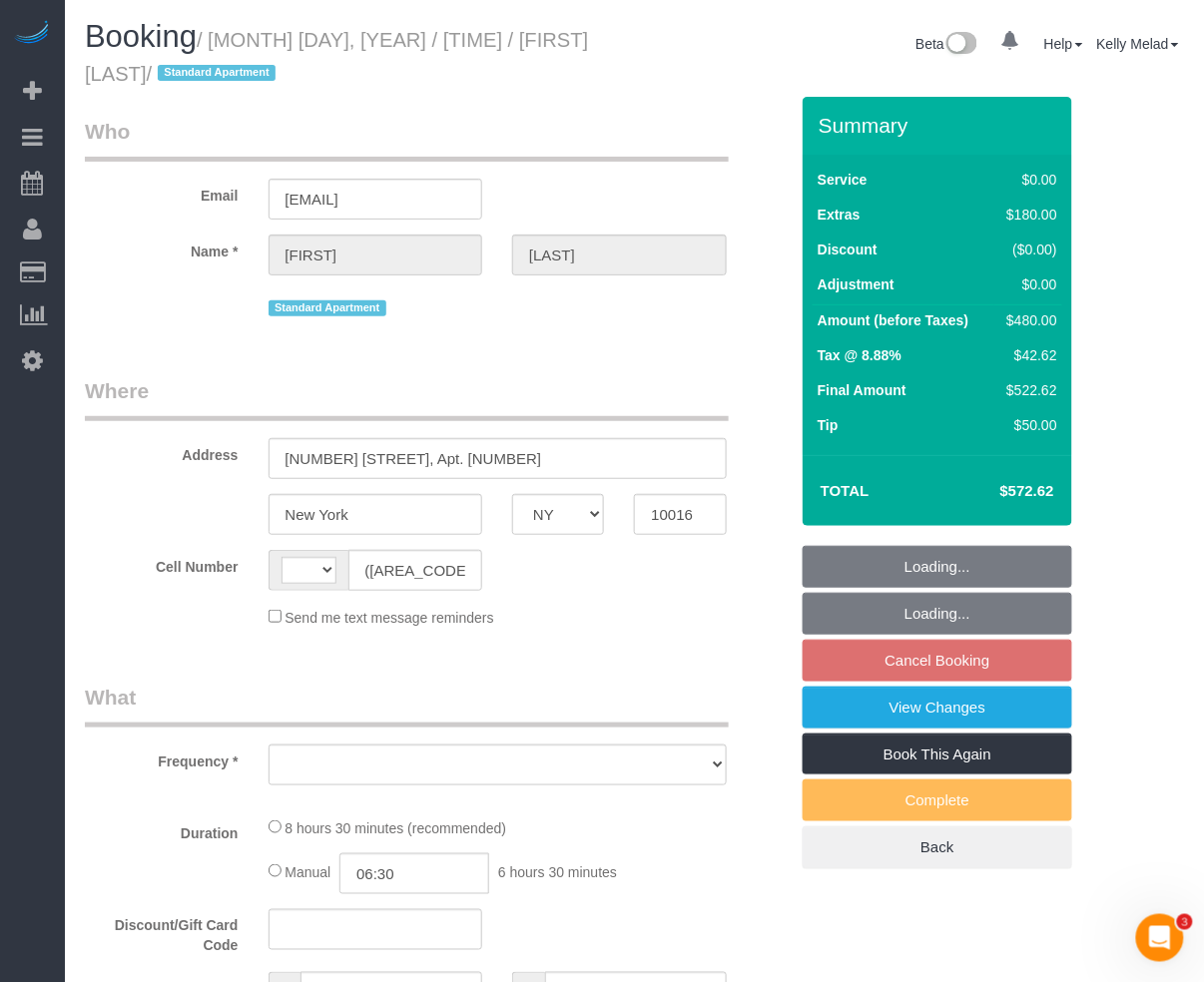 scroll, scrollTop: 0, scrollLeft: 0, axis: both 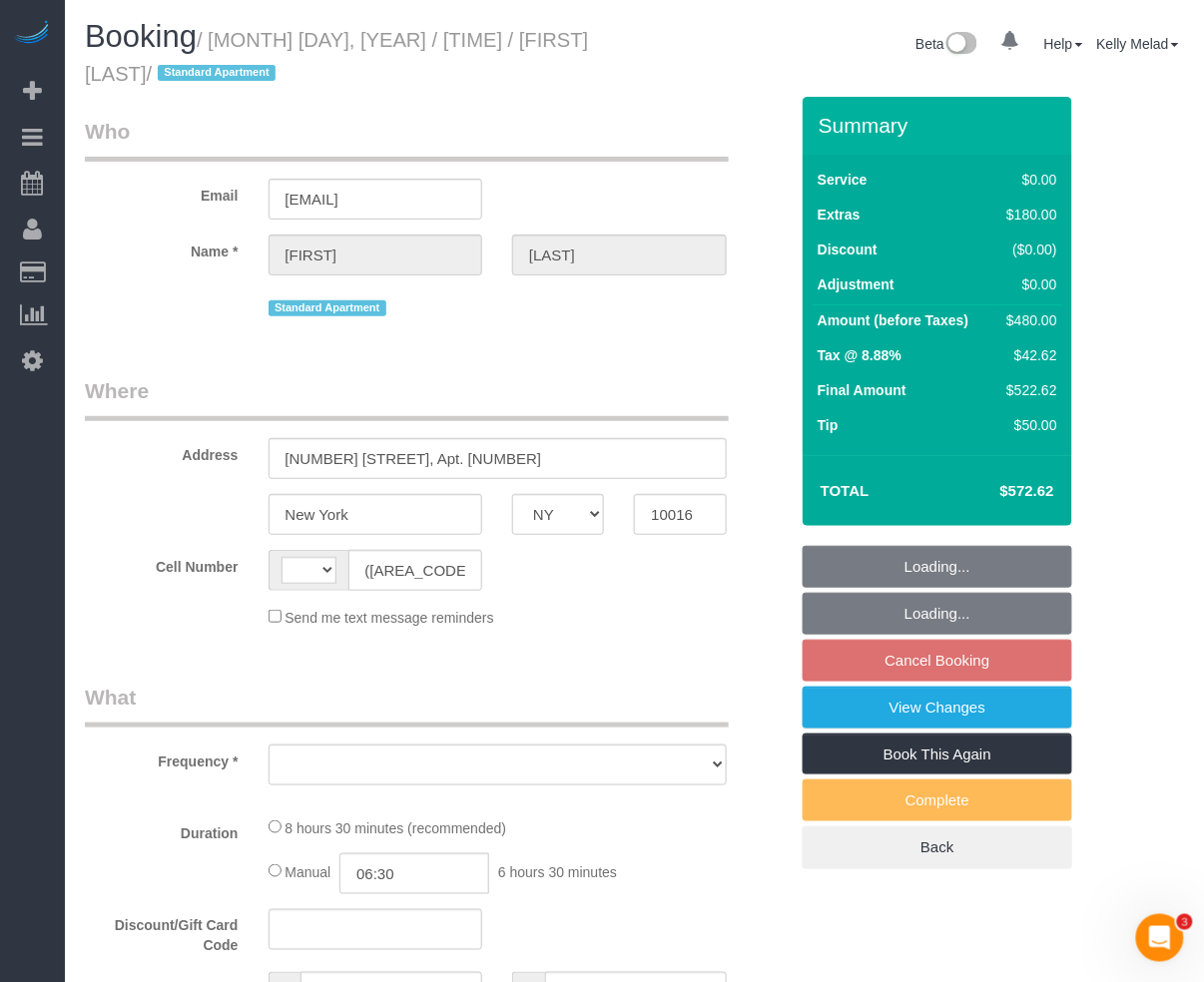 select on "string:stripe-pm_1RqzXj4VGloSiKo7mMokThoS" 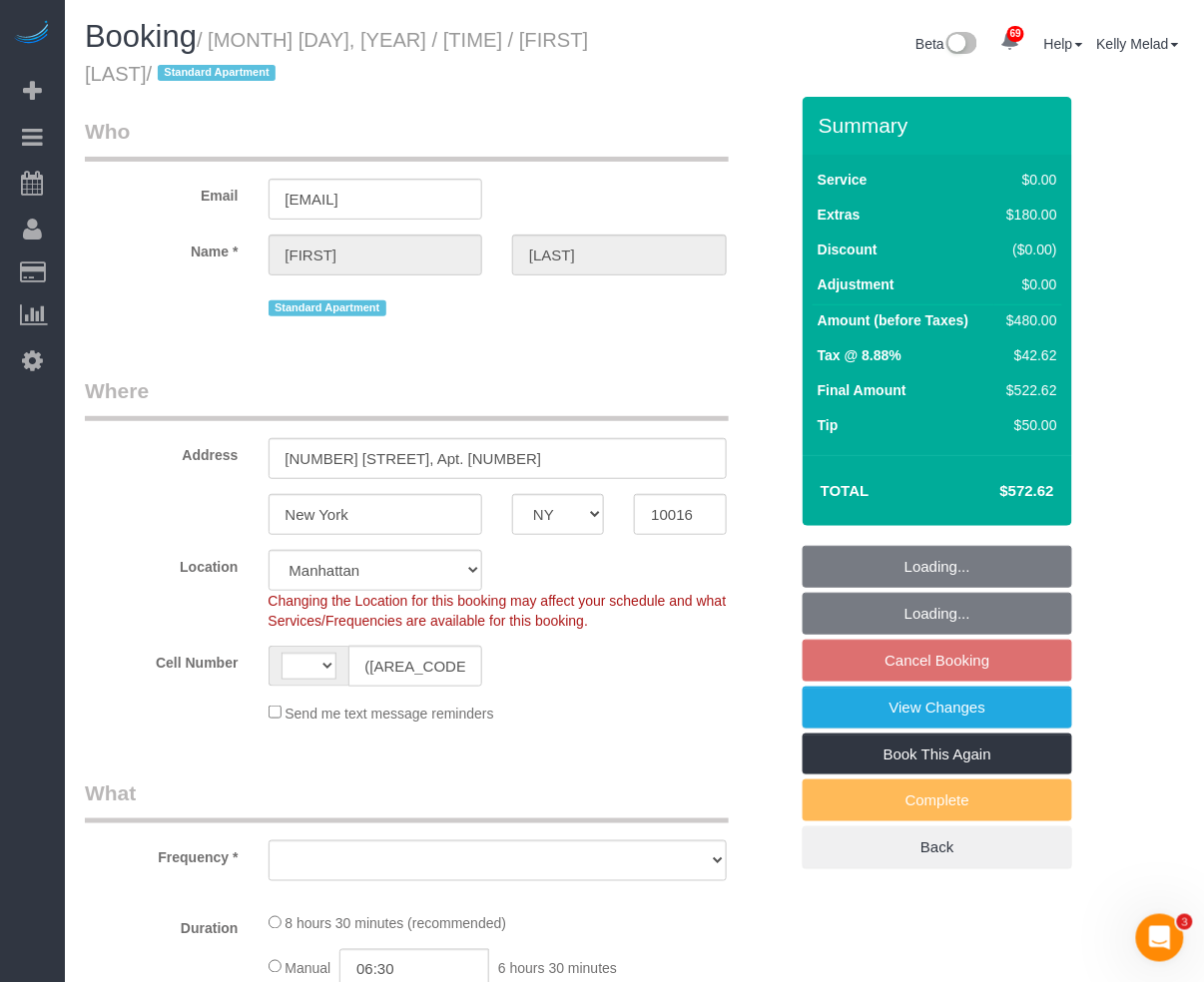 select on "string:US" 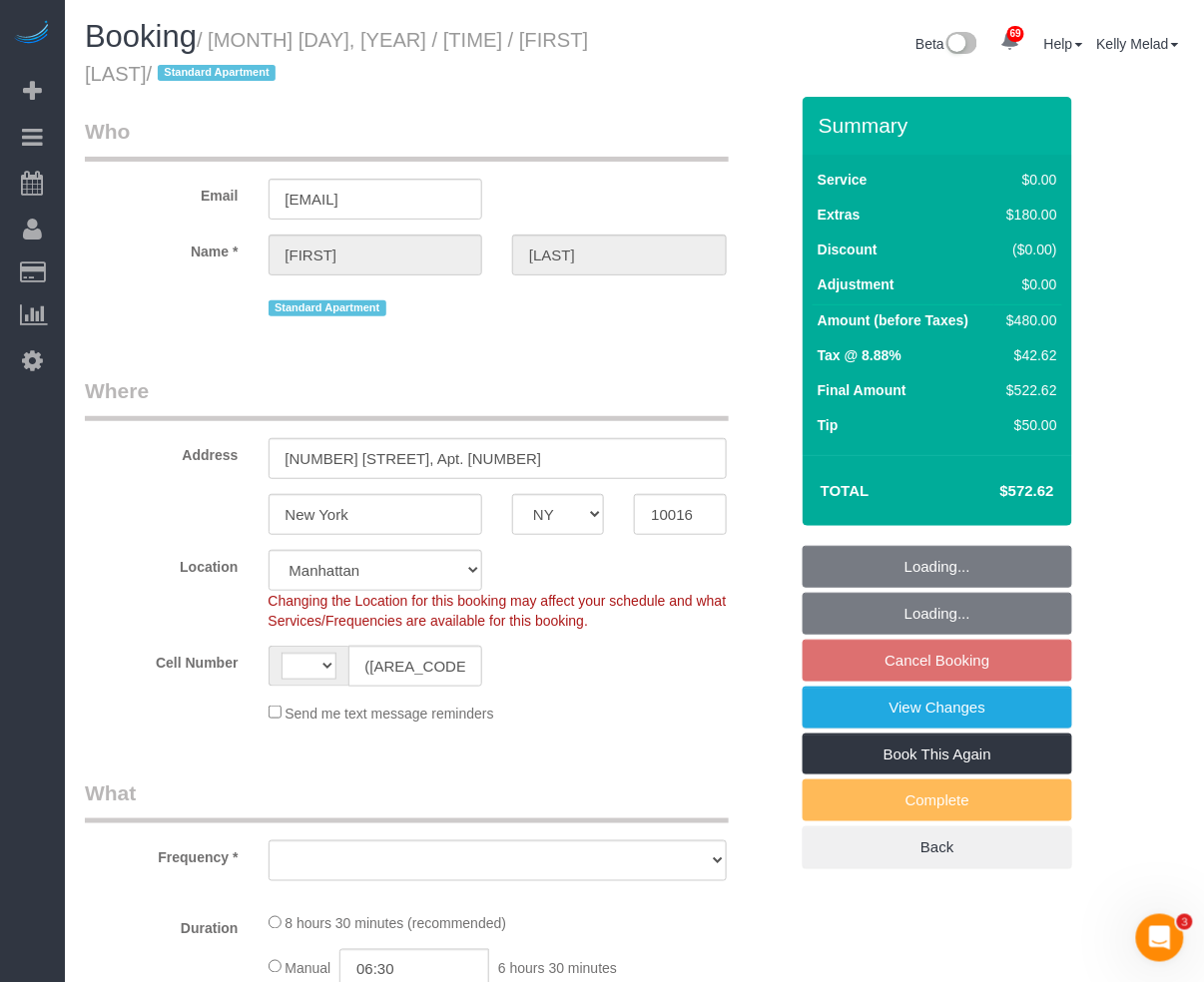 select on "object:962" 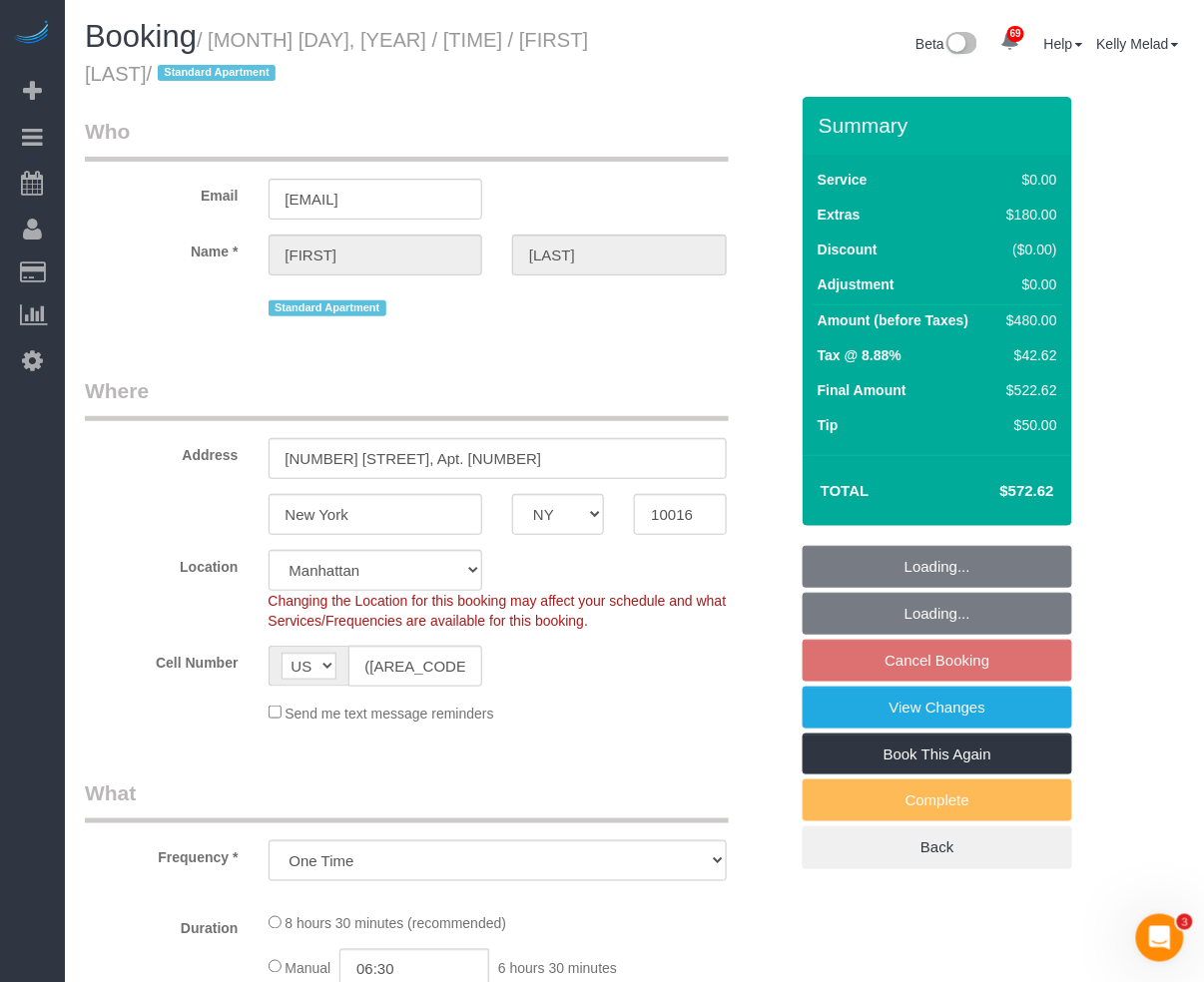 select on "2" 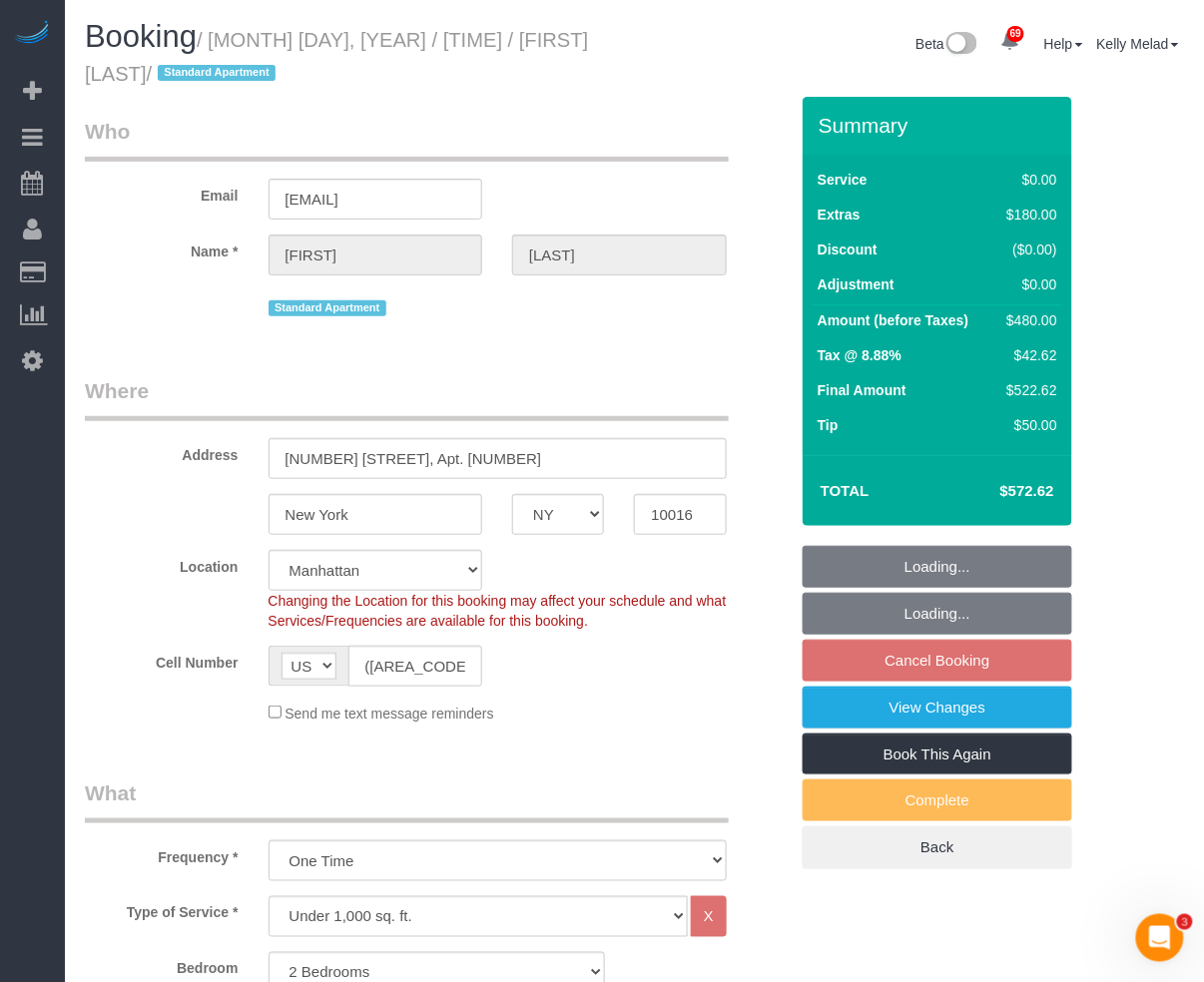 select on "object:1497" 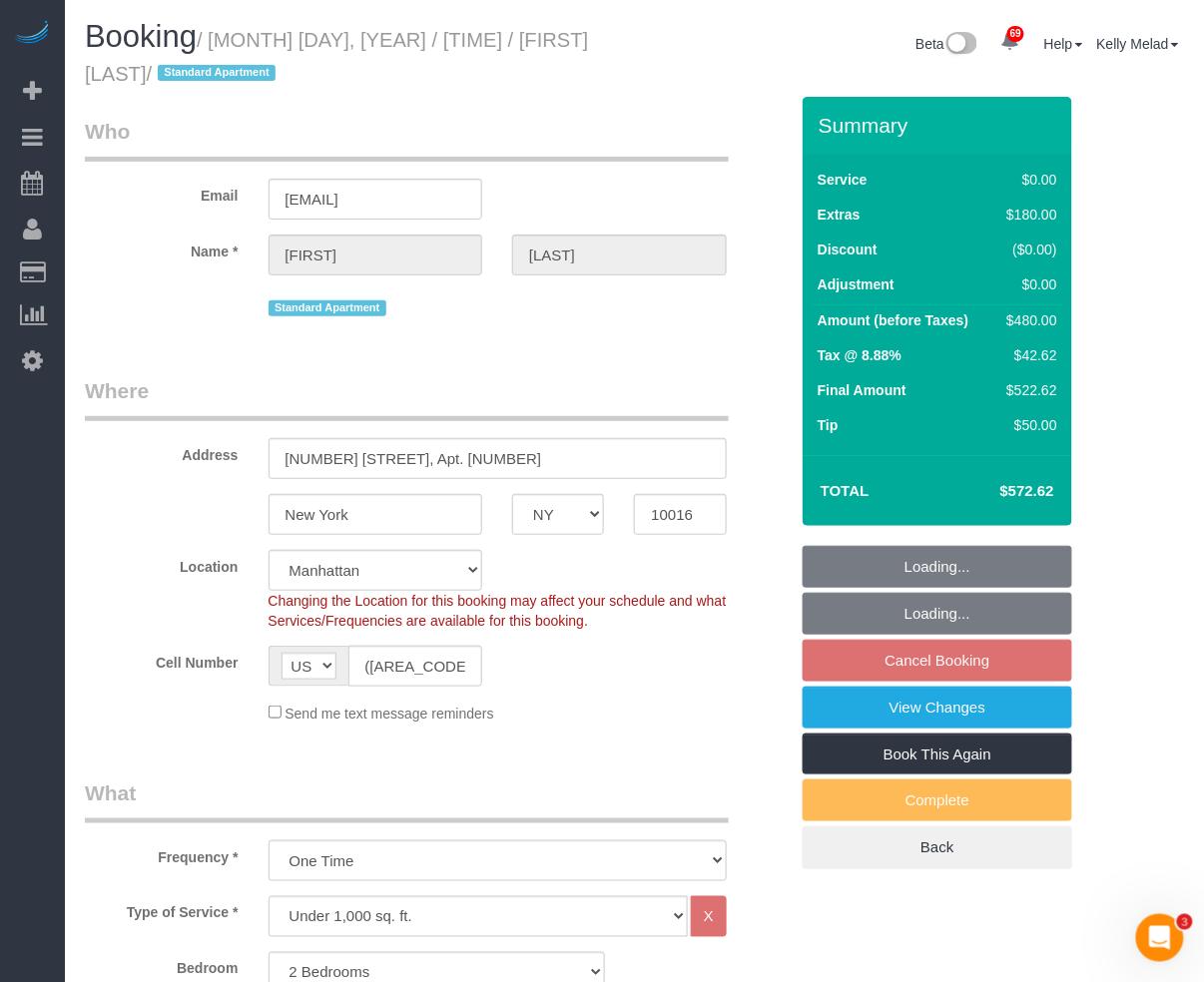 select on "2" 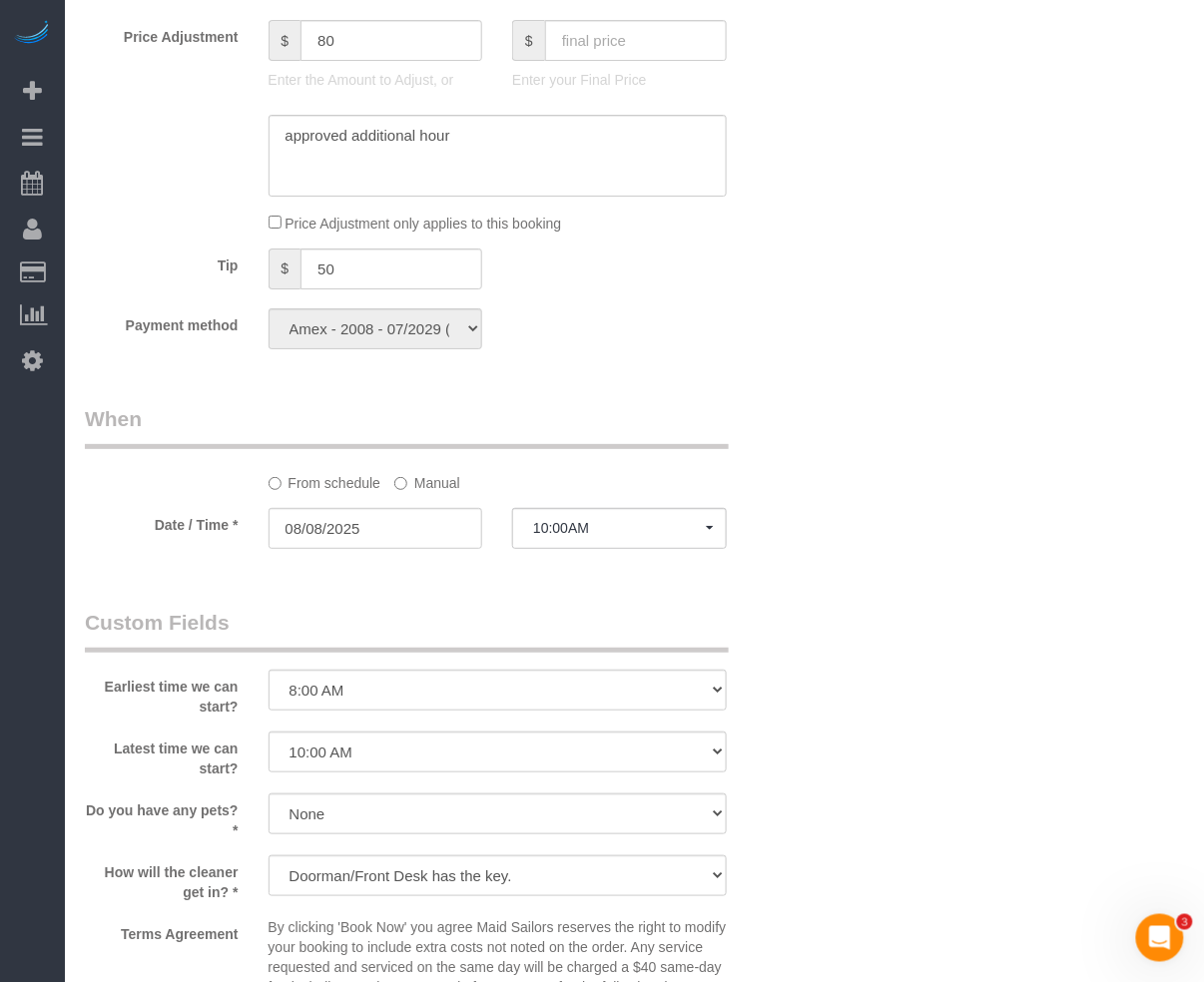scroll, scrollTop: 1729, scrollLeft: 0, axis: vertical 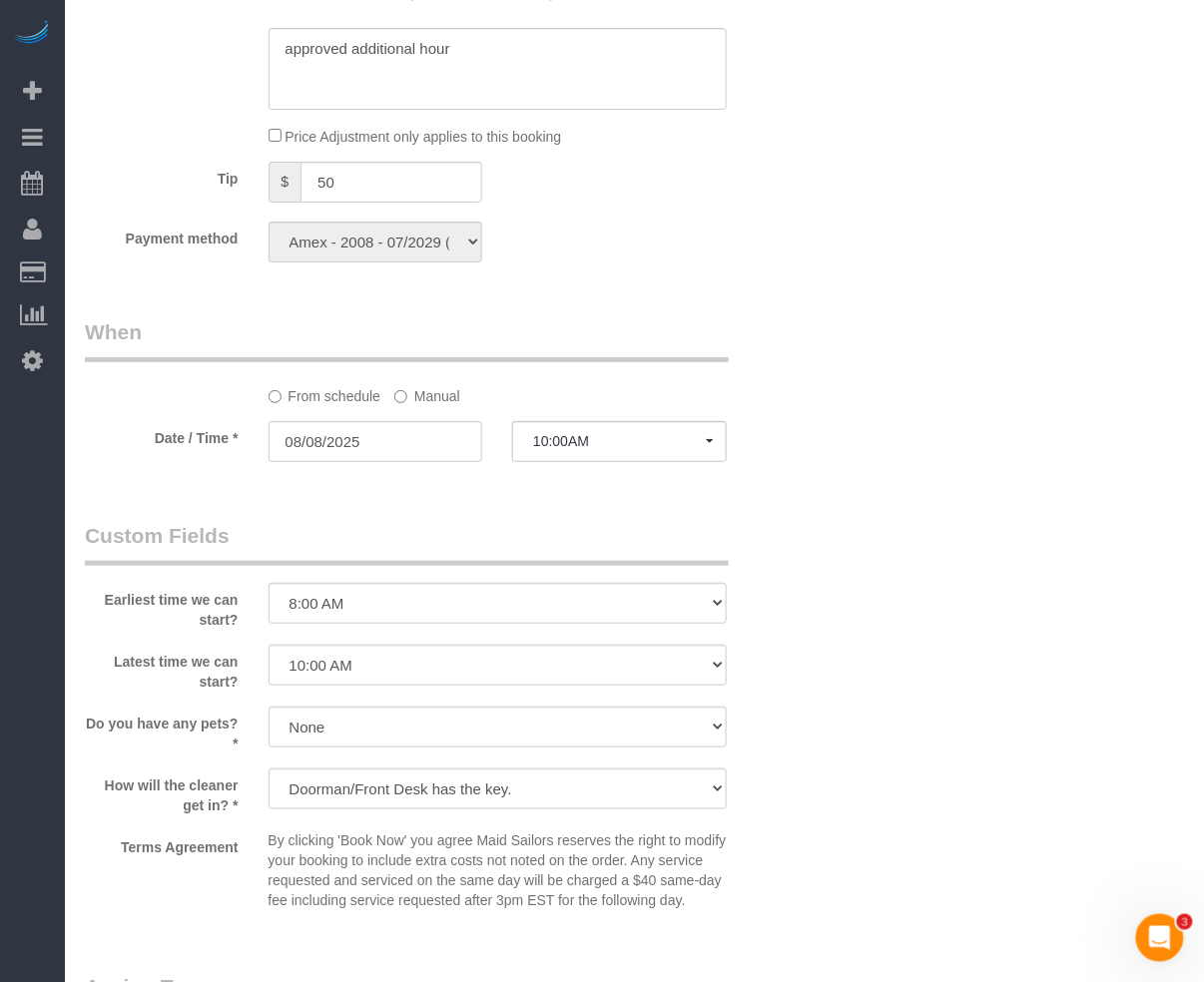 click on "Manual" 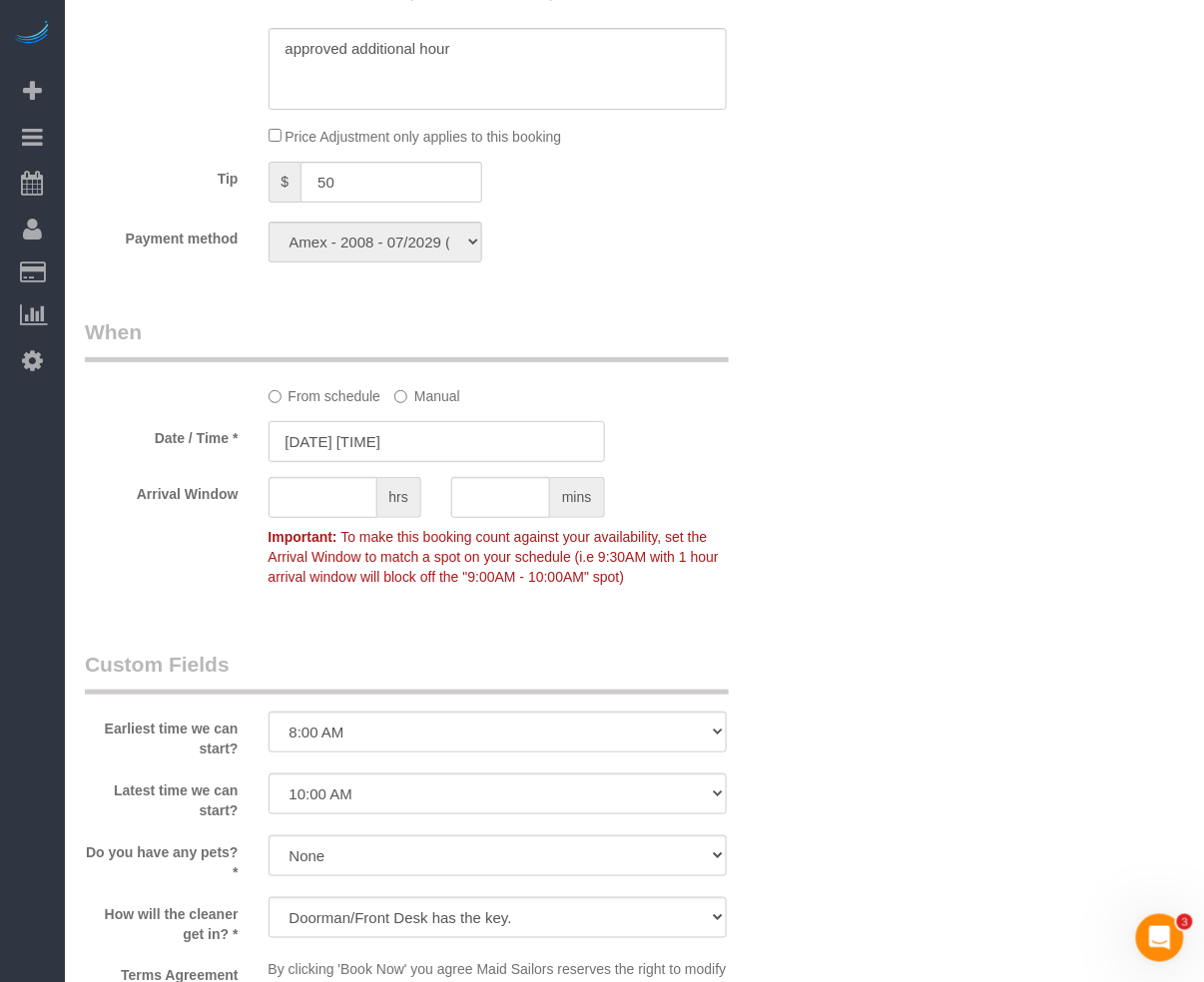 click on "08/08/2025 10:00AM" at bounding box center (436, 441) 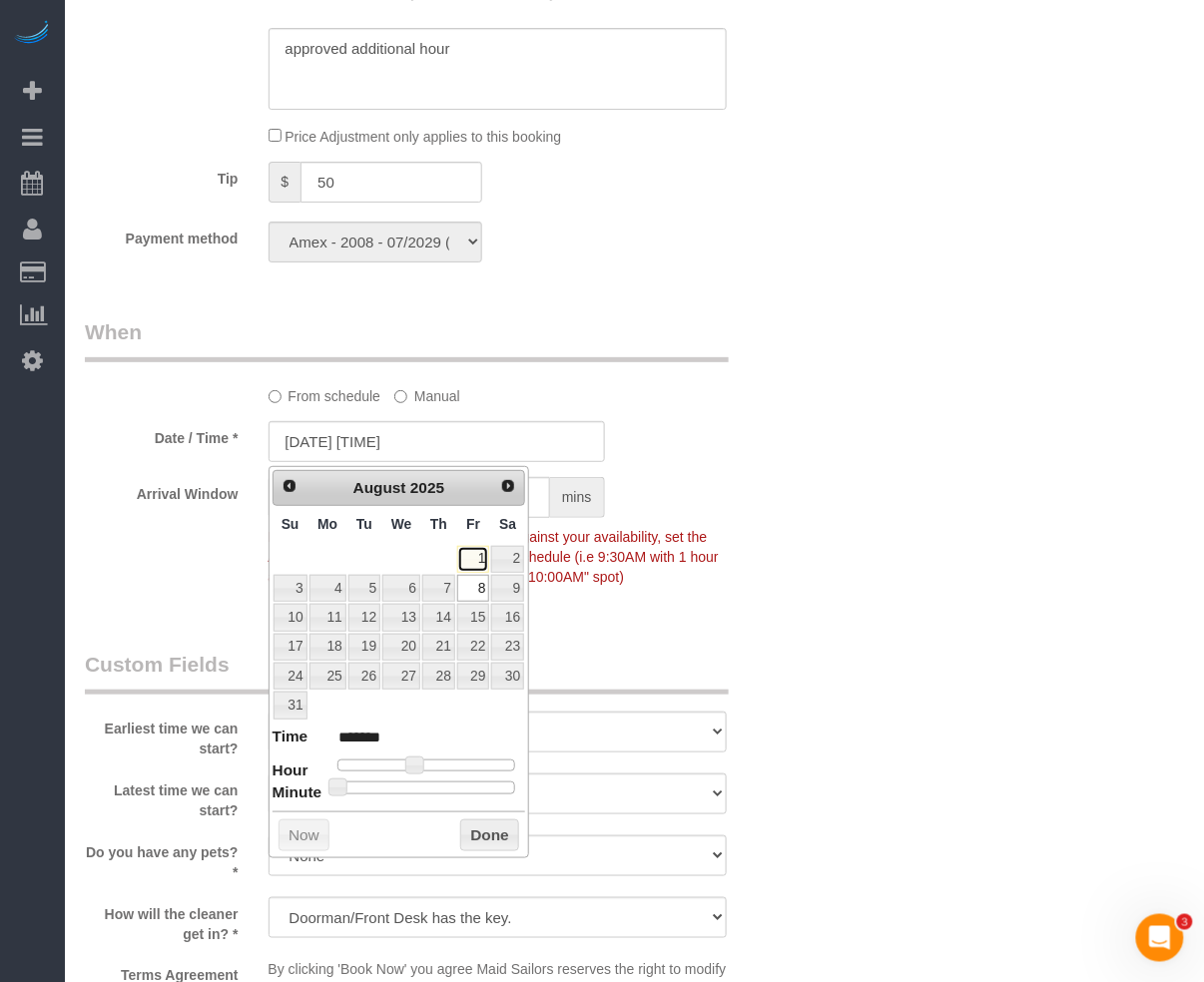 click on "1" at bounding box center [473, 559] 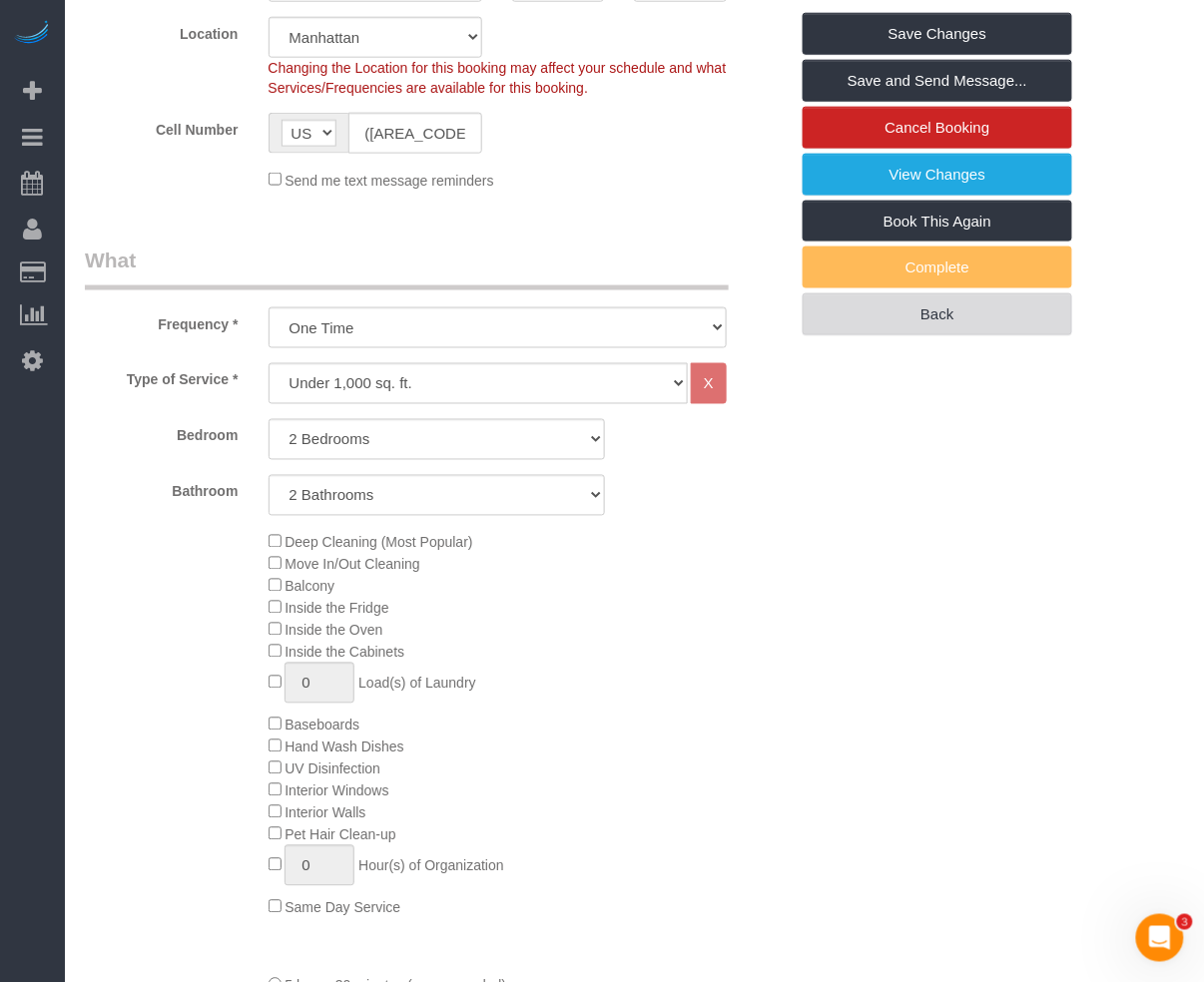 scroll, scrollTop: 532, scrollLeft: 0, axis: vertical 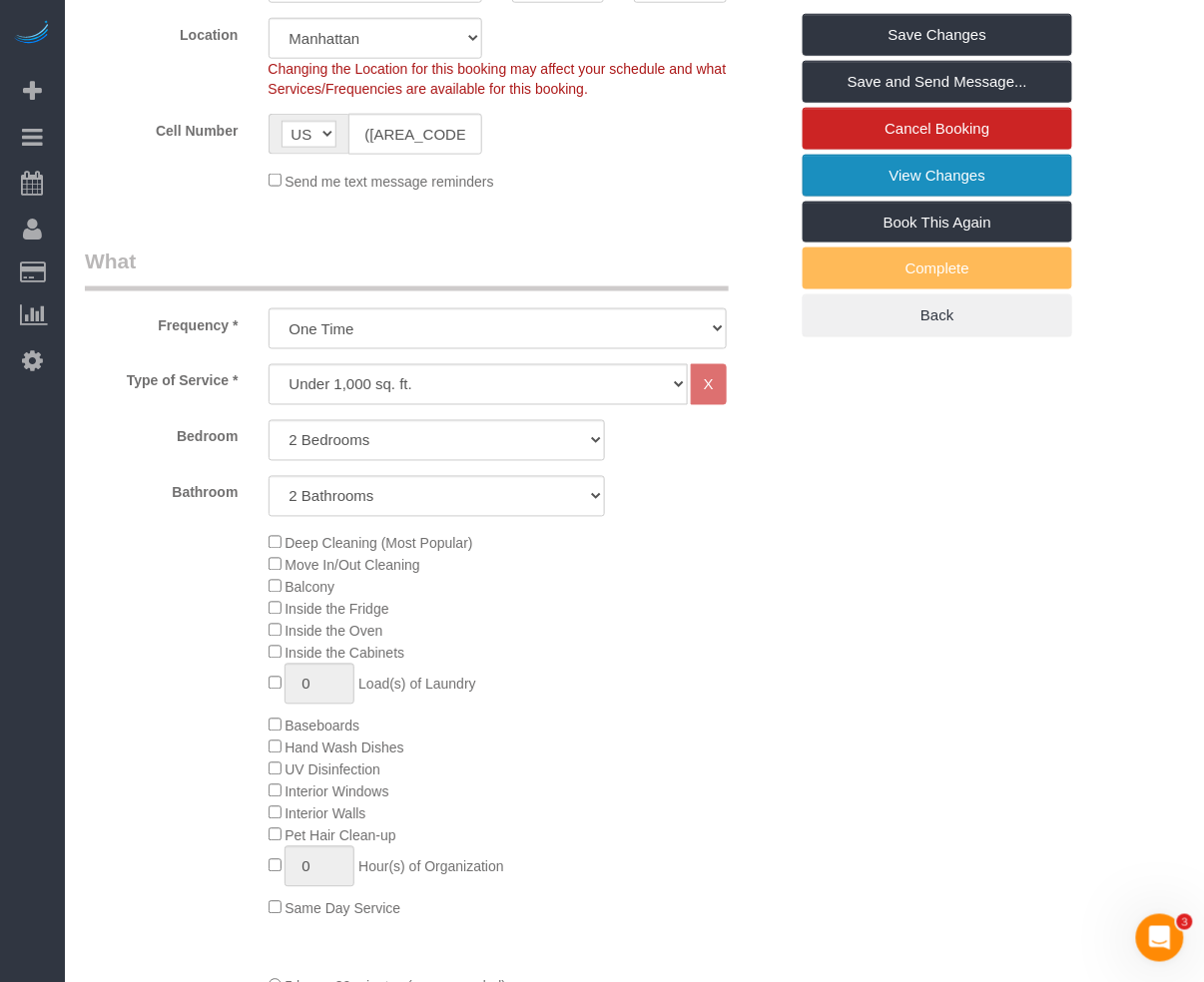 click on "View Changes" at bounding box center (937, 176) 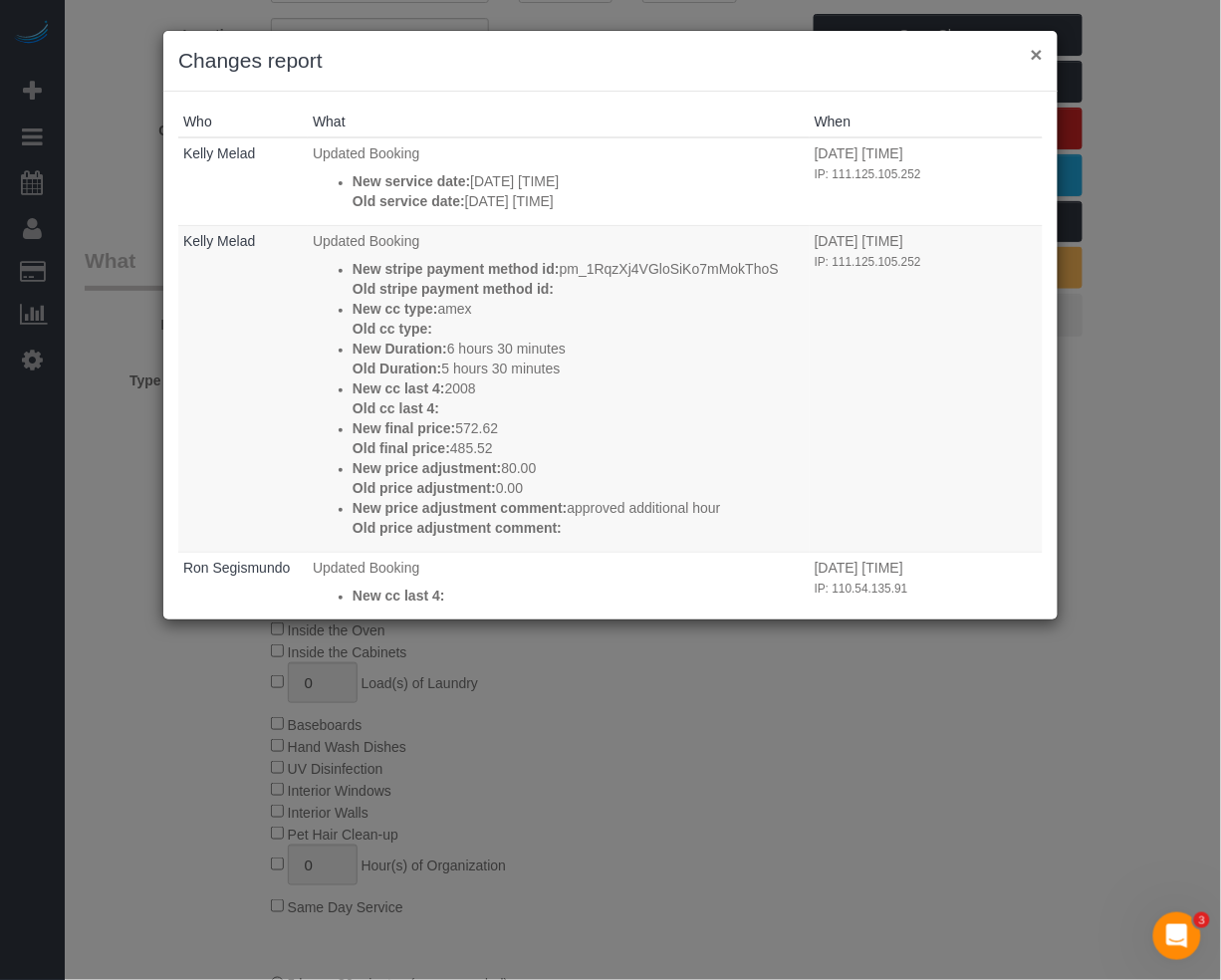 click on "×" at bounding box center (1037, 54) 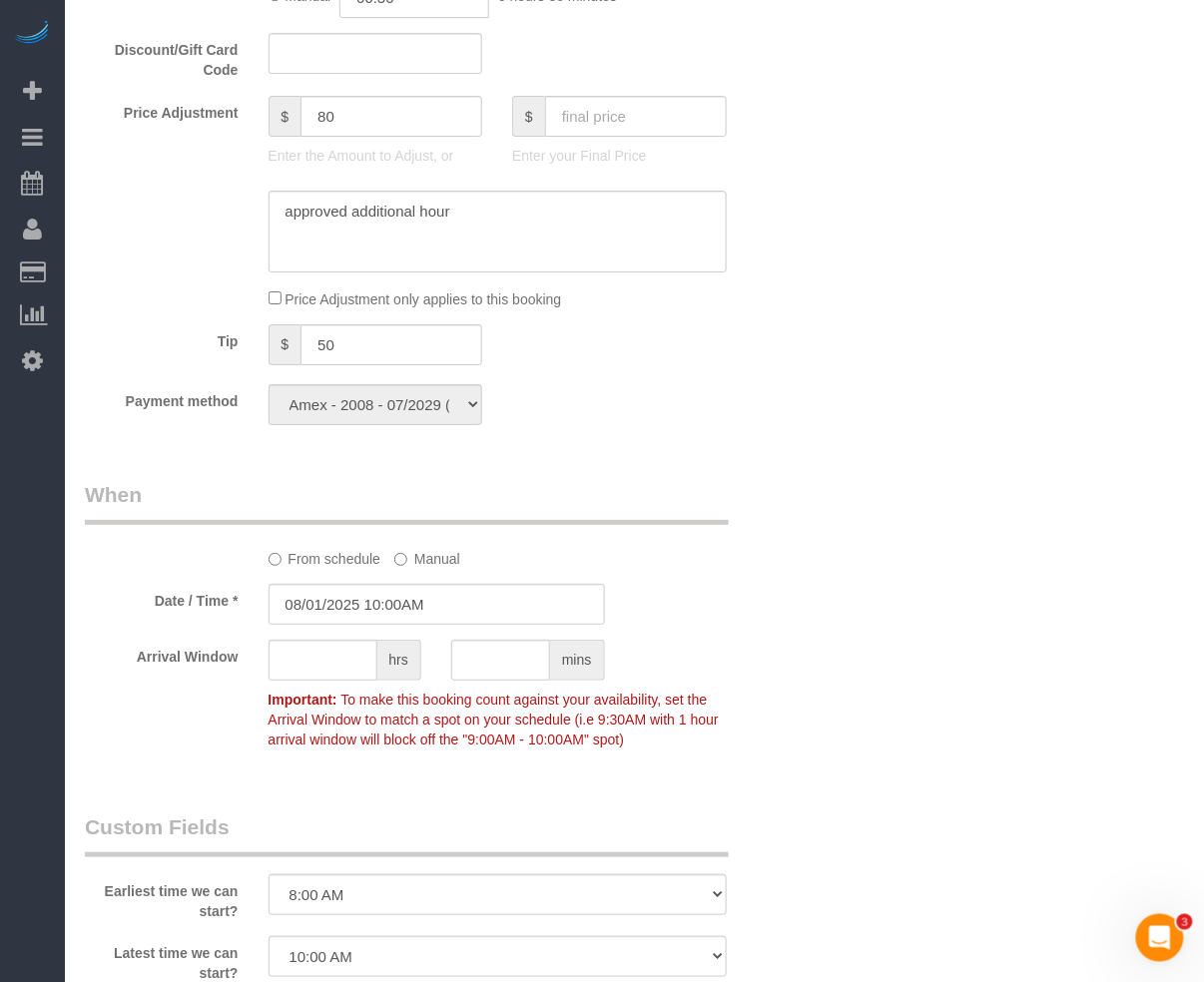 scroll, scrollTop: 1597, scrollLeft: 0, axis: vertical 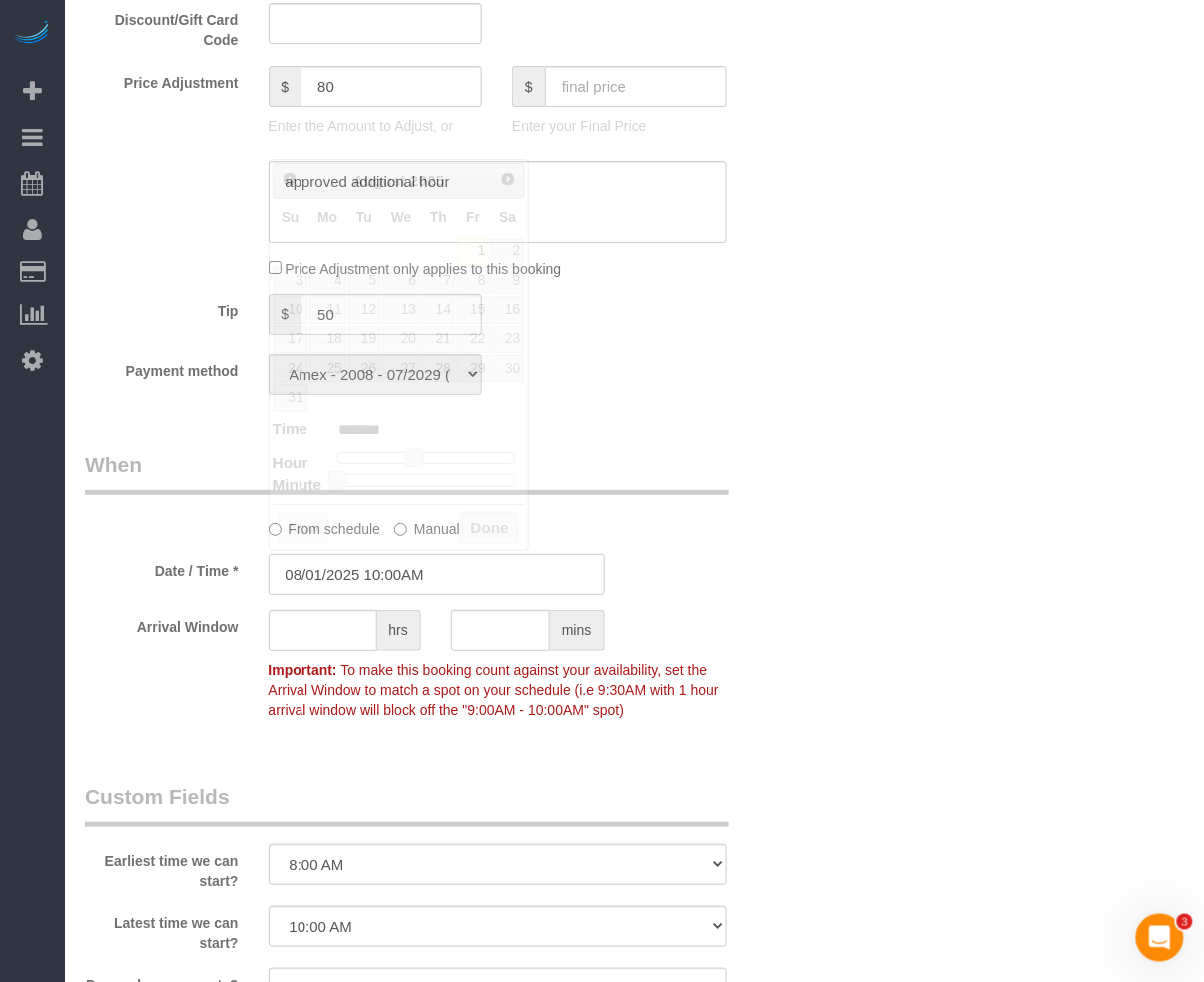 click on "08/01/2025 10:00AM" at bounding box center [436, 574] 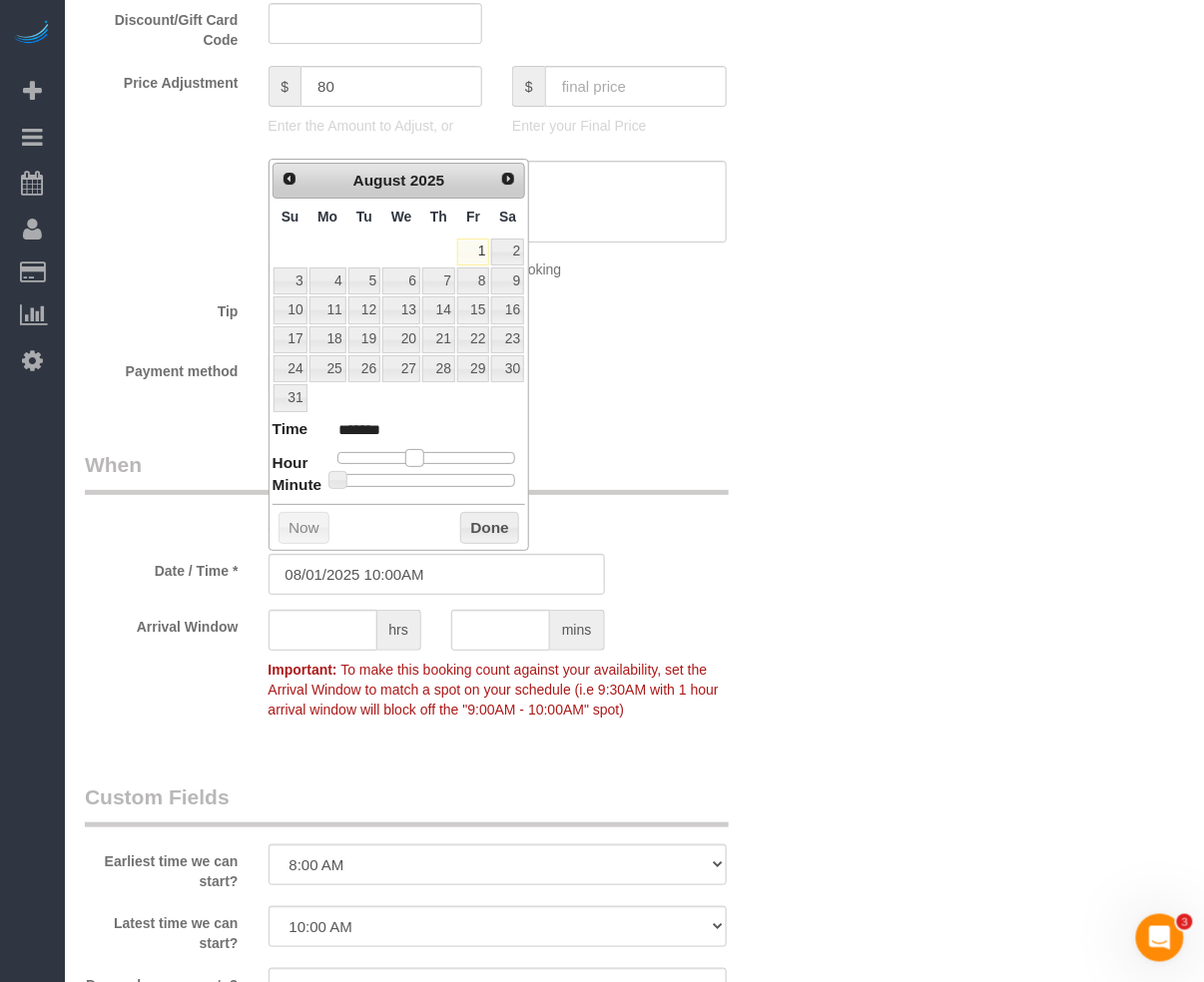 type on "08/01/2025 9:00AM" 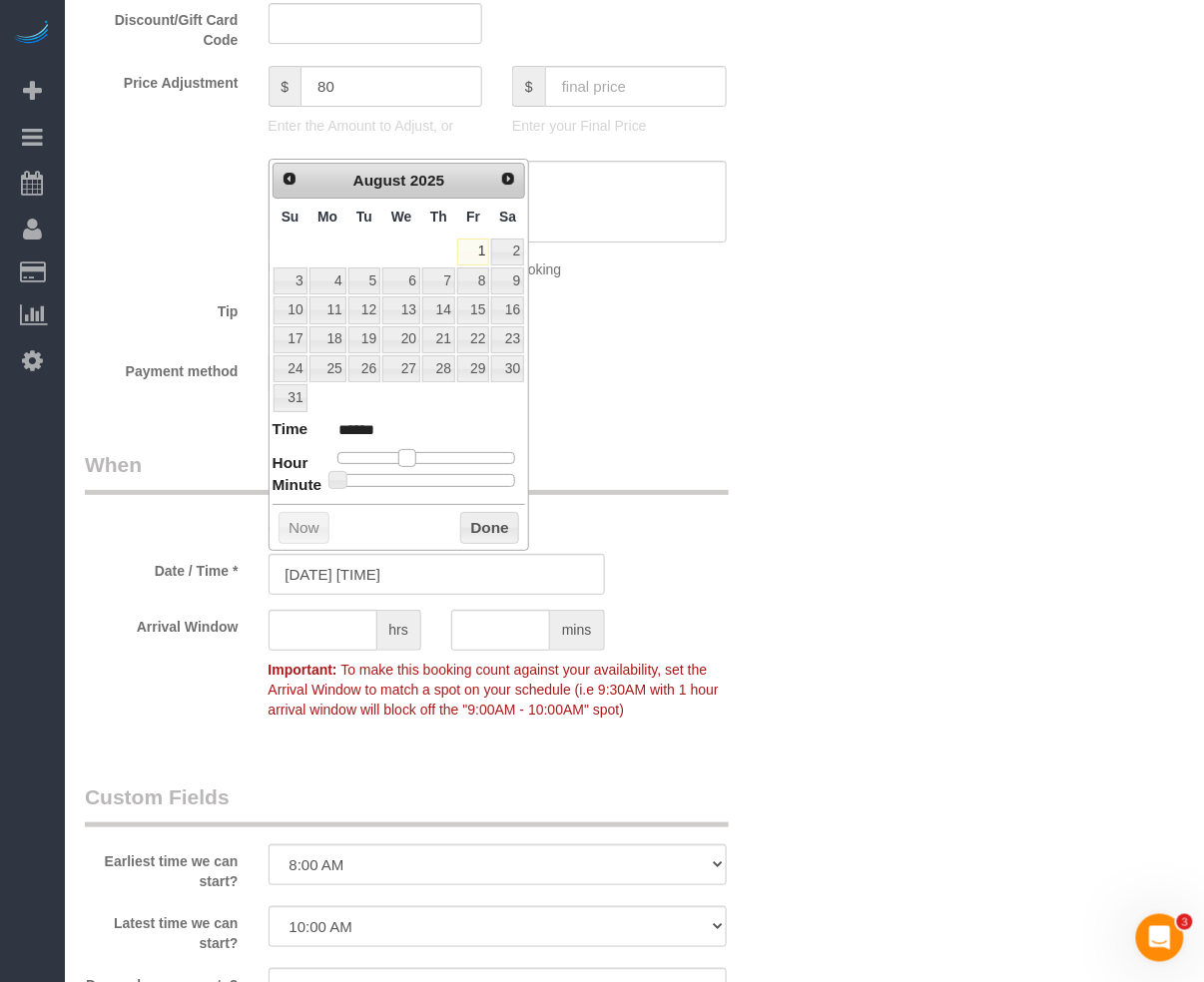 click at bounding box center (407, 458) 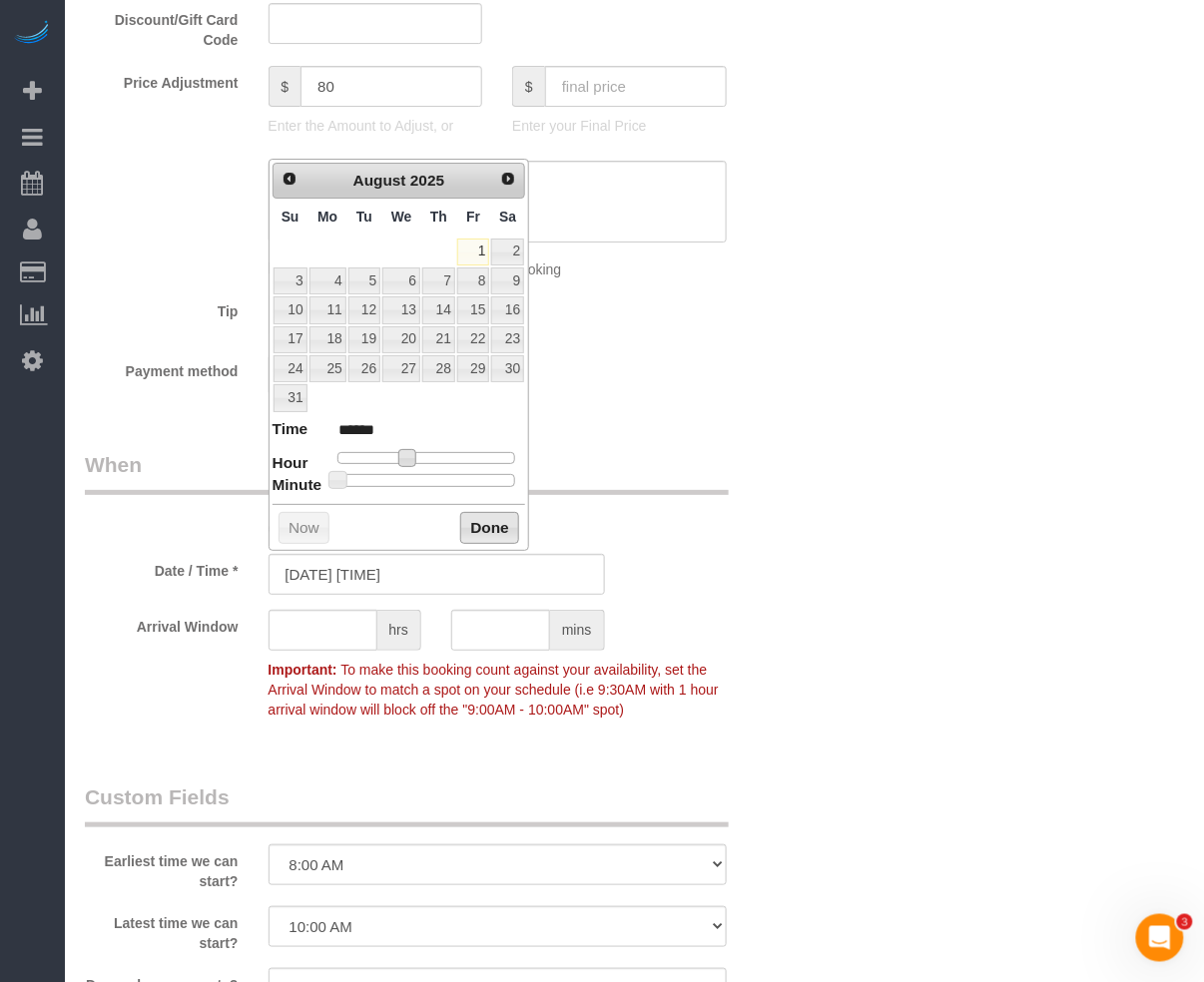 click on "Done" at bounding box center [489, 528] 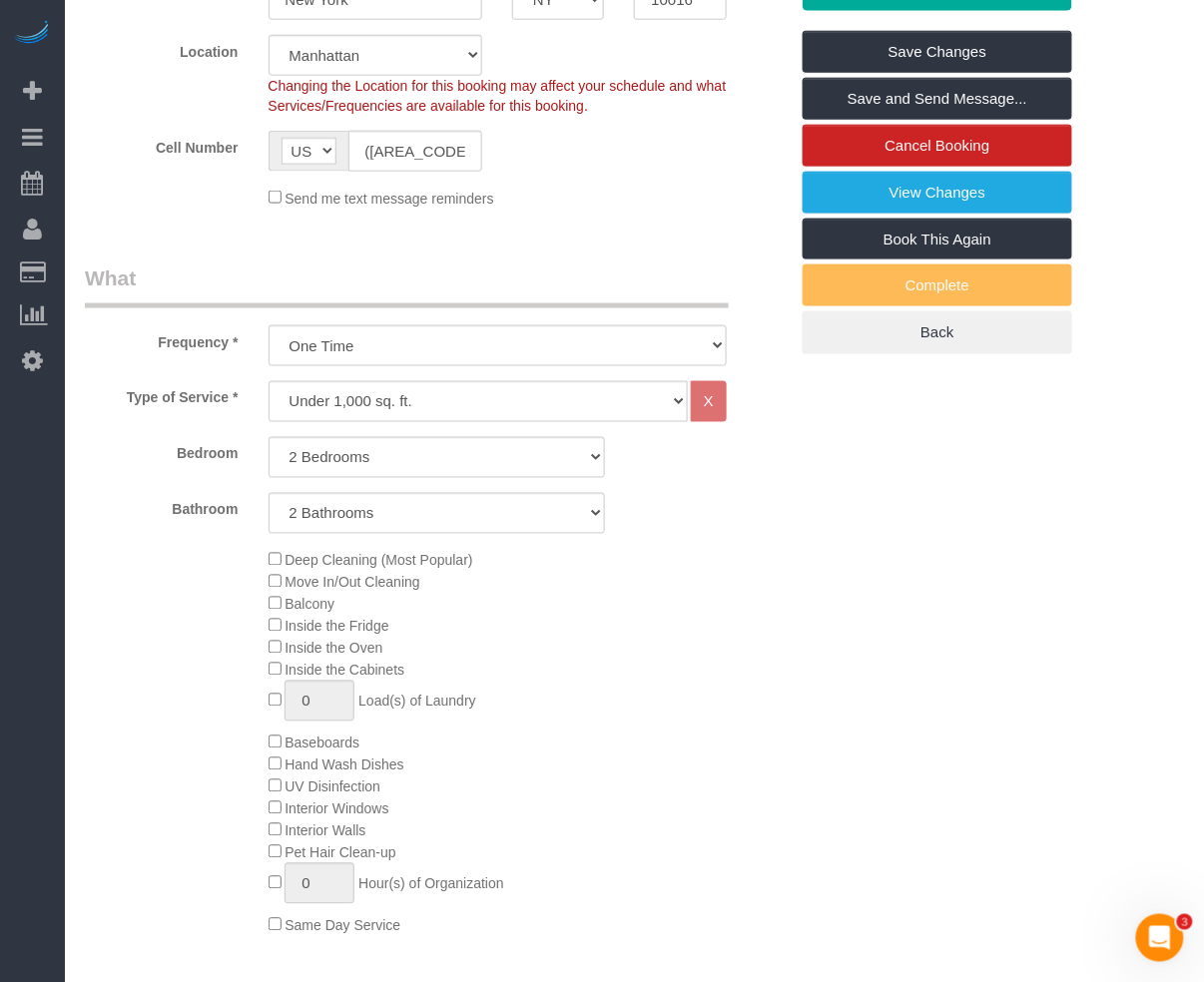 scroll, scrollTop: 133, scrollLeft: 0, axis: vertical 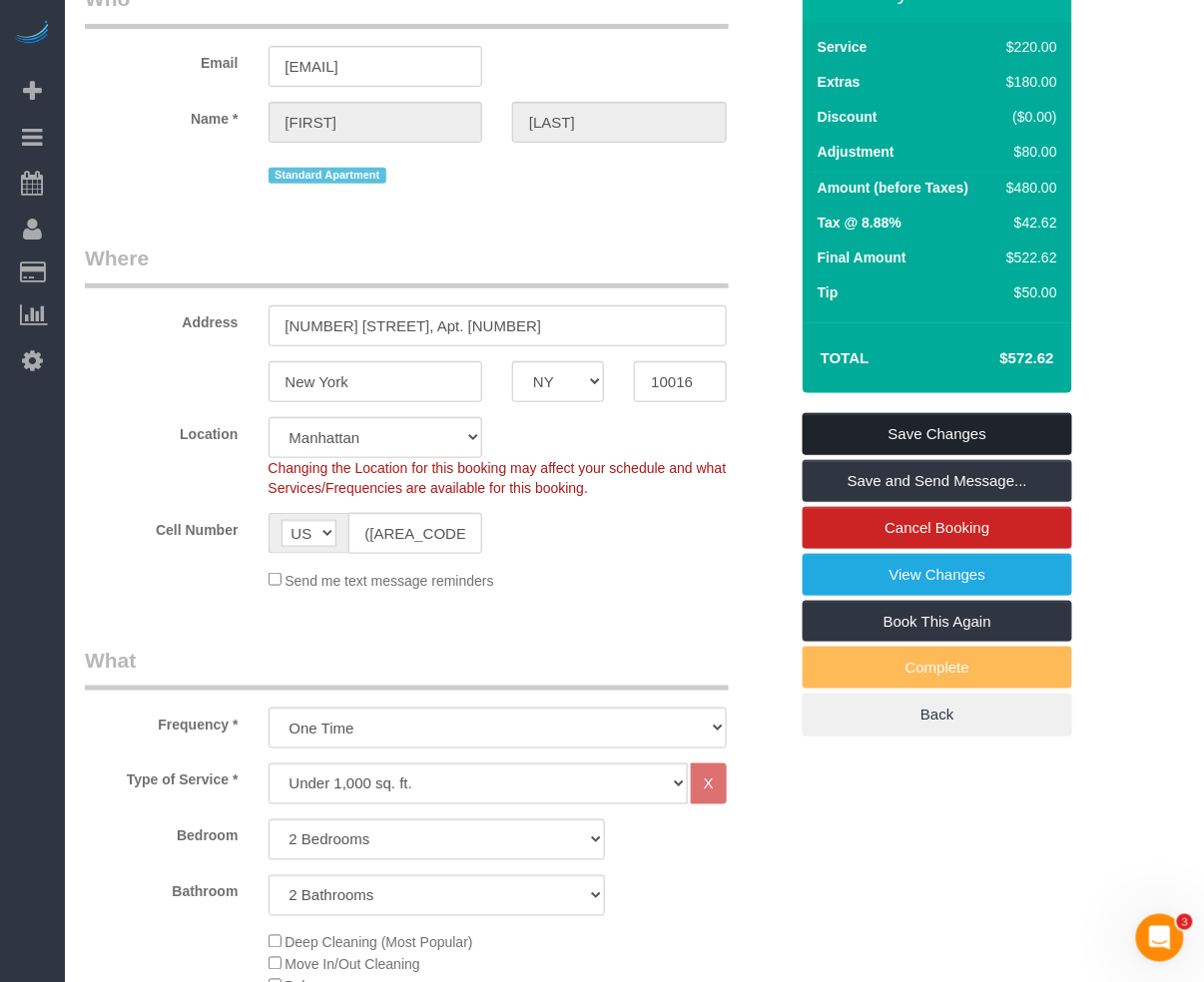 click on "Save Changes" at bounding box center [937, 434] 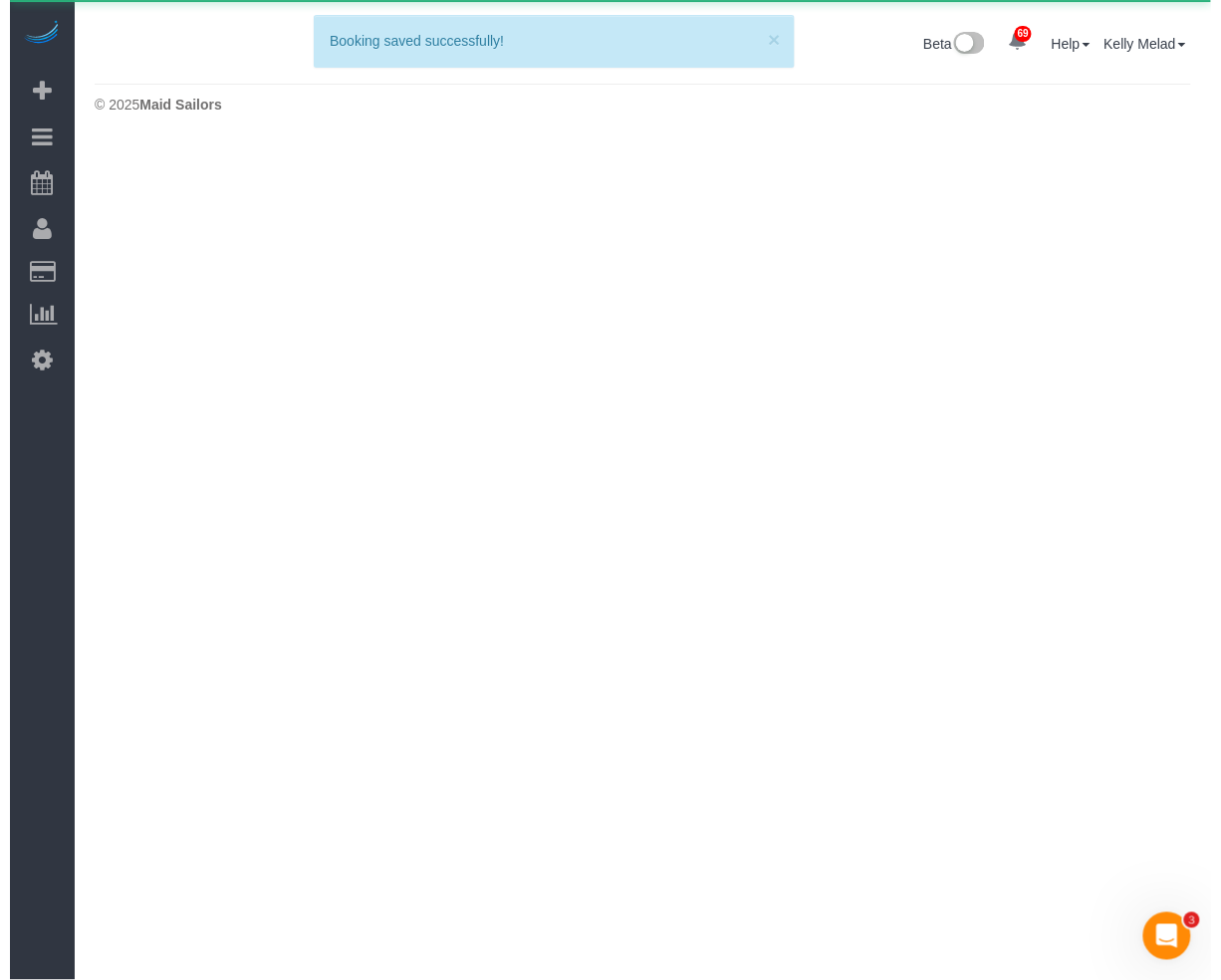 scroll, scrollTop: 0, scrollLeft: 0, axis: both 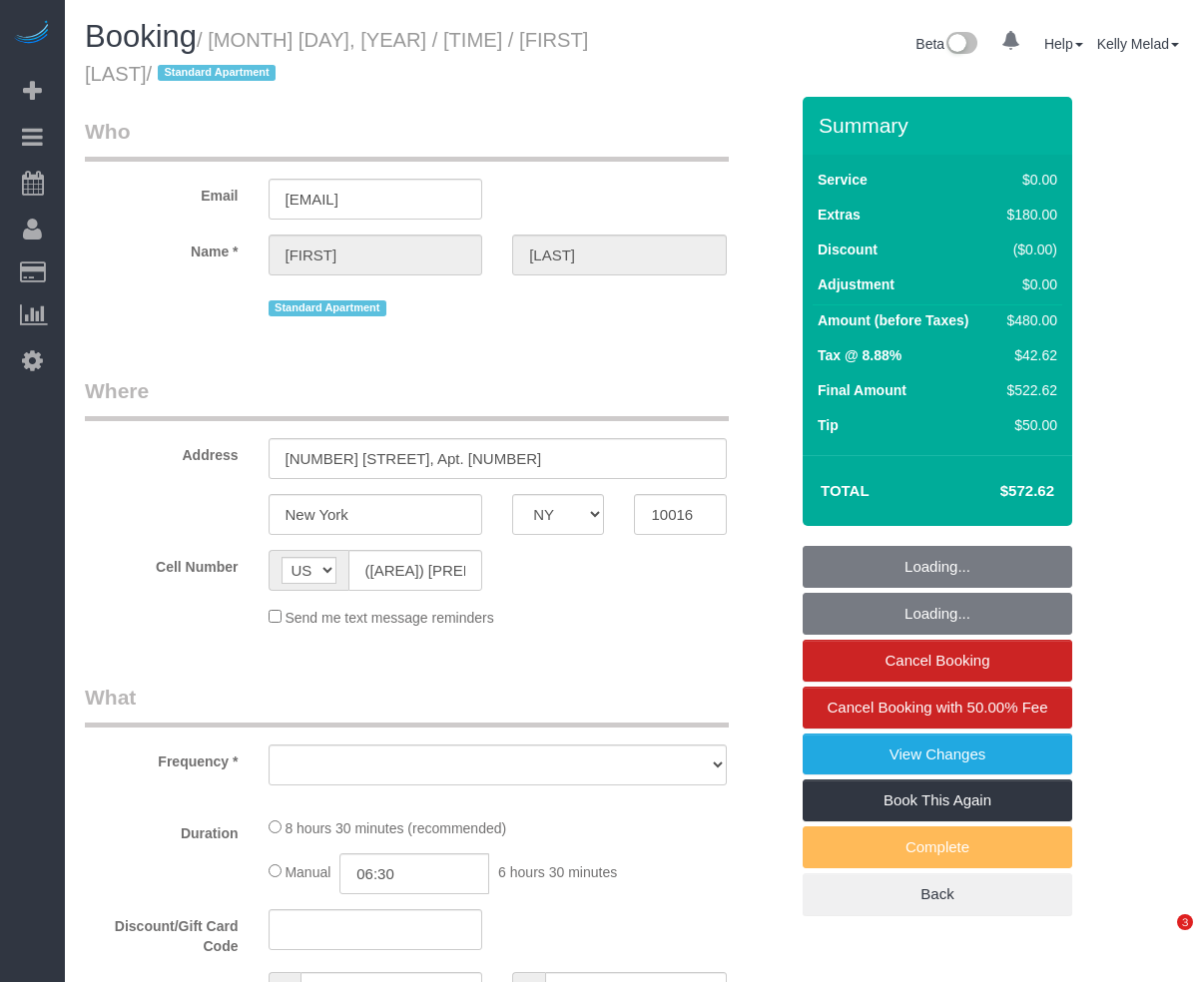 select on "NY" 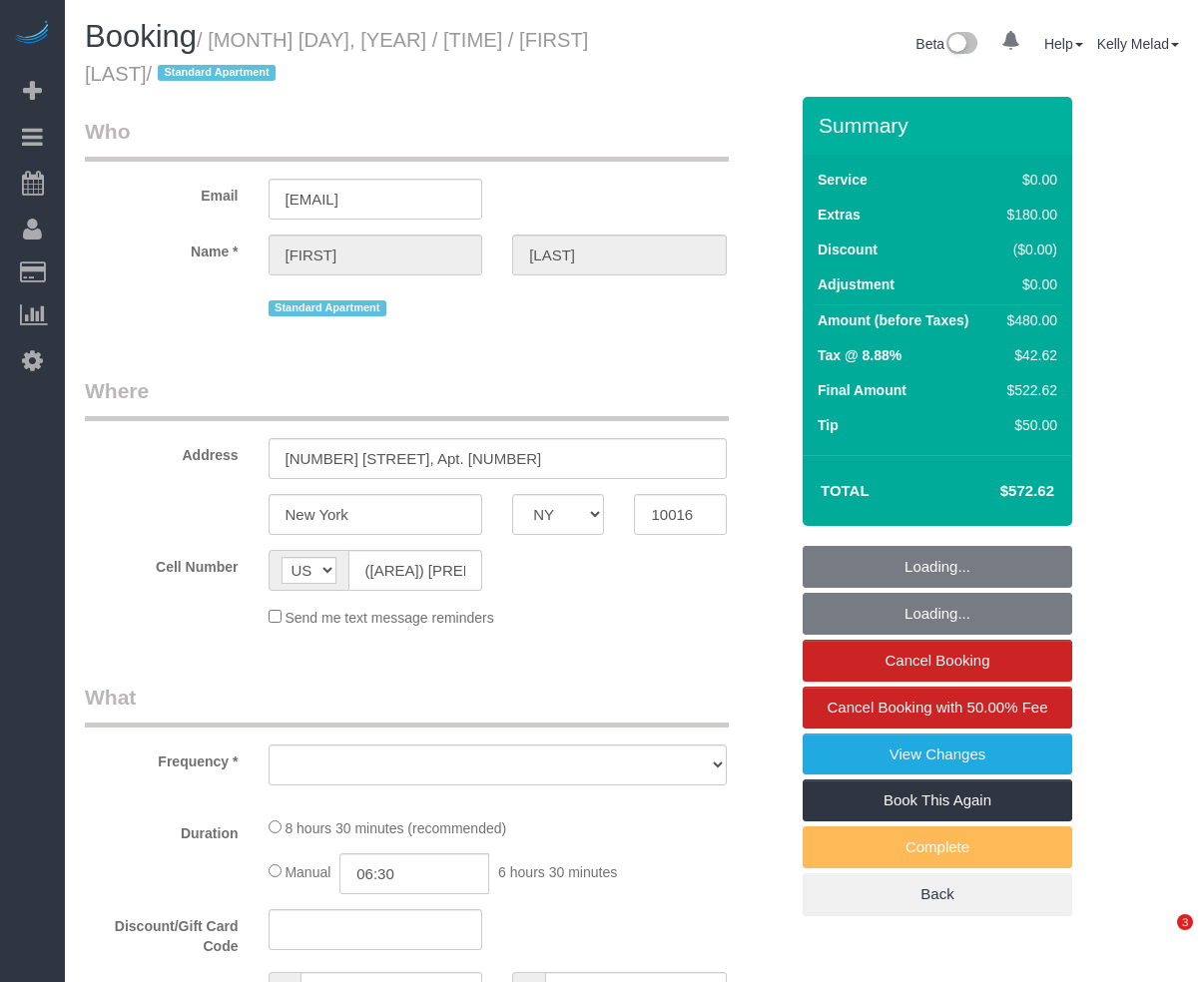 scroll, scrollTop: 0, scrollLeft: 0, axis: both 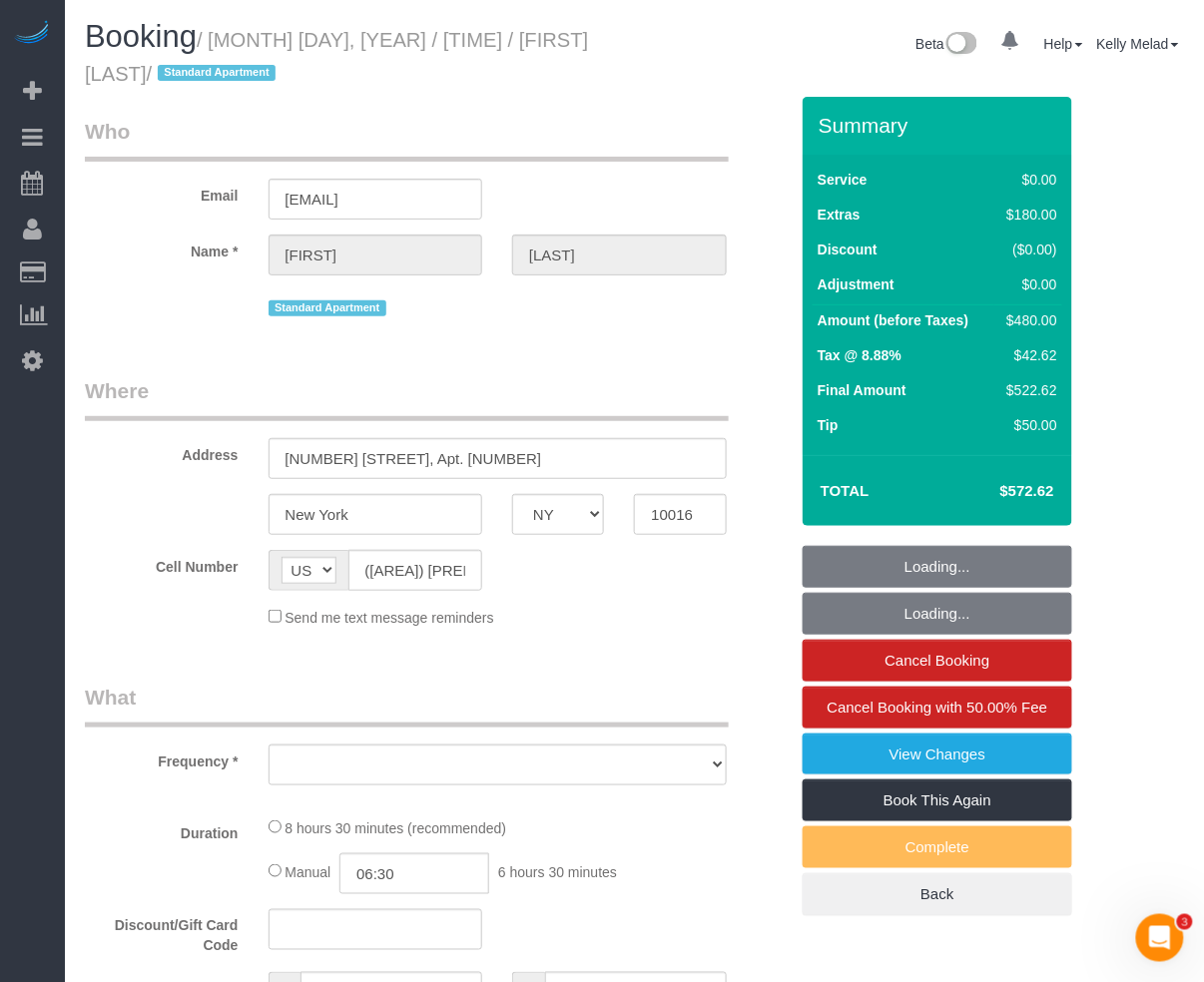 select on "string:stripe-pm_1RqzXj4VGloSiKo7mMokThoS" 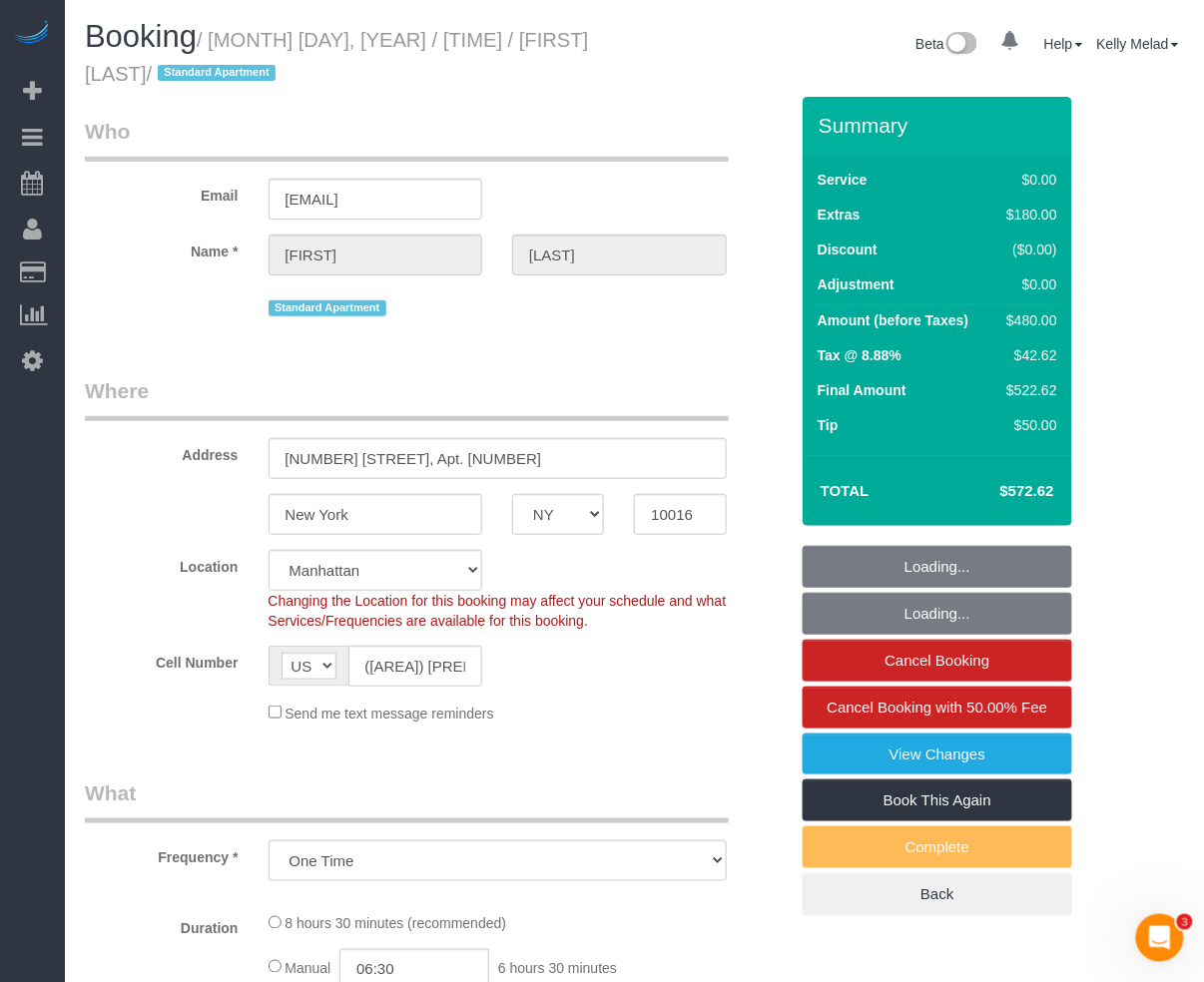 select on "object:821" 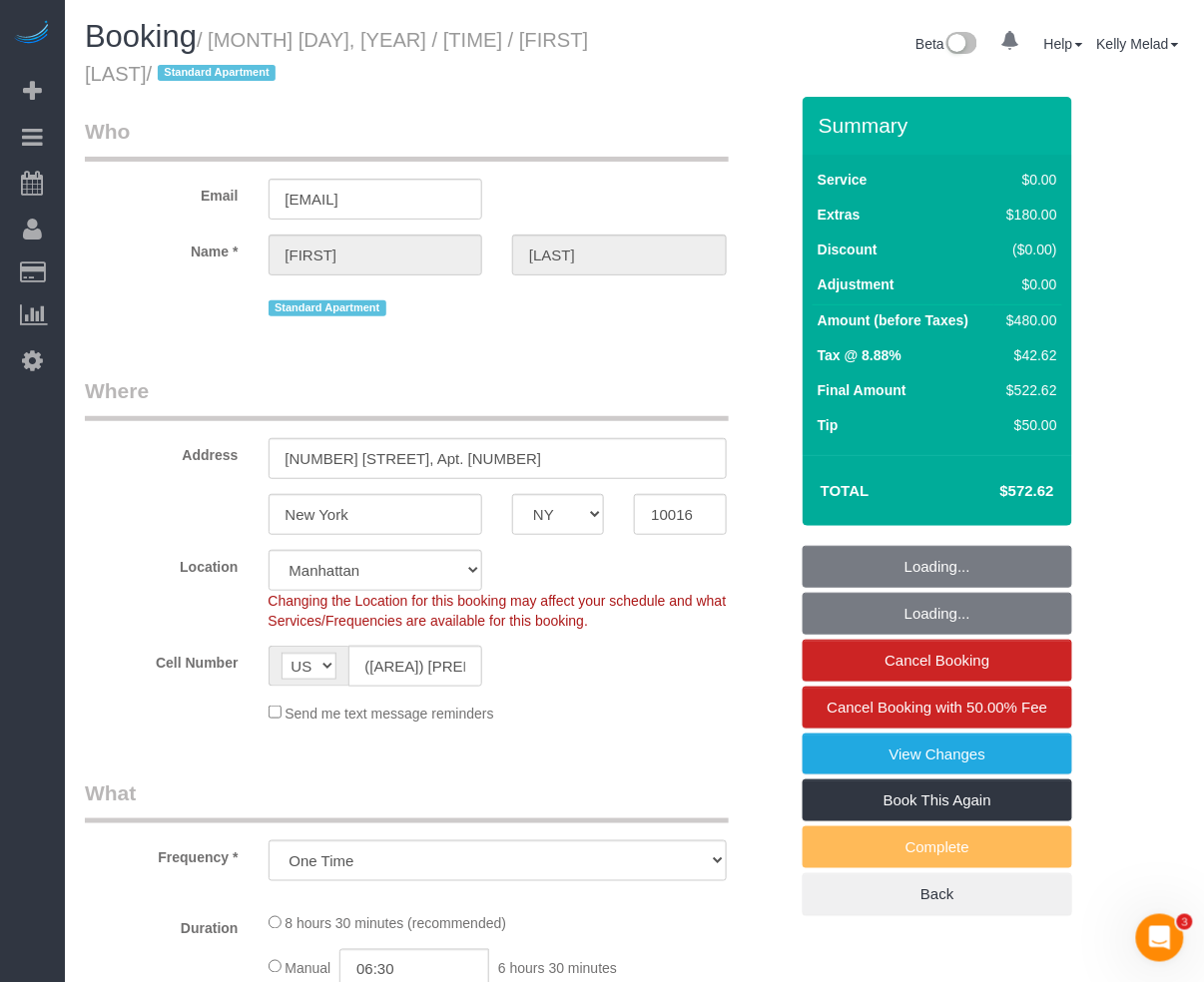 select on "spot1" 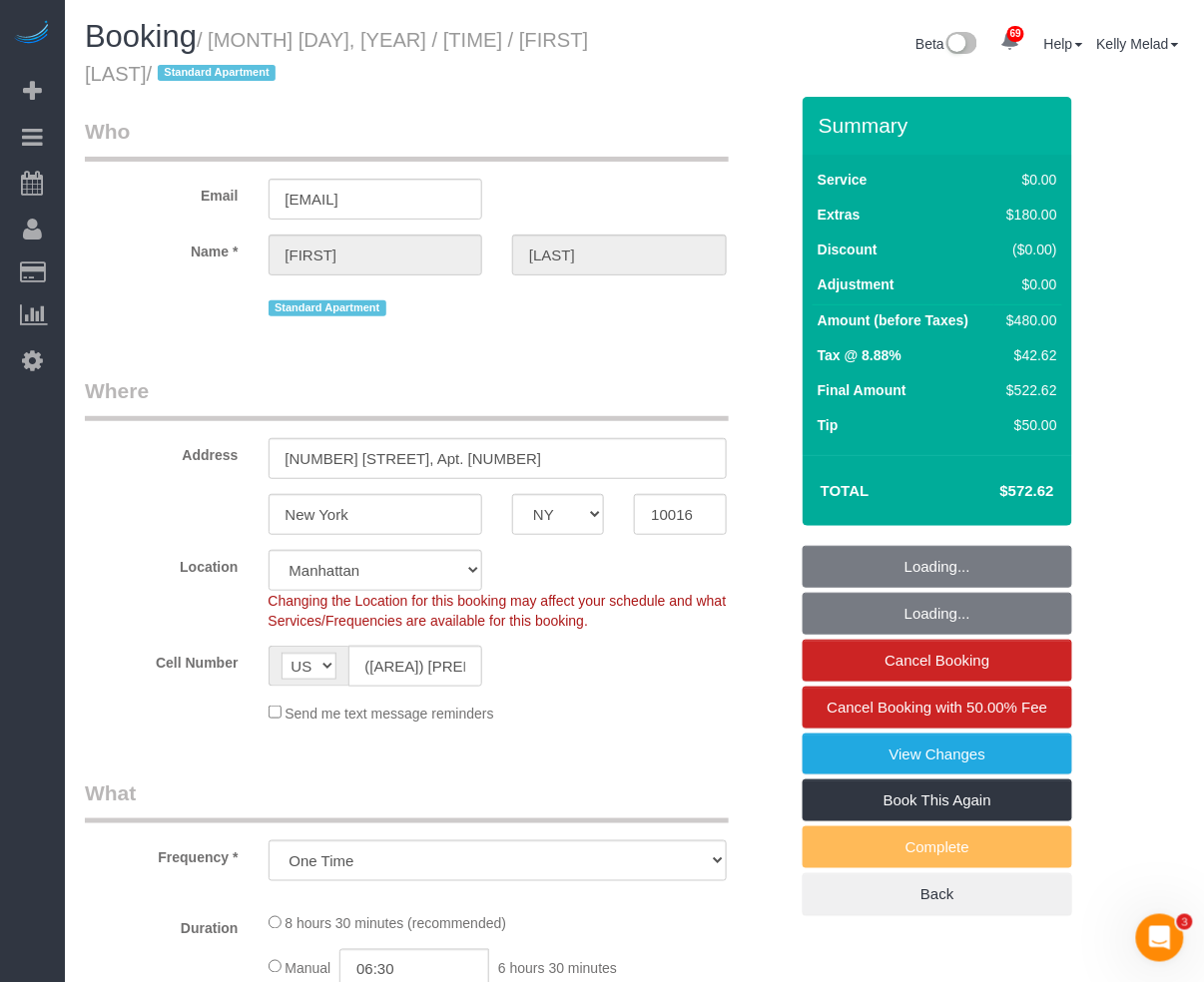 select on "object:1398" 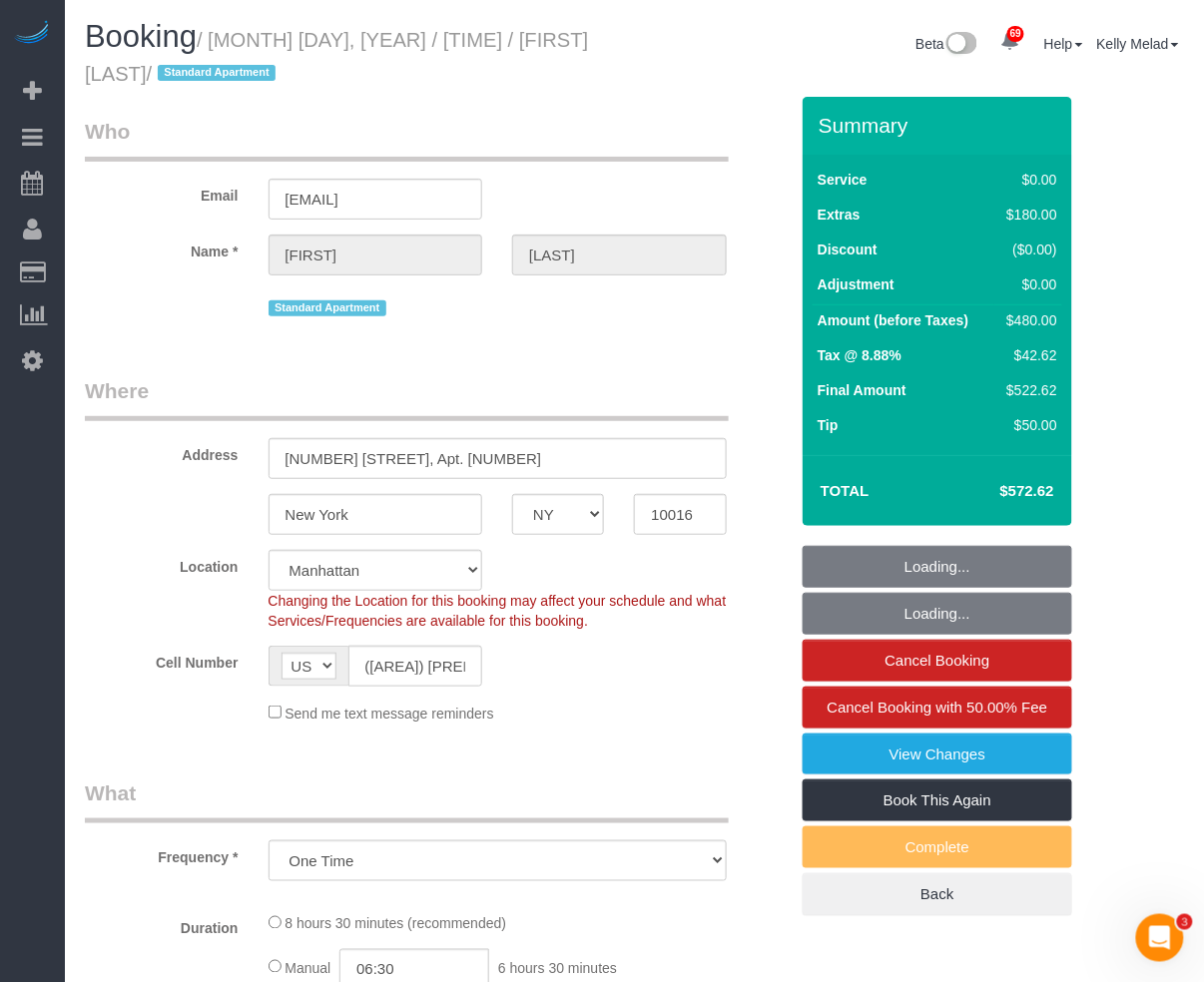 select on "2" 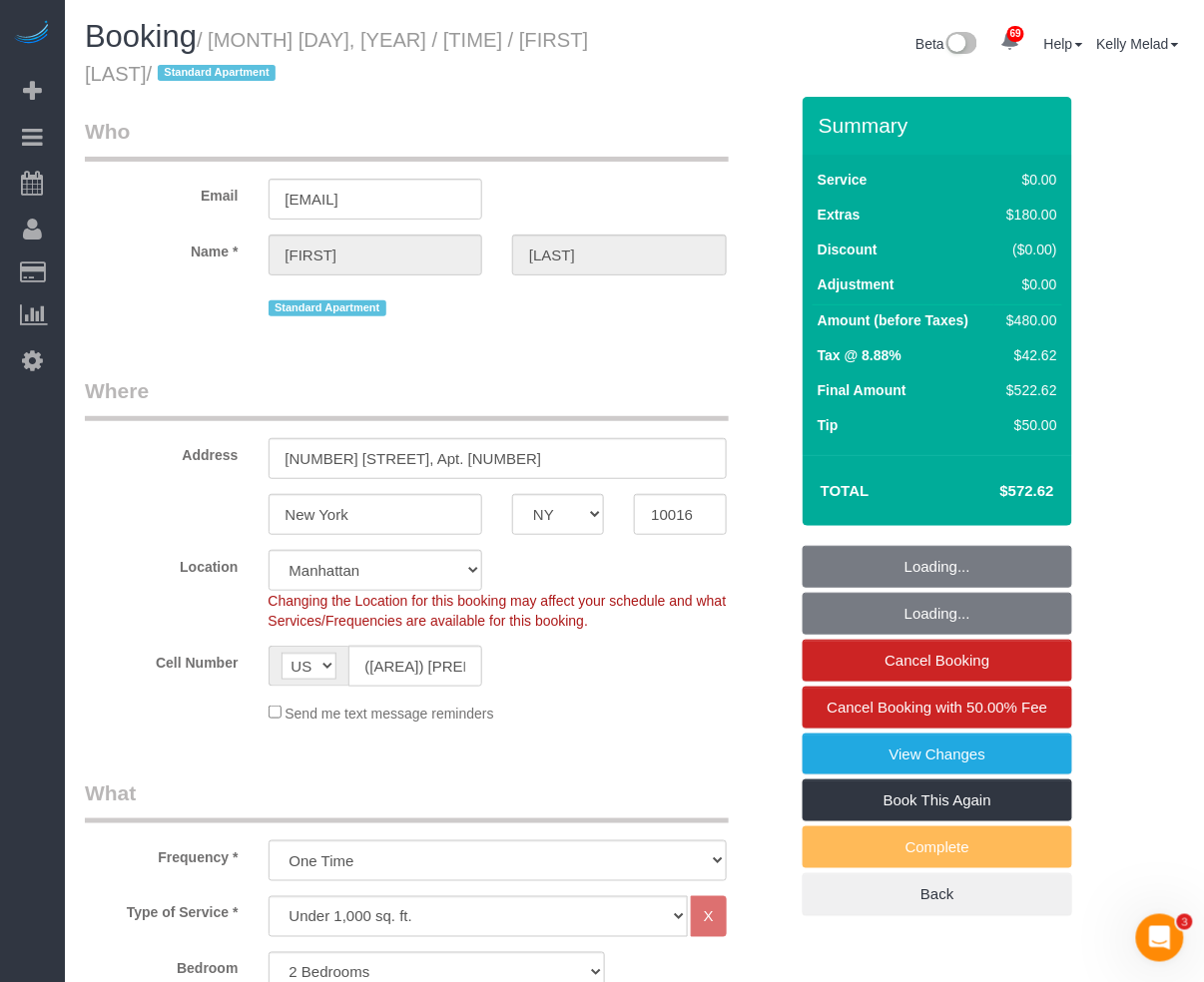 select on "2" 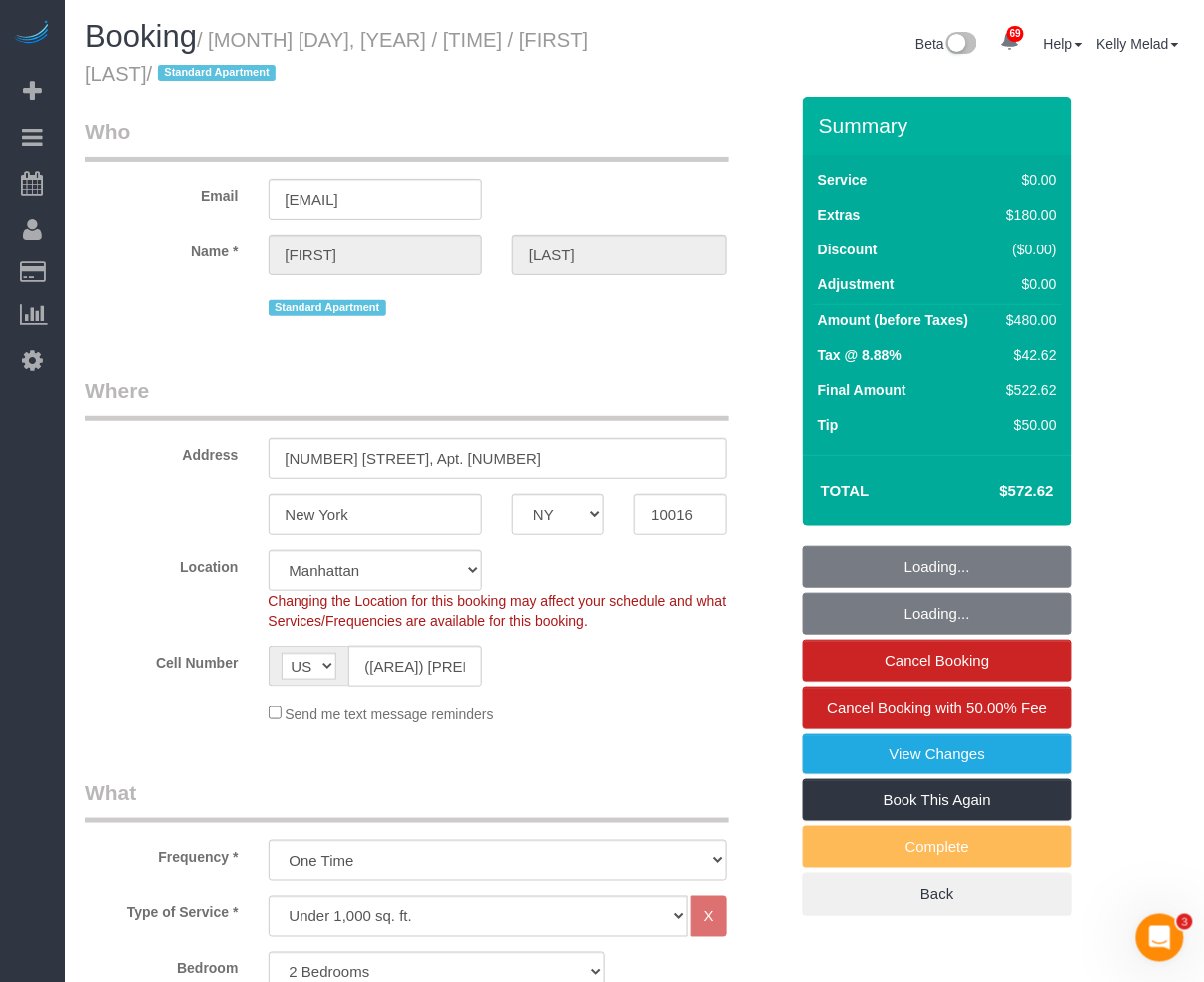 select on "2" 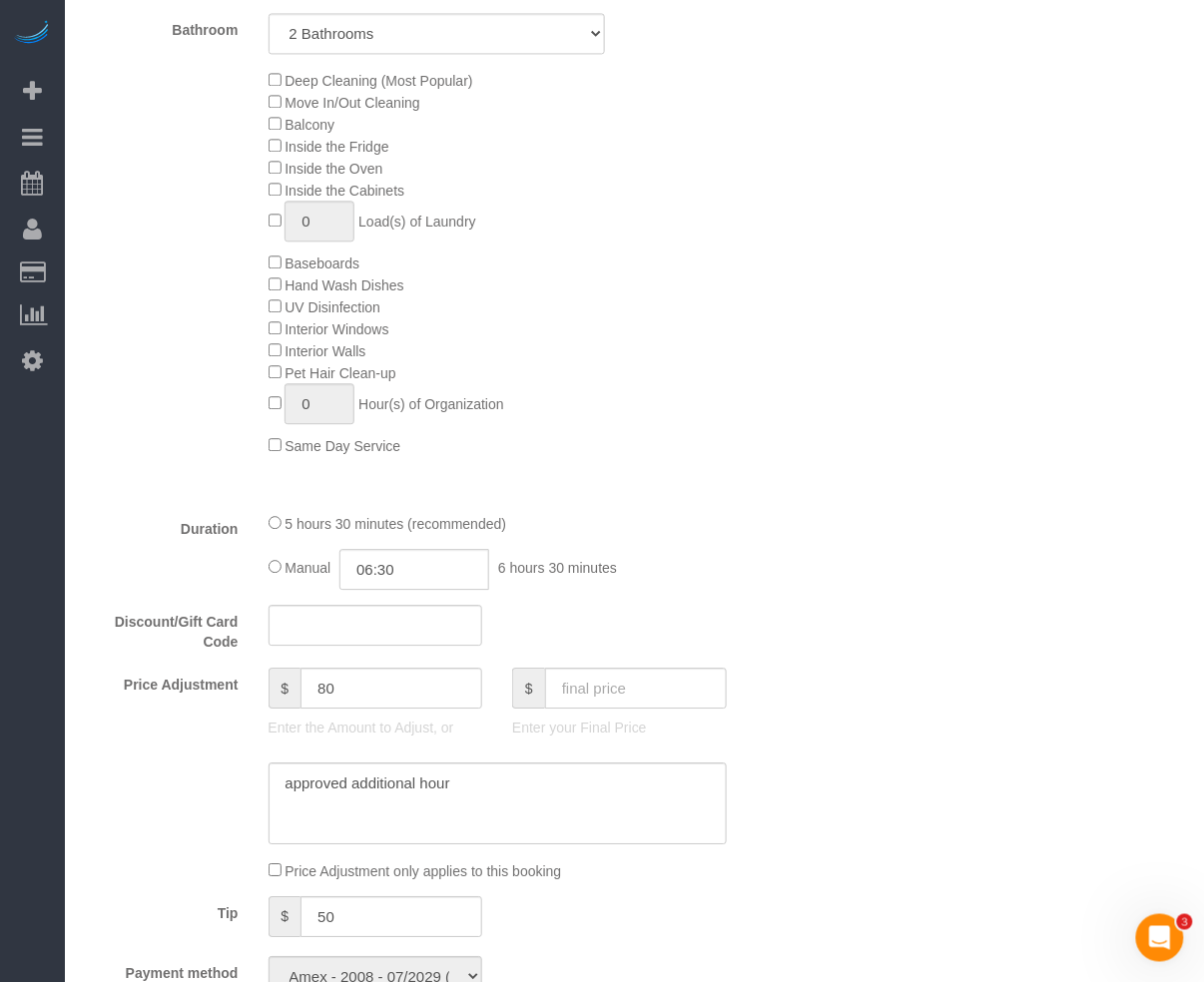 scroll, scrollTop: 1064, scrollLeft: 0, axis: vertical 